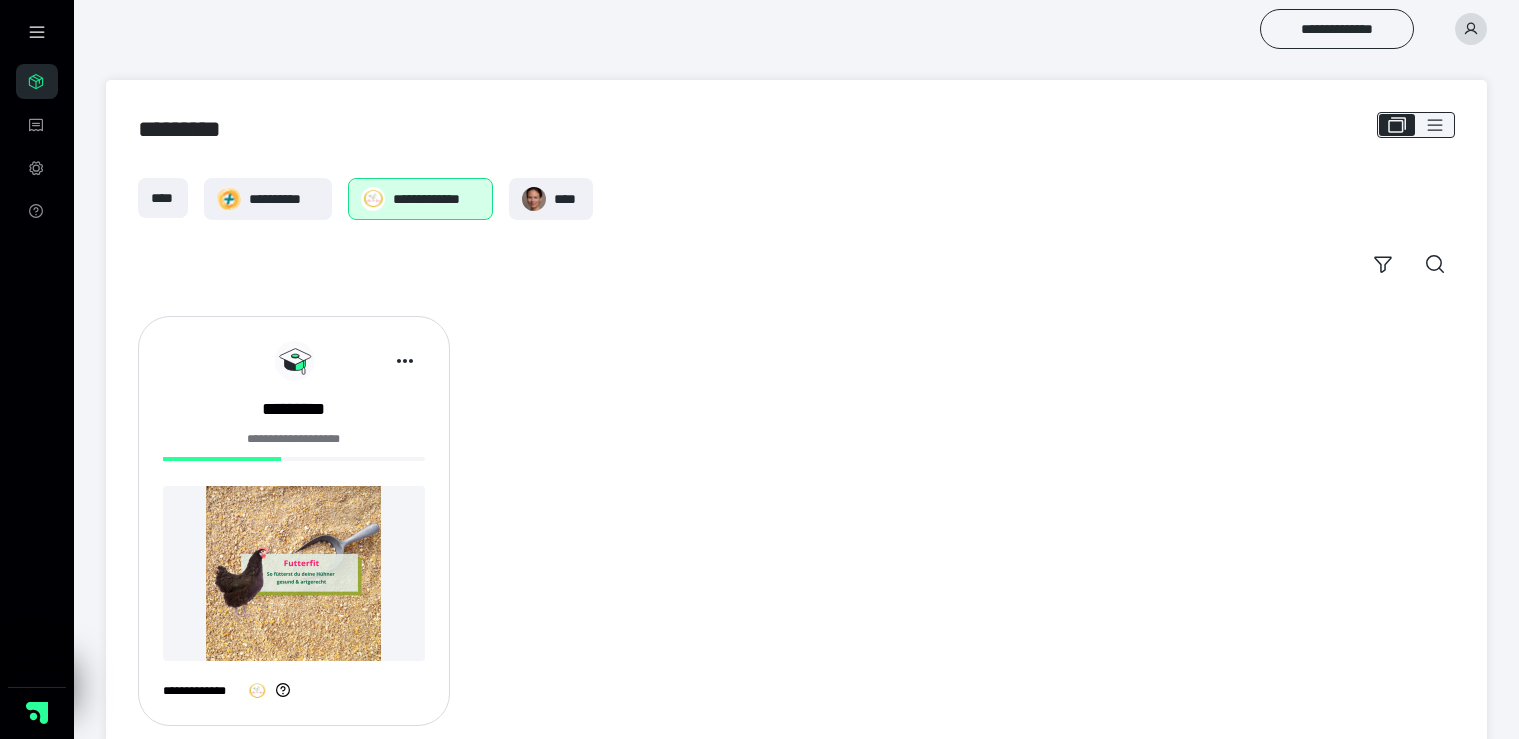 scroll, scrollTop: 0, scrollLeft: 0, axis: both 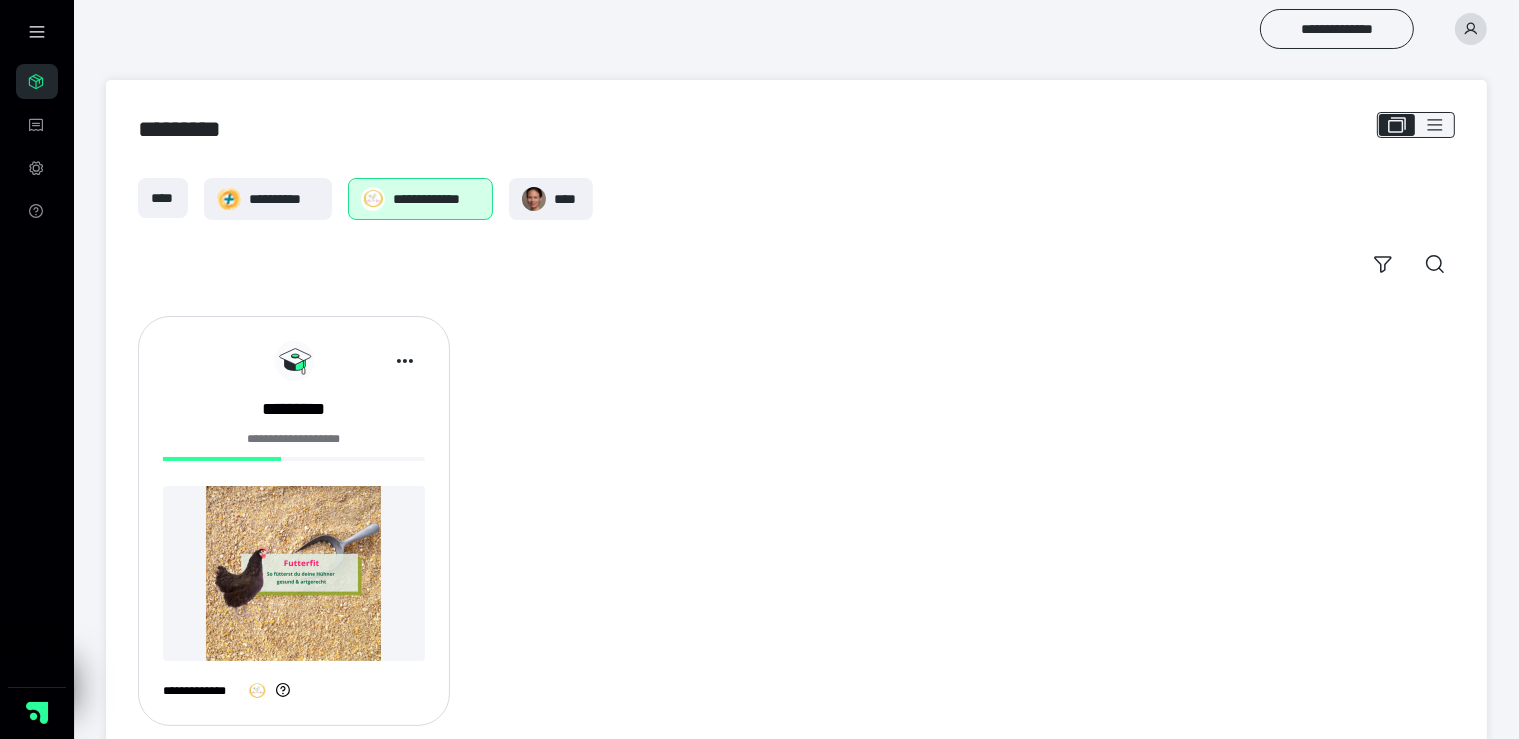 click at bounding box center (294, 573) 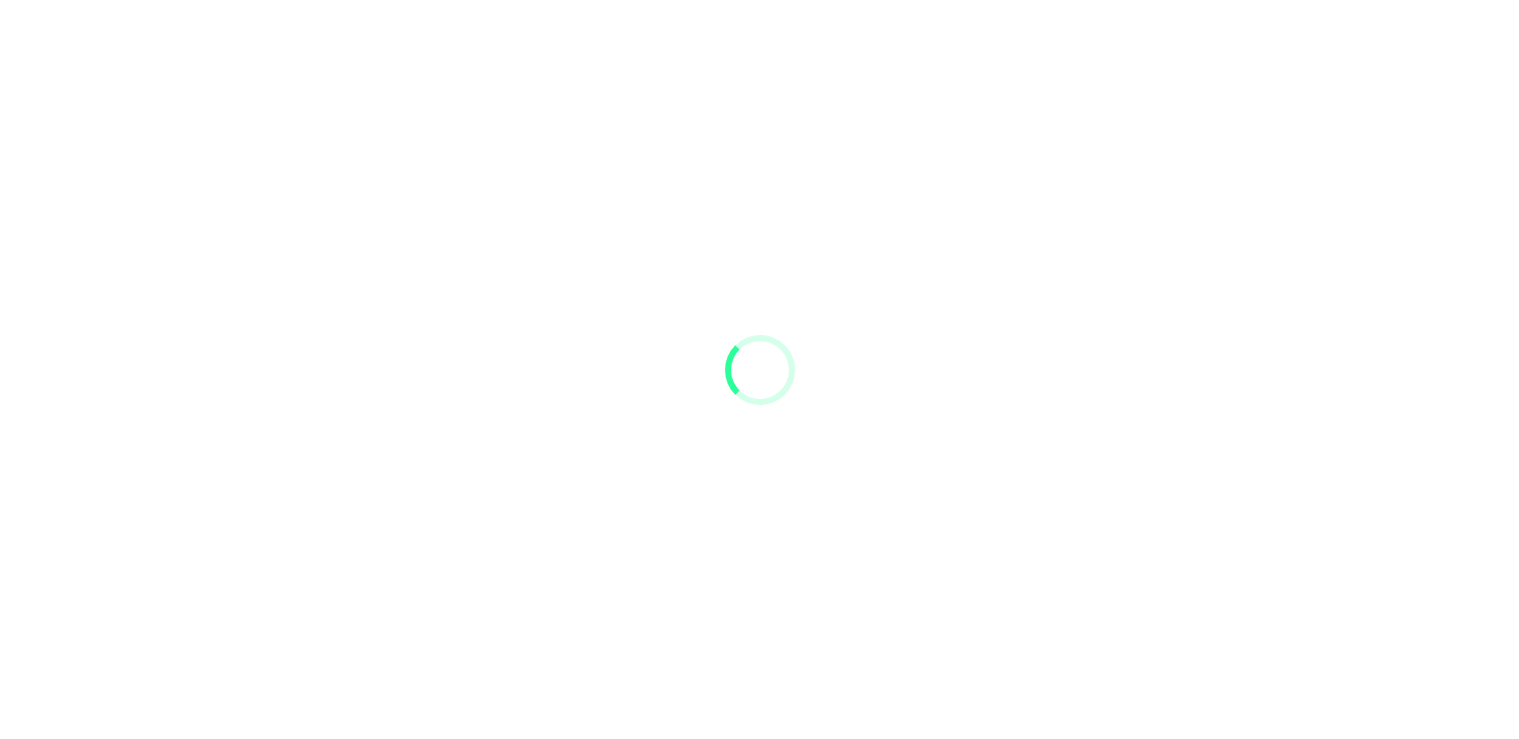 scroll, scrollTop: 0, scrollLeft: 0, axis: both 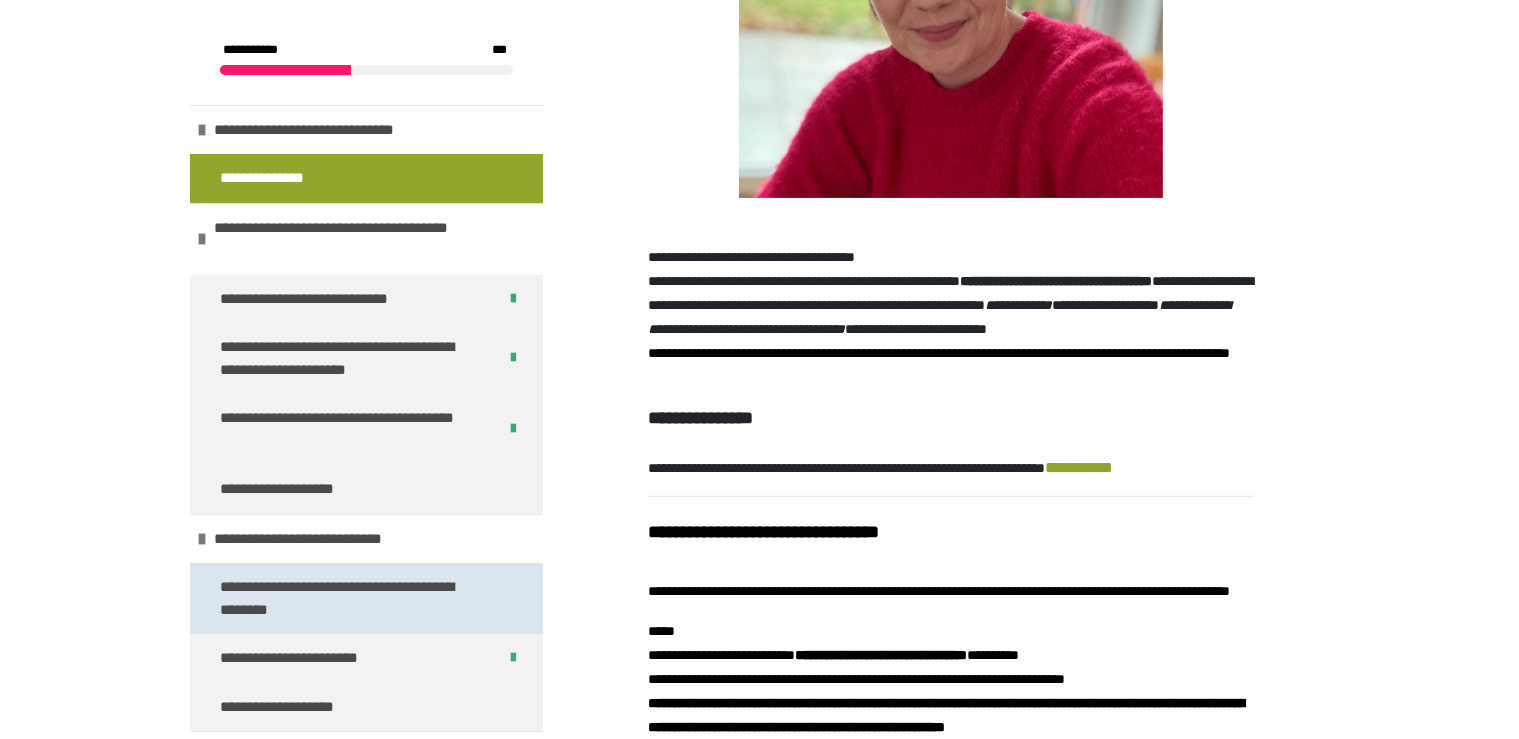 click on "**********" at bounding box center [350, 598] 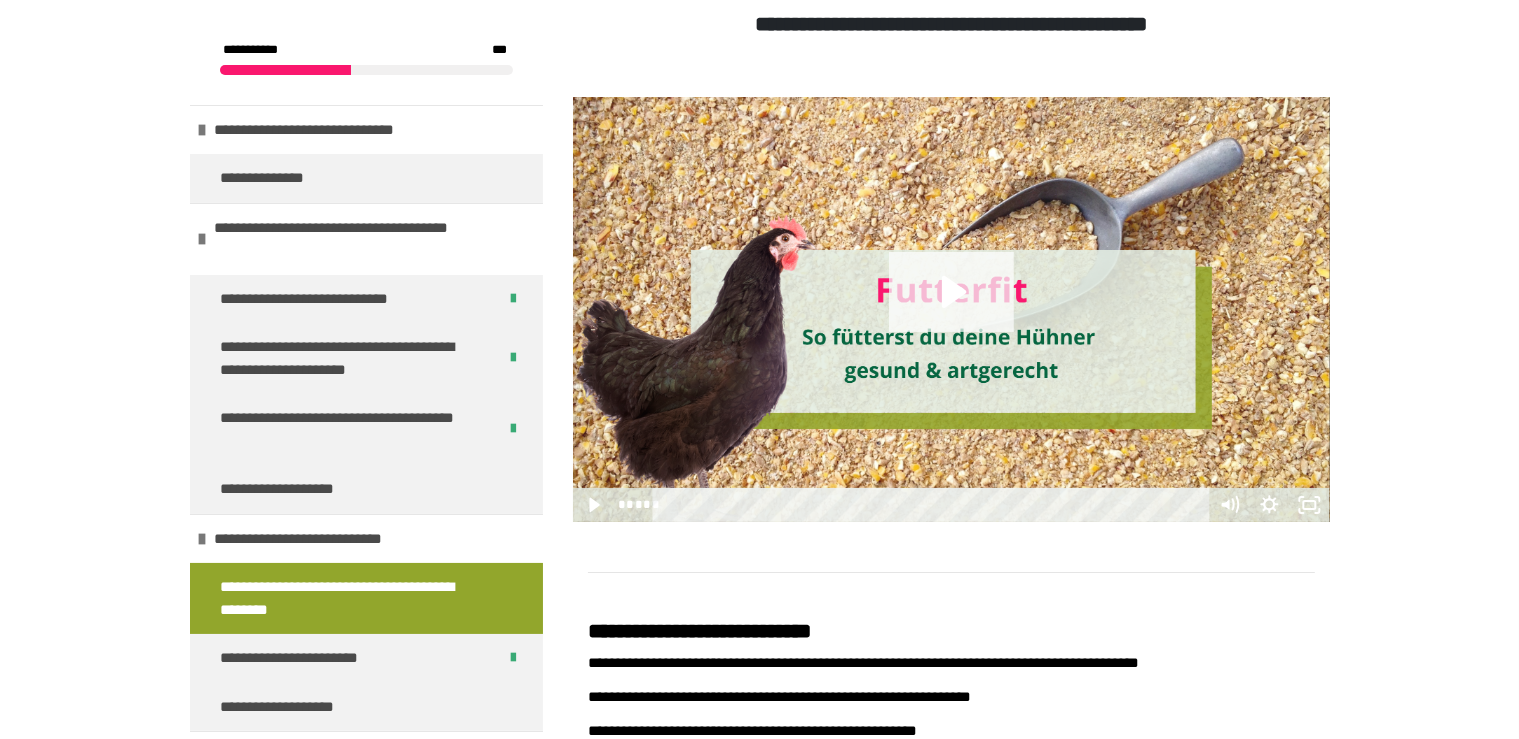 click 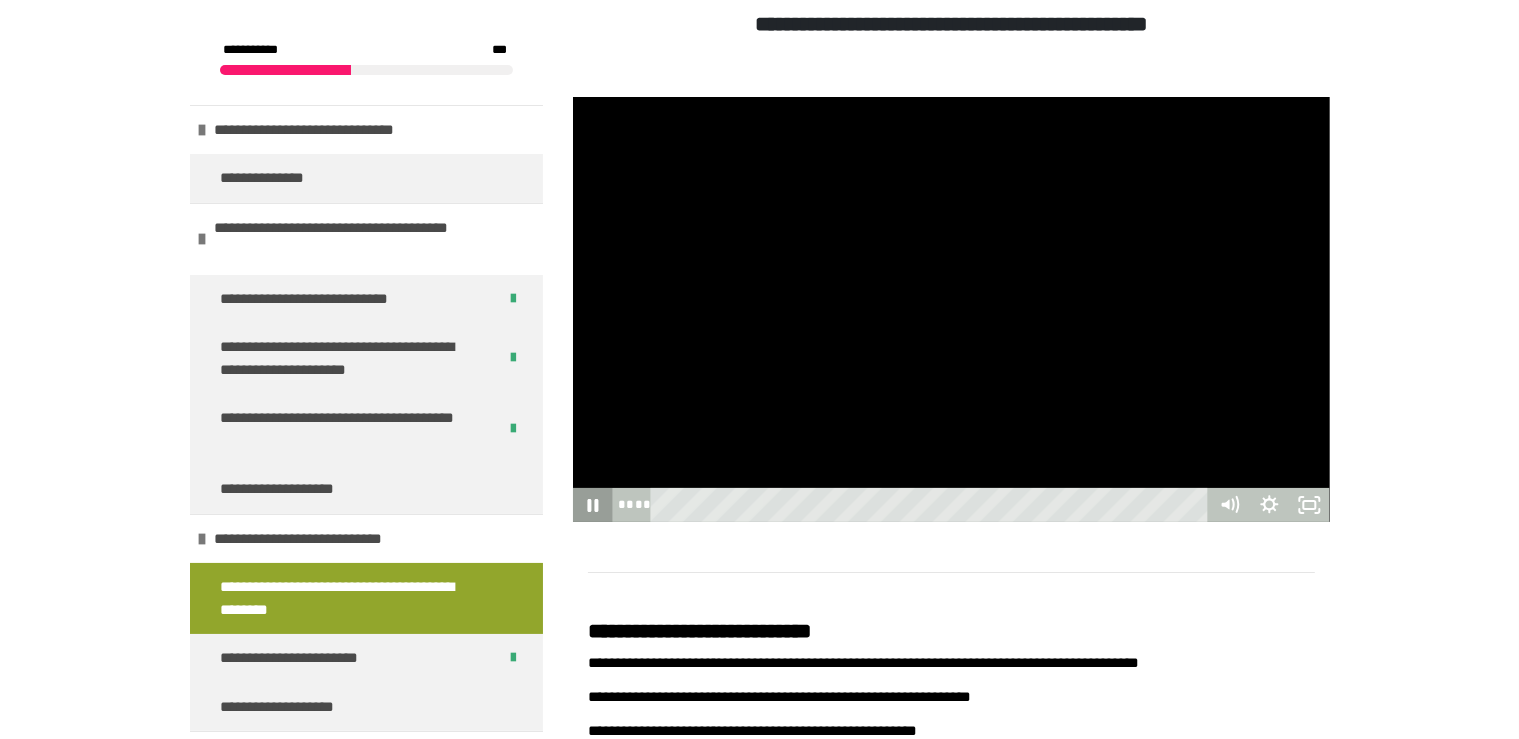 click 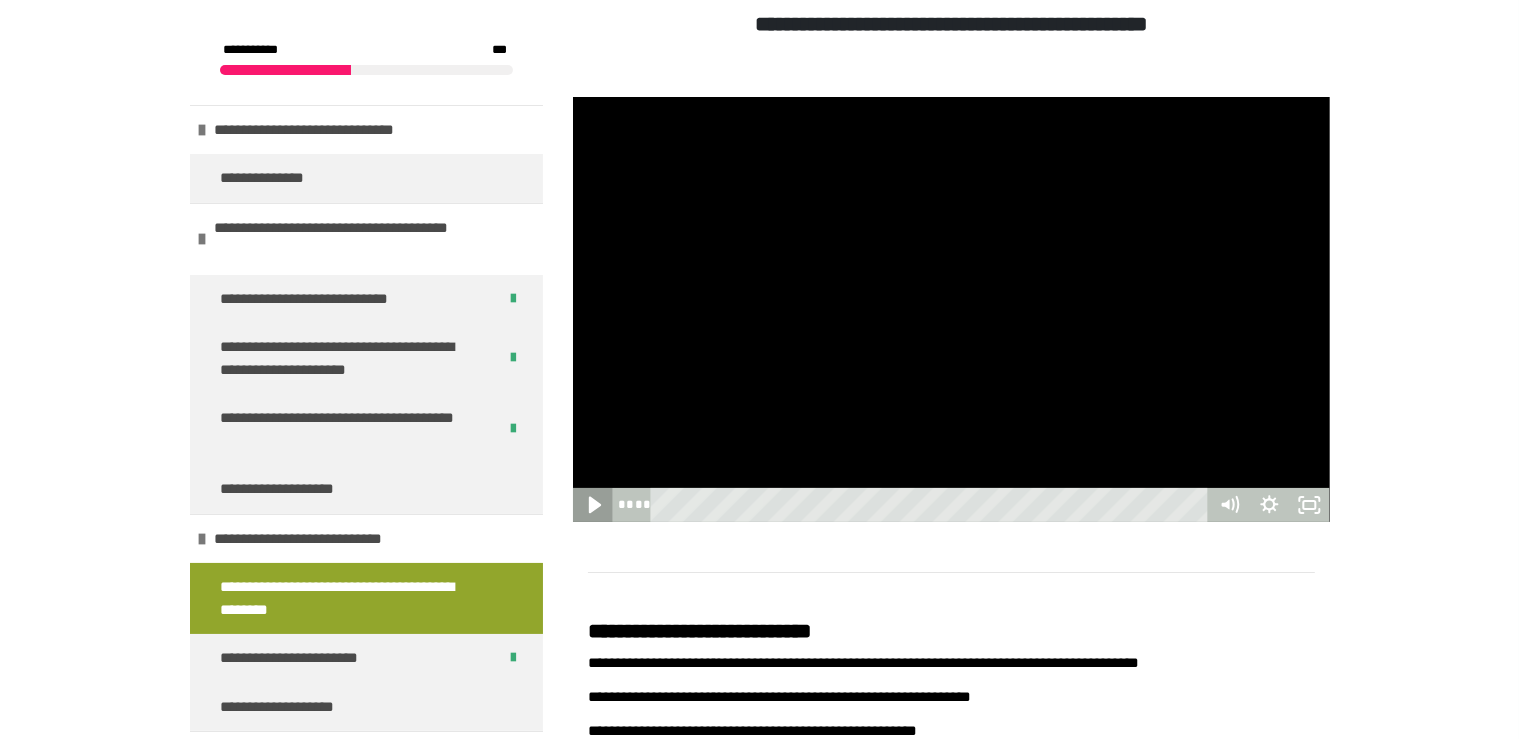 click 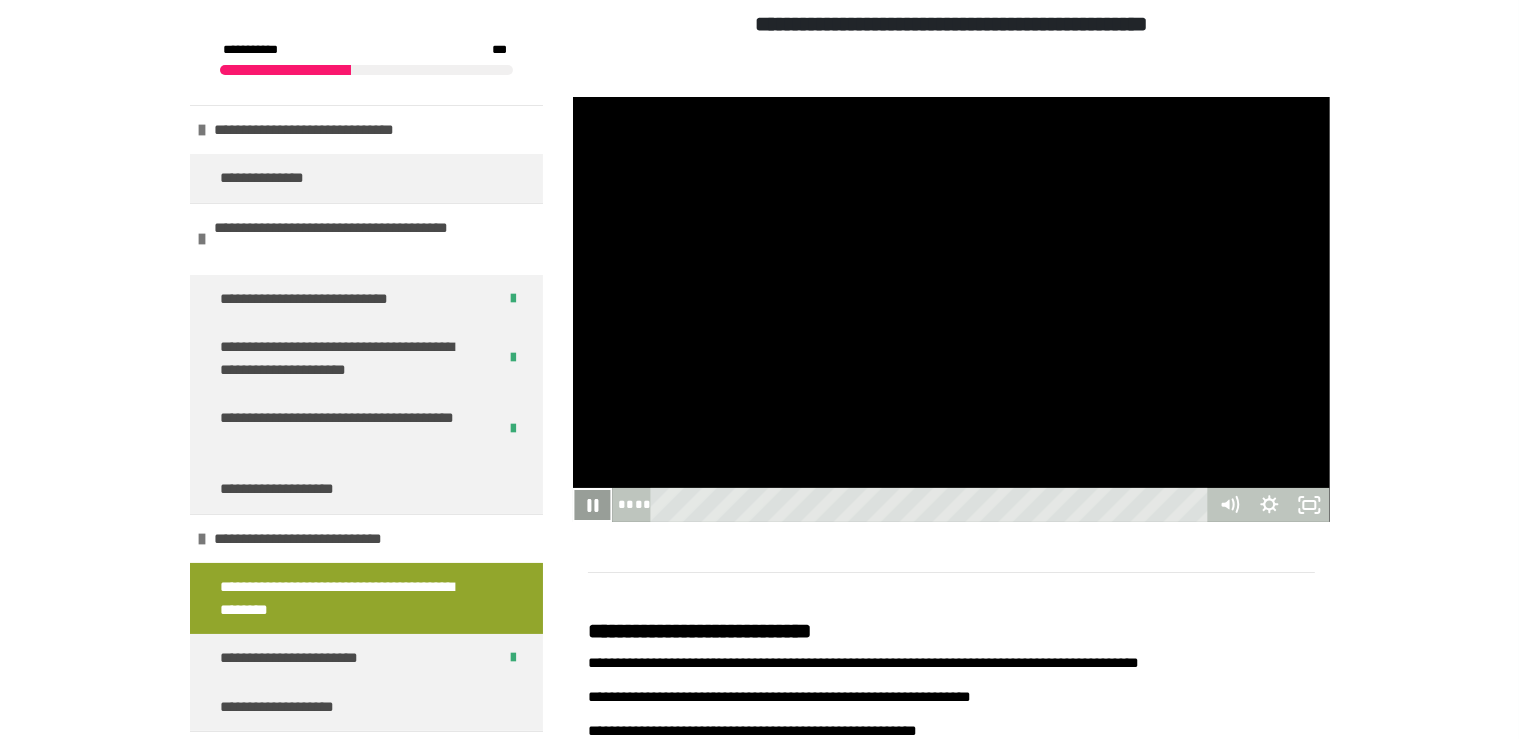 click 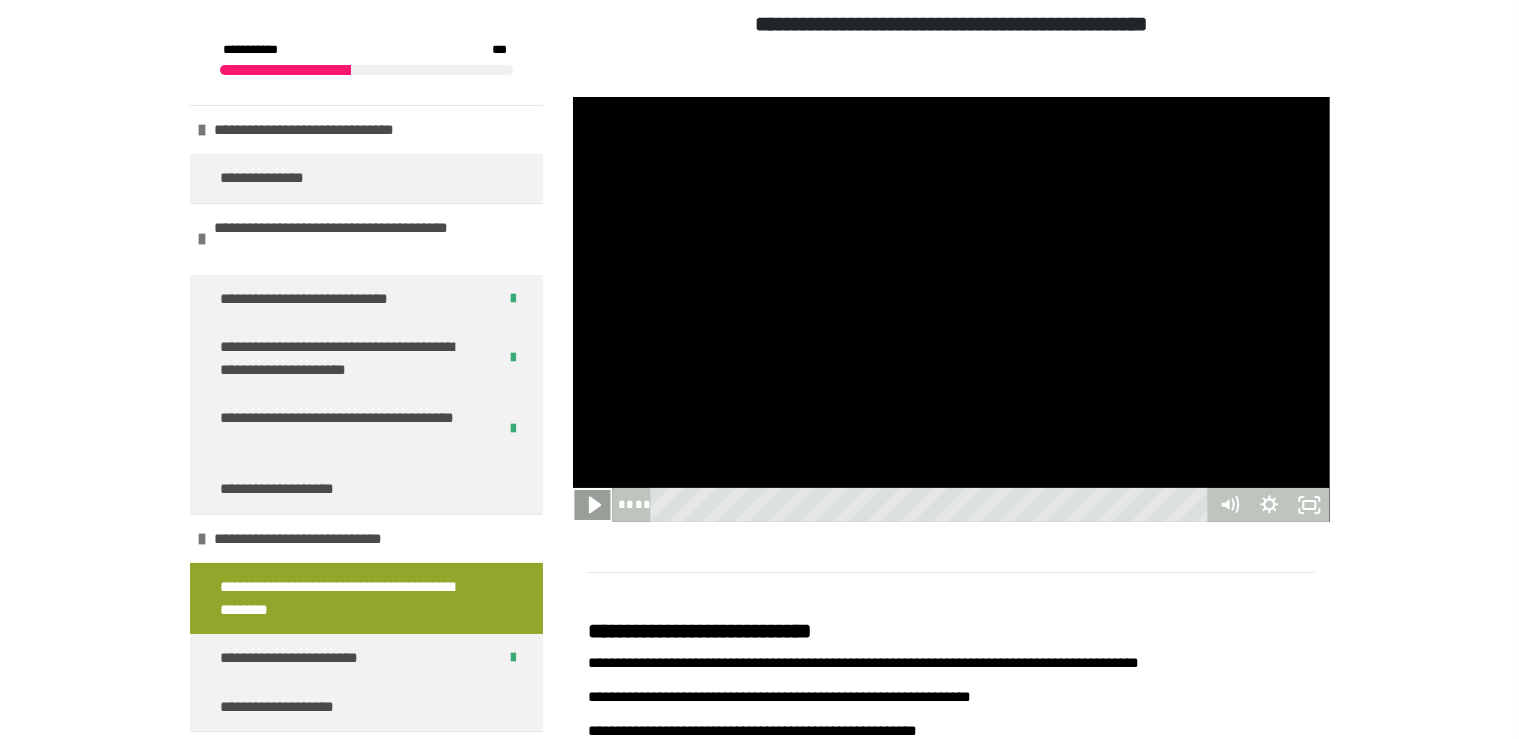 click 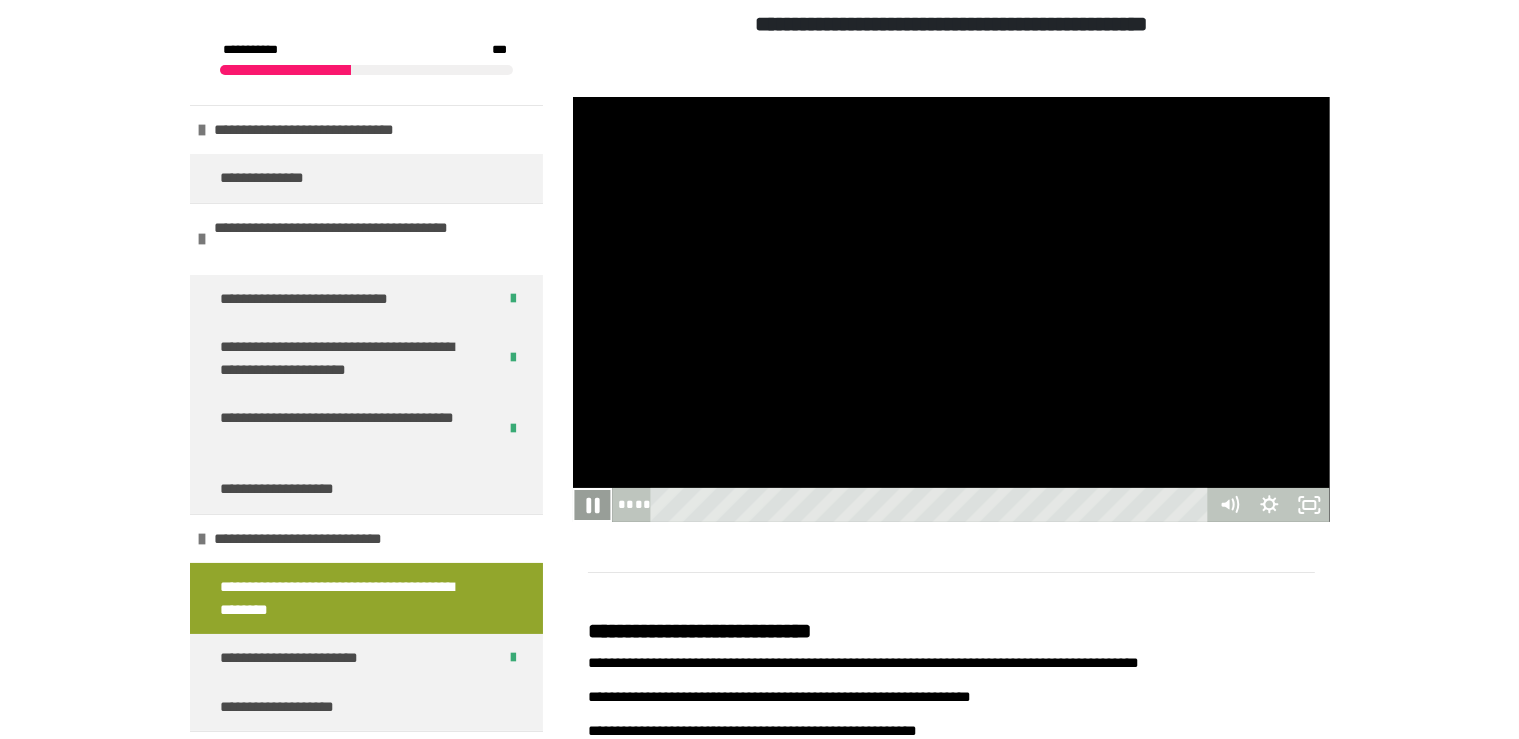 click 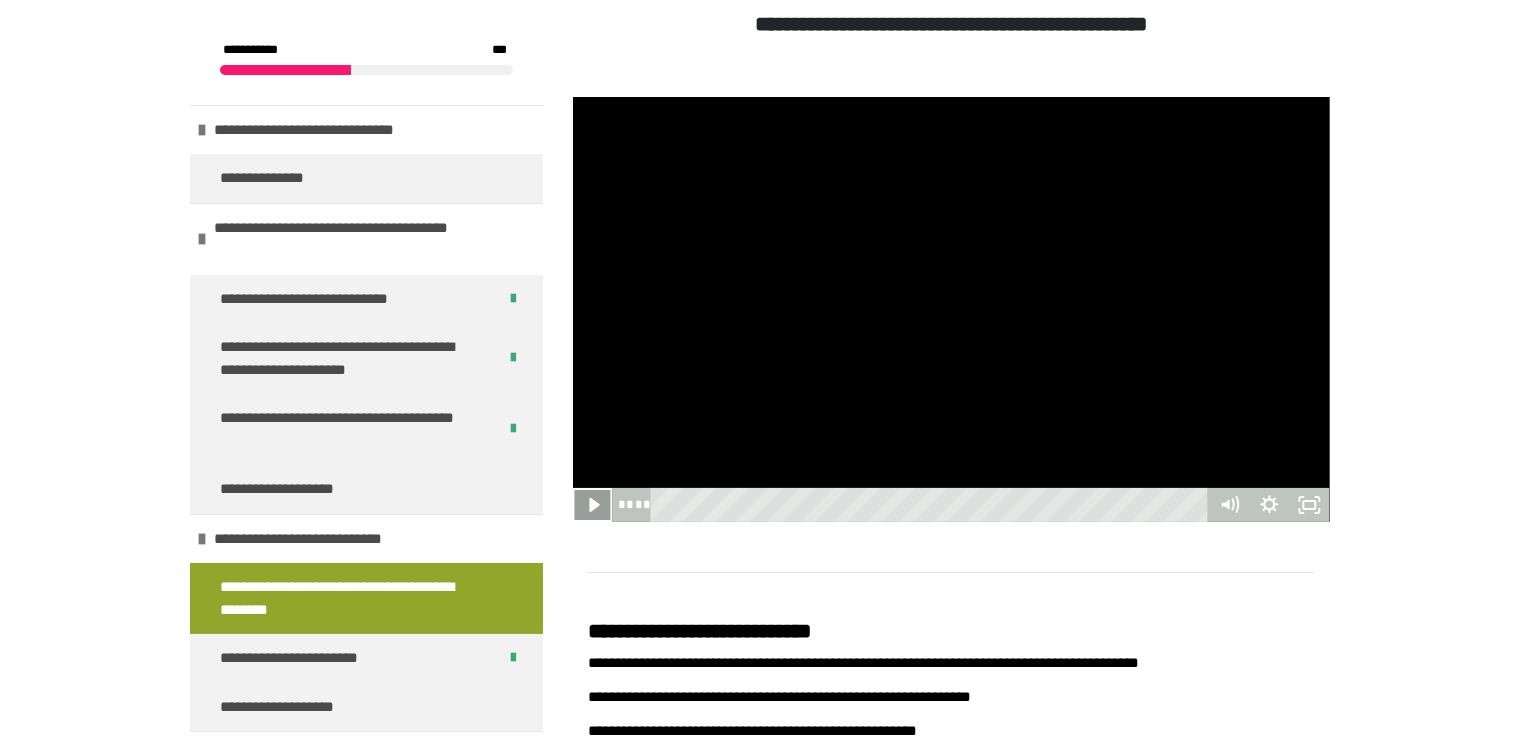 click 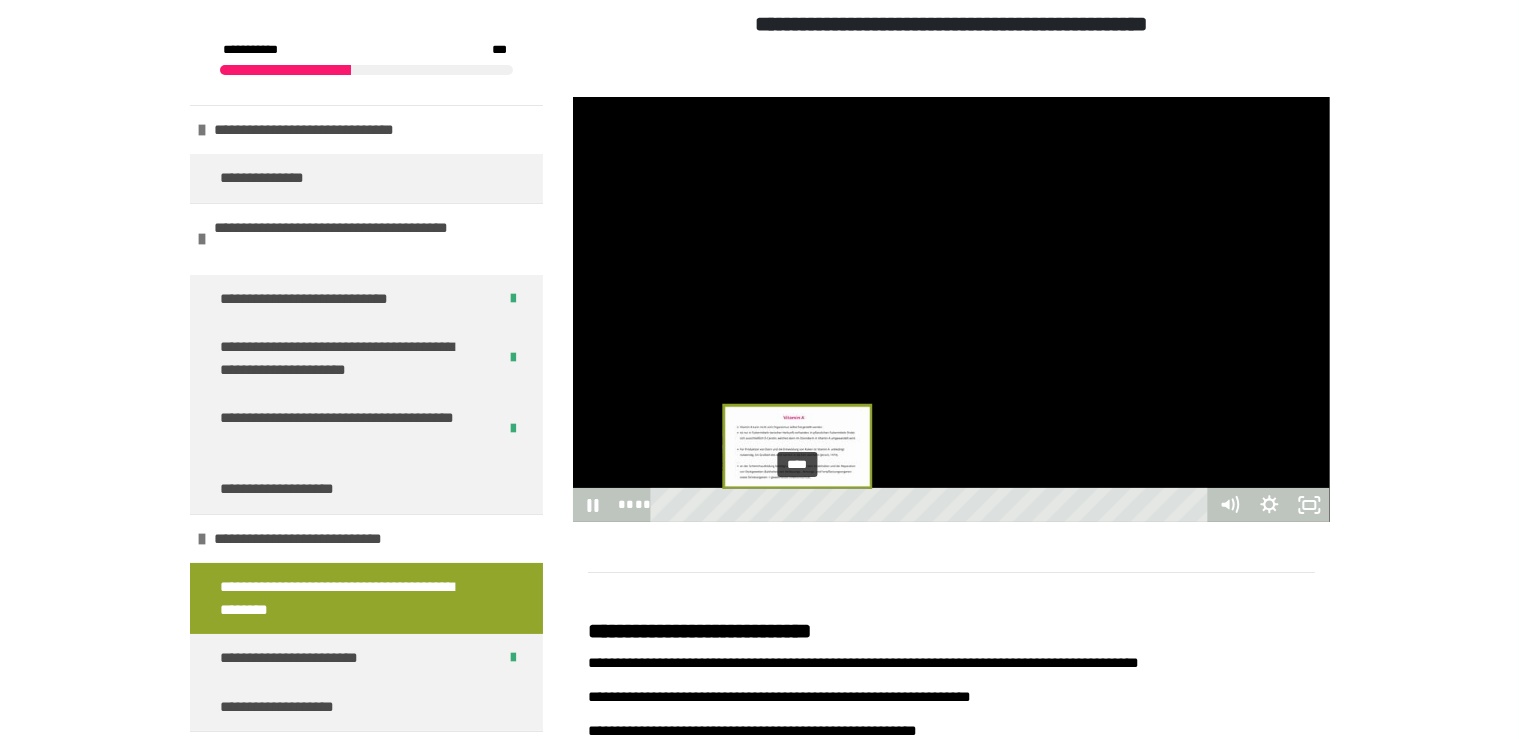 drag, startPoint x: 780, startPoint y: 502, endPoint x: 798, endPoint y: 504, distance: 18.110771 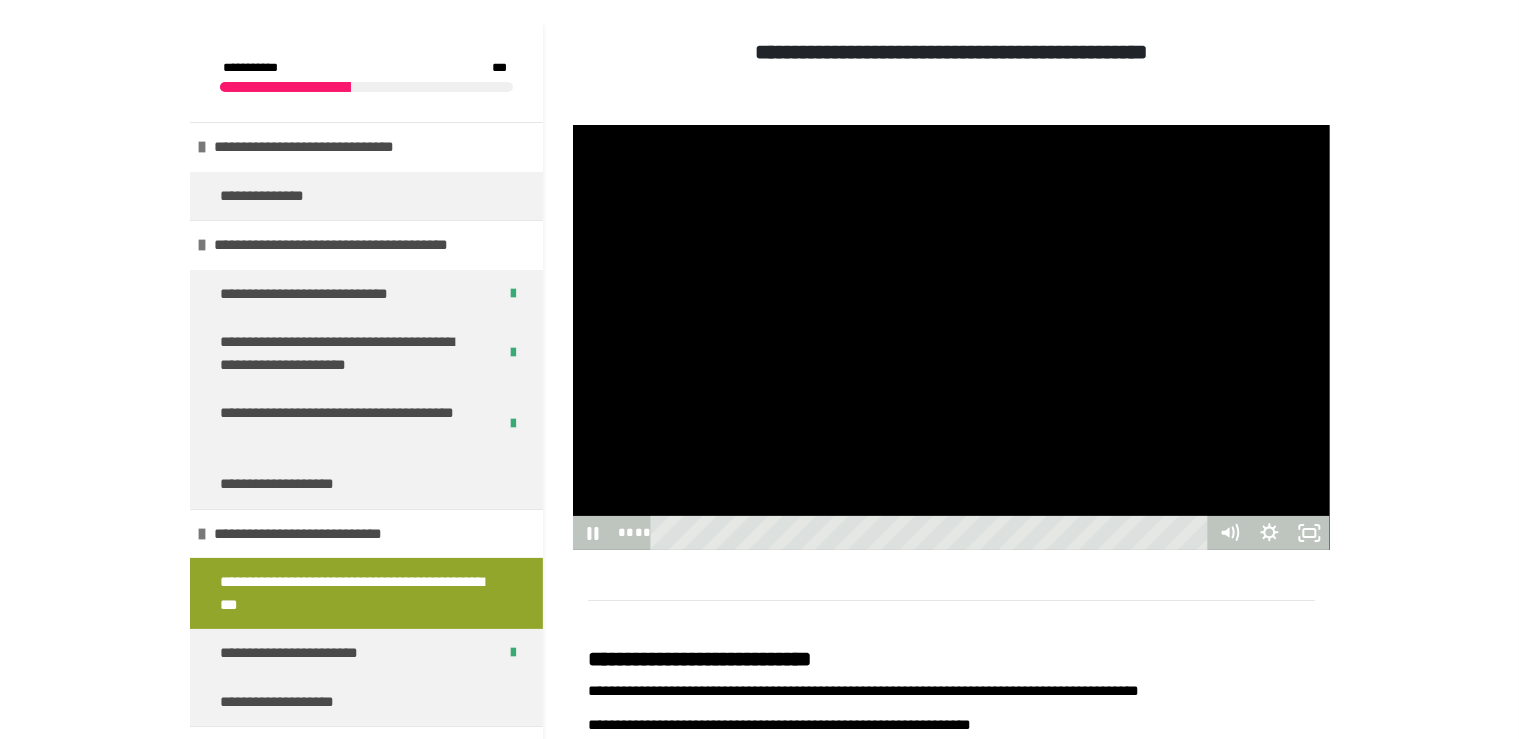 scroll, scrollTop: 211, scrollLeft: 0, axis: vertical 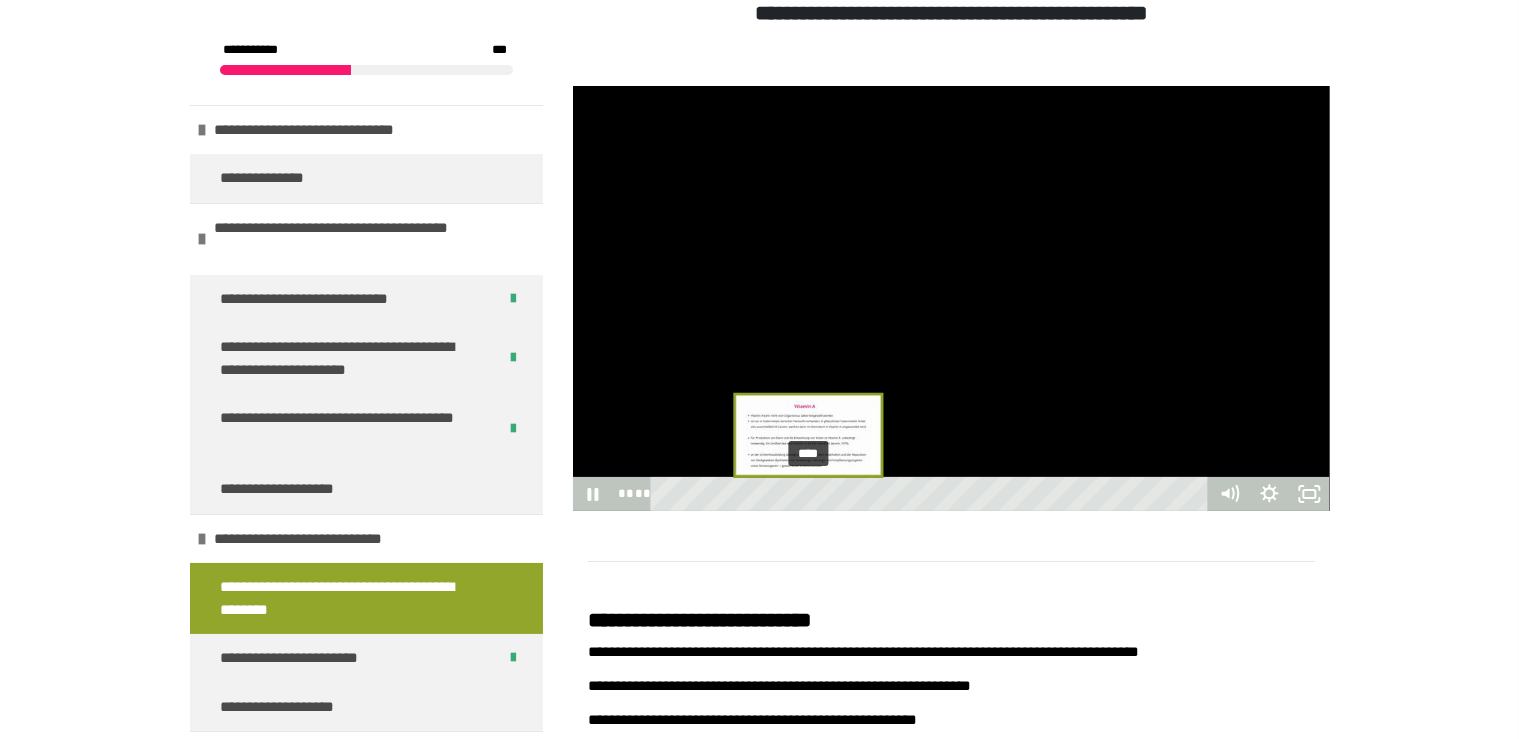 click on "****" at bounding box center [932, 494] 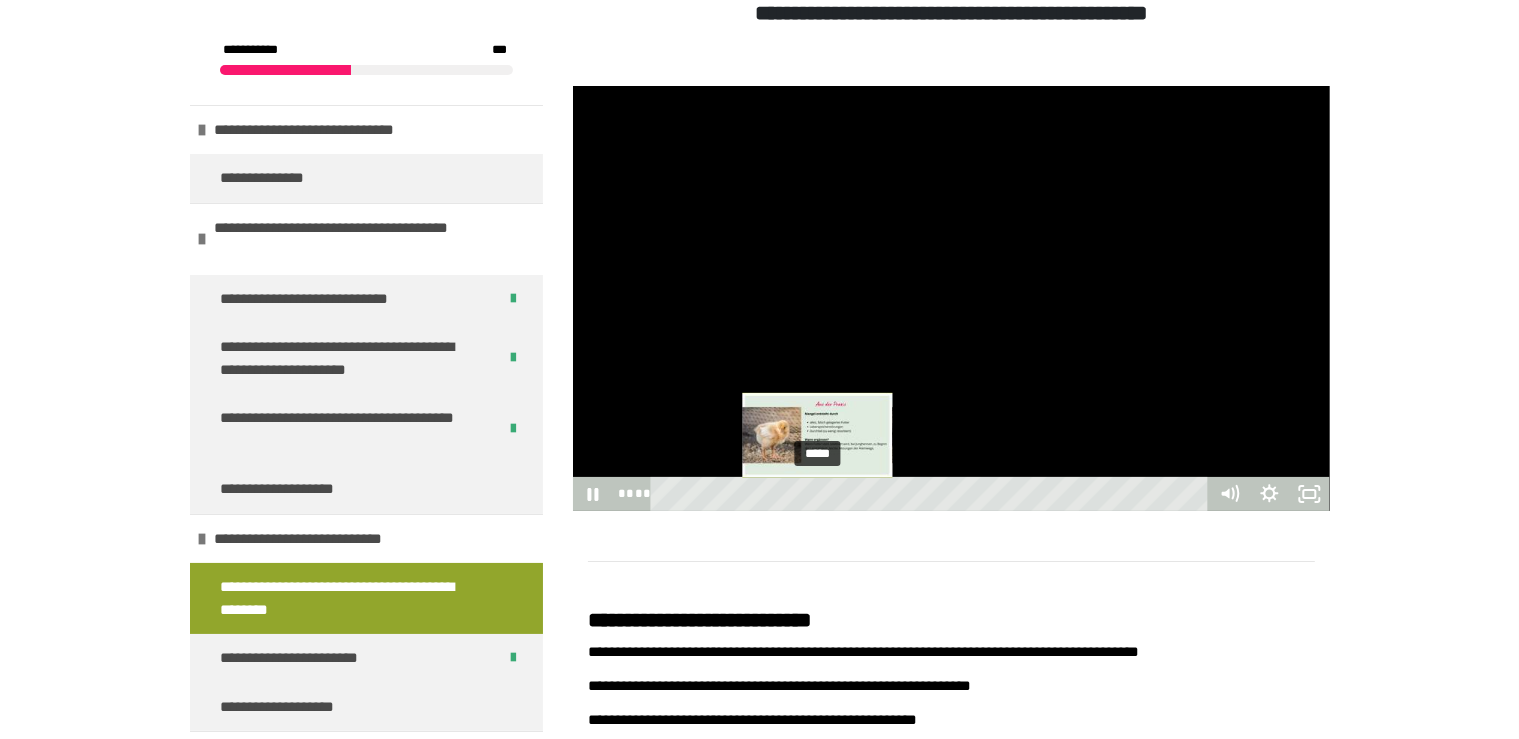 click on "*****" at bounding box center [932, 494] 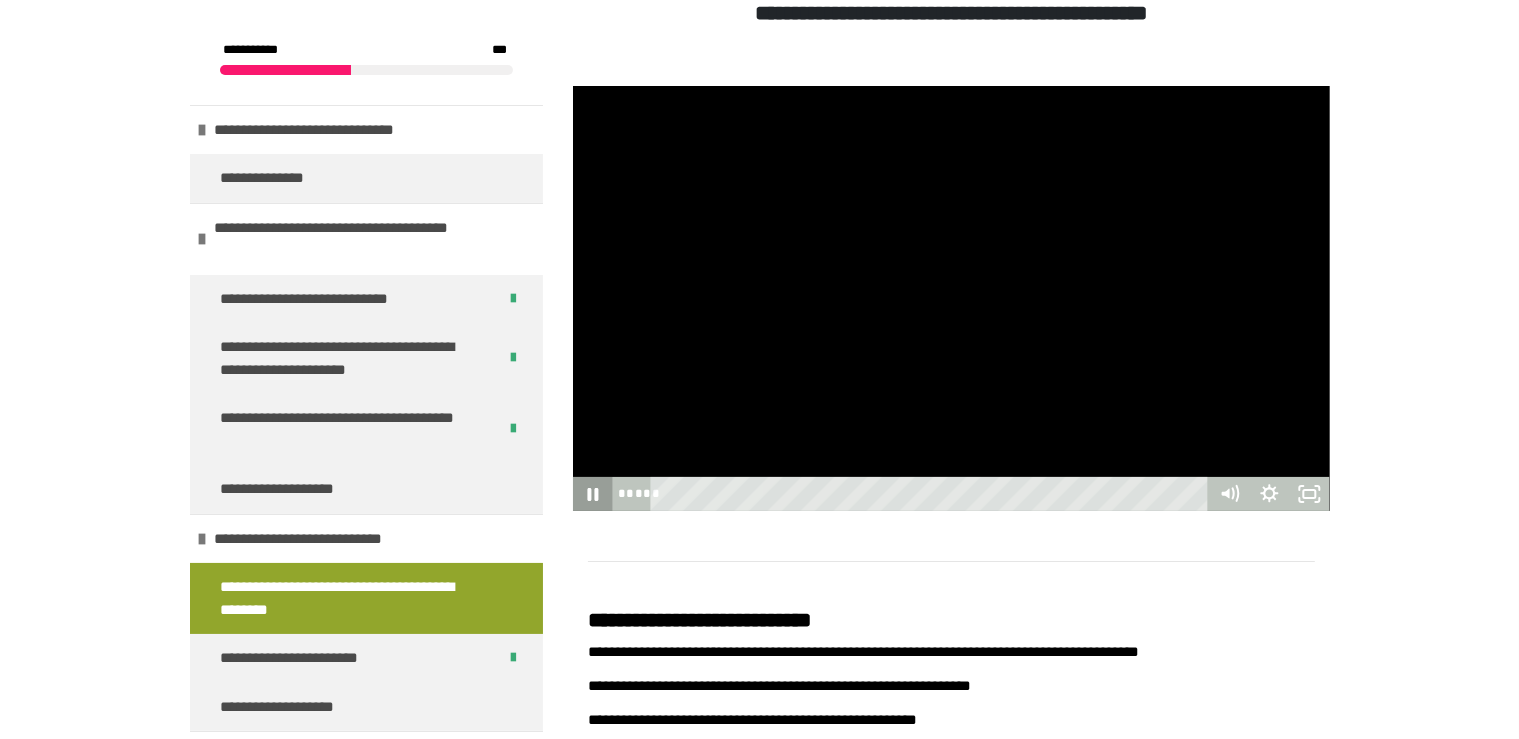 click 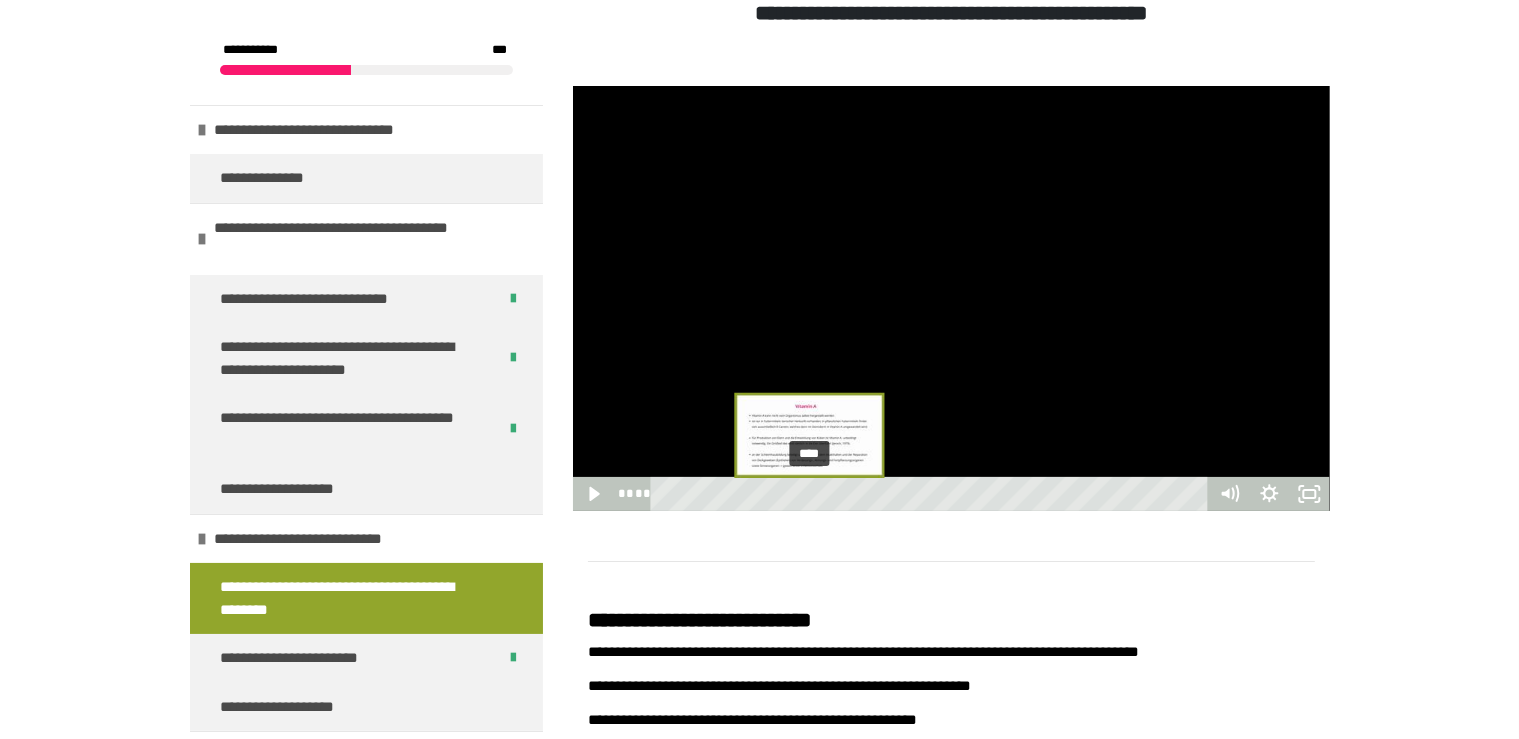 click on "****" at bounding box center (932, 494) 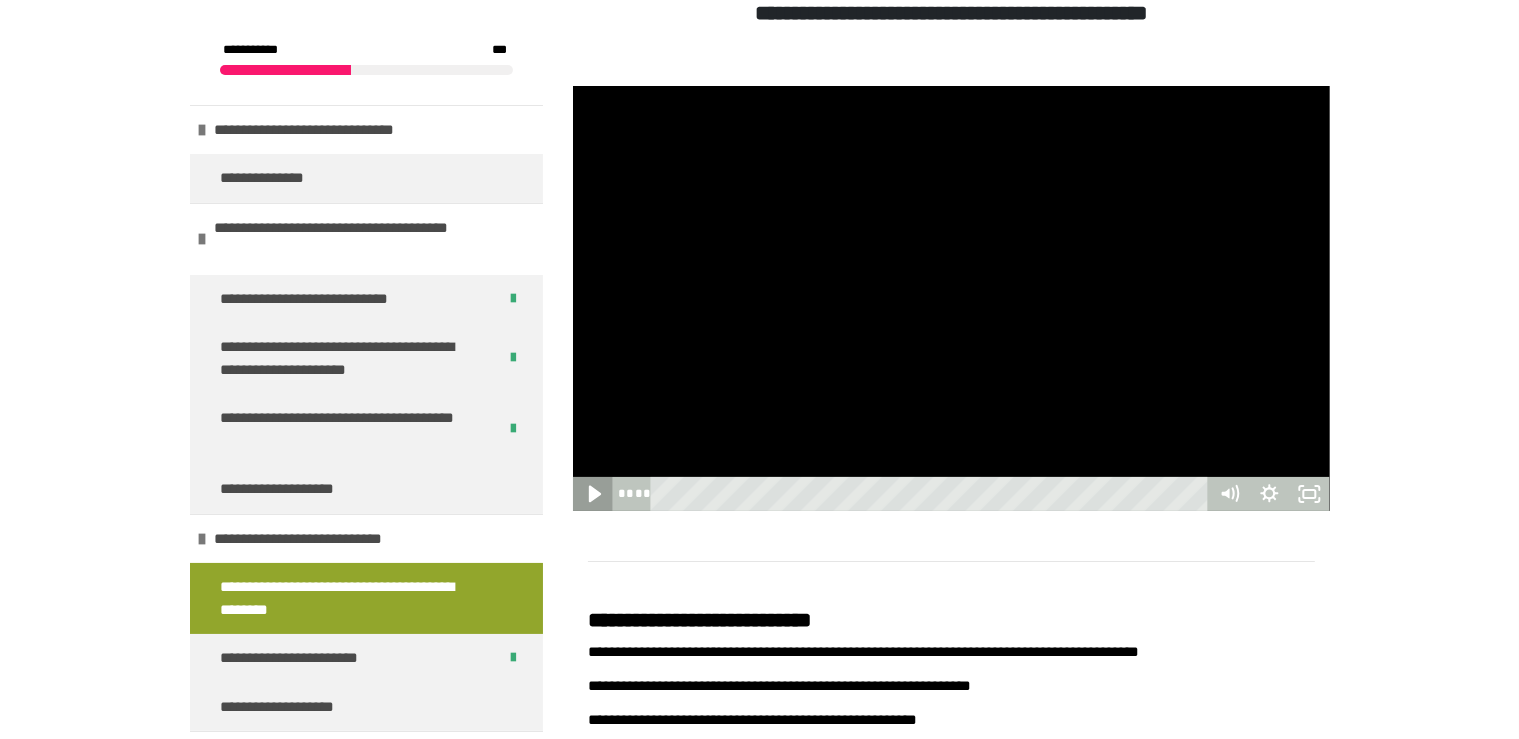 click 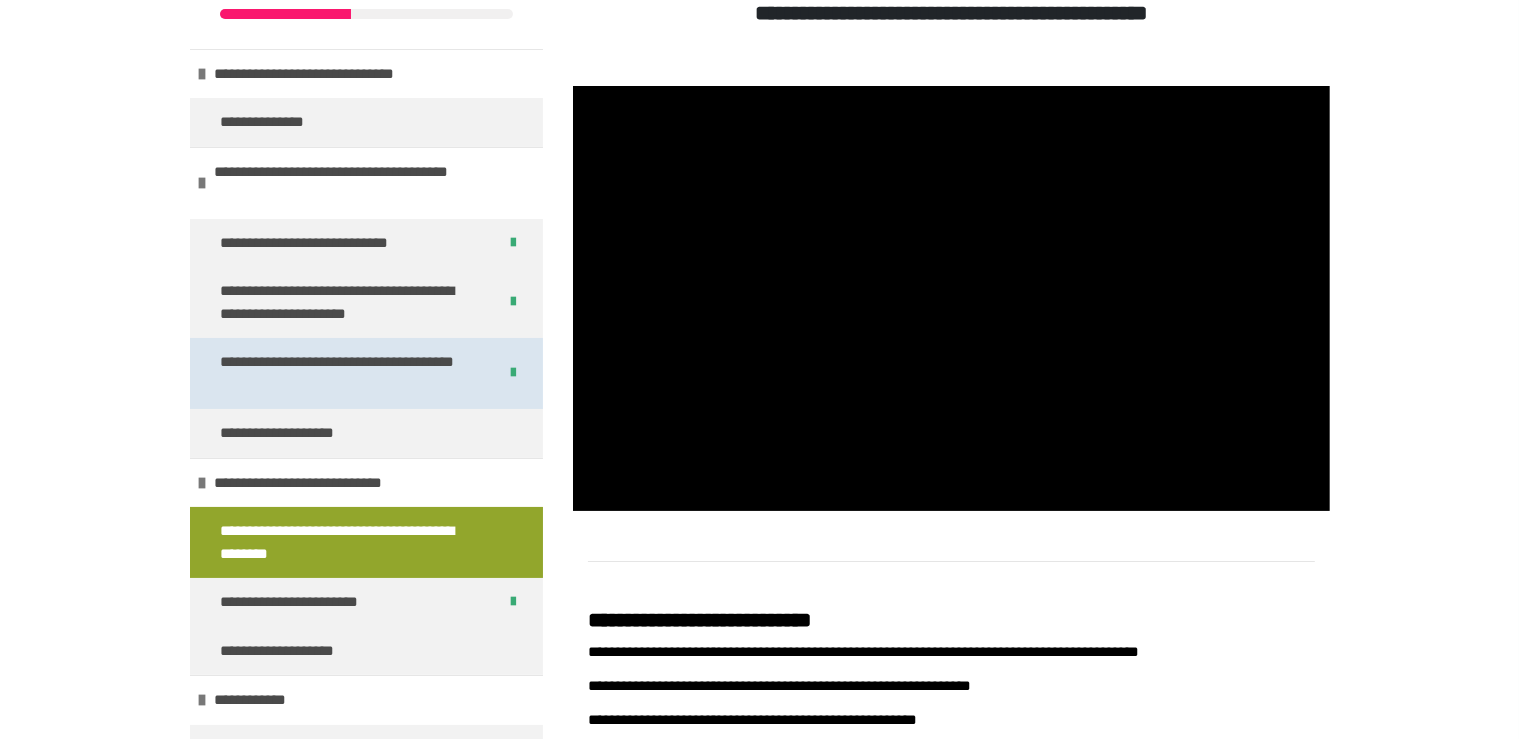 scroll, scrollTop: 96, scrollLeft: 0, axis: vertical 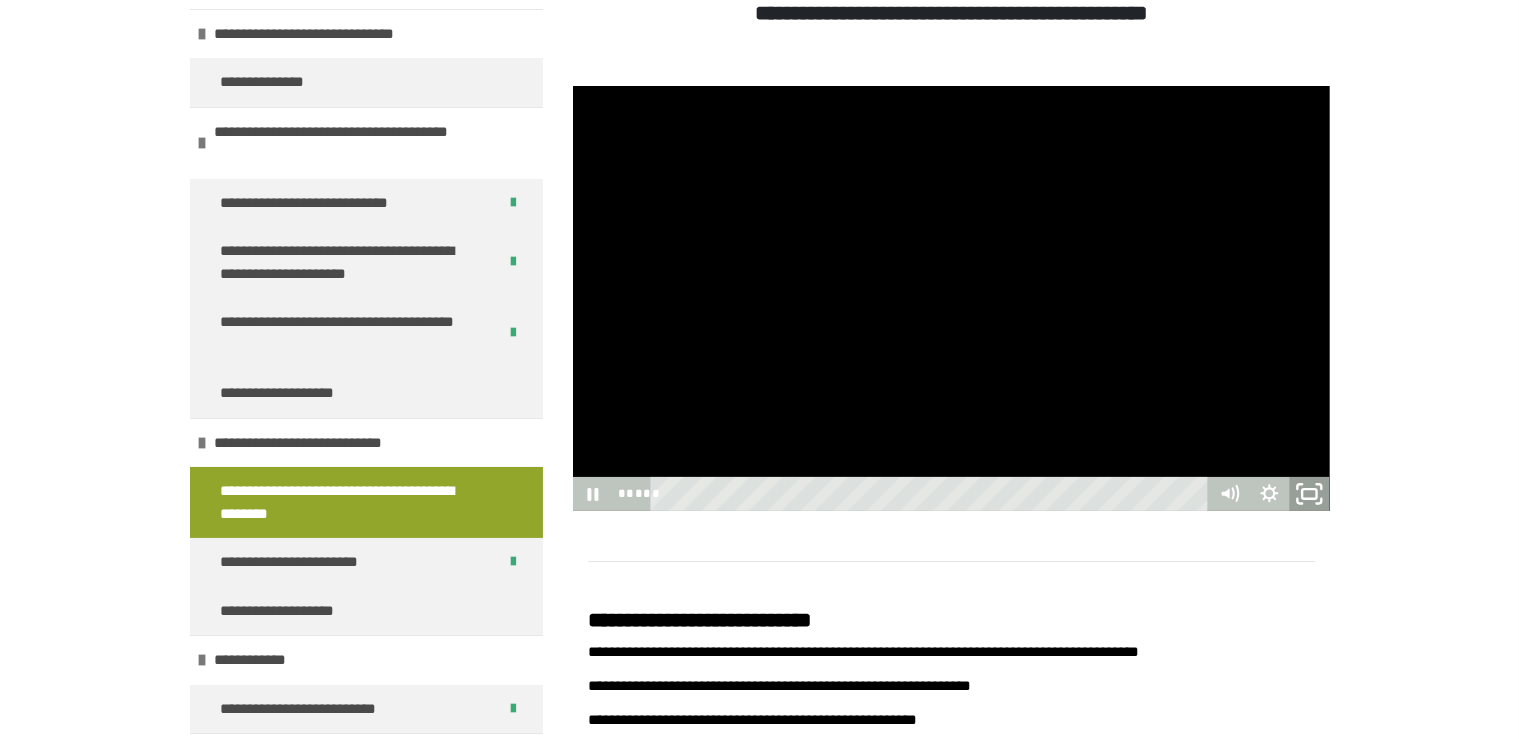 click 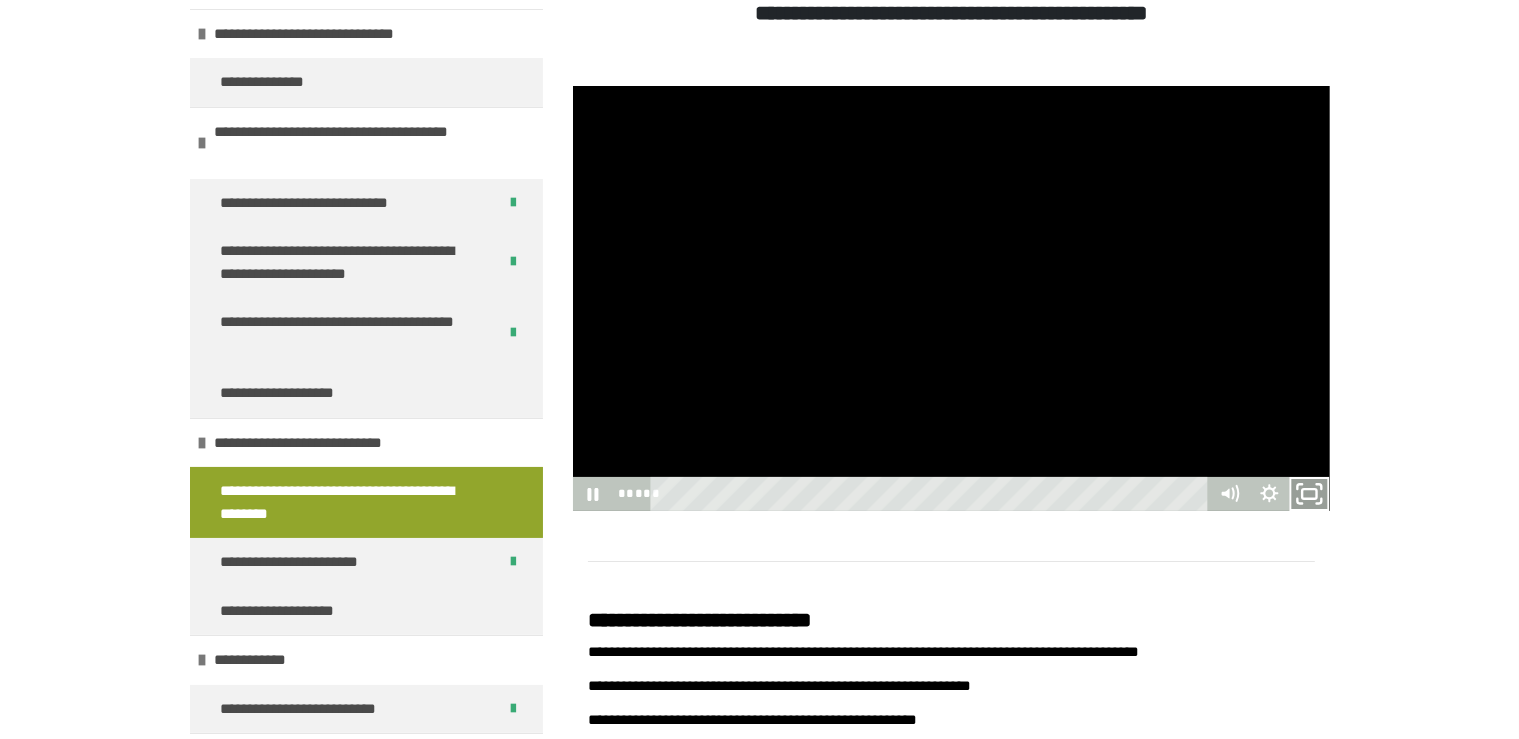 click 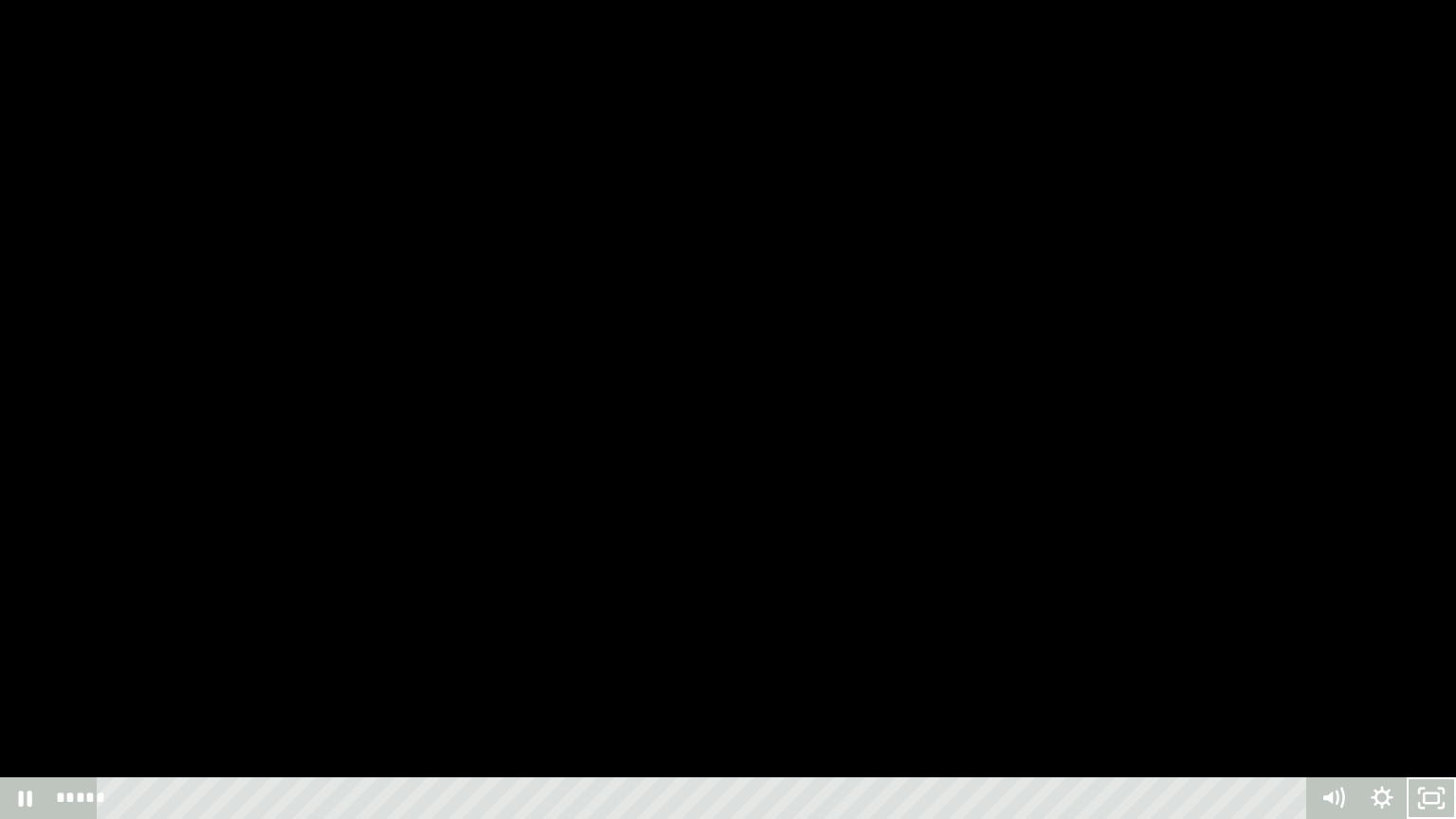 click at bounding box center (728, 410) 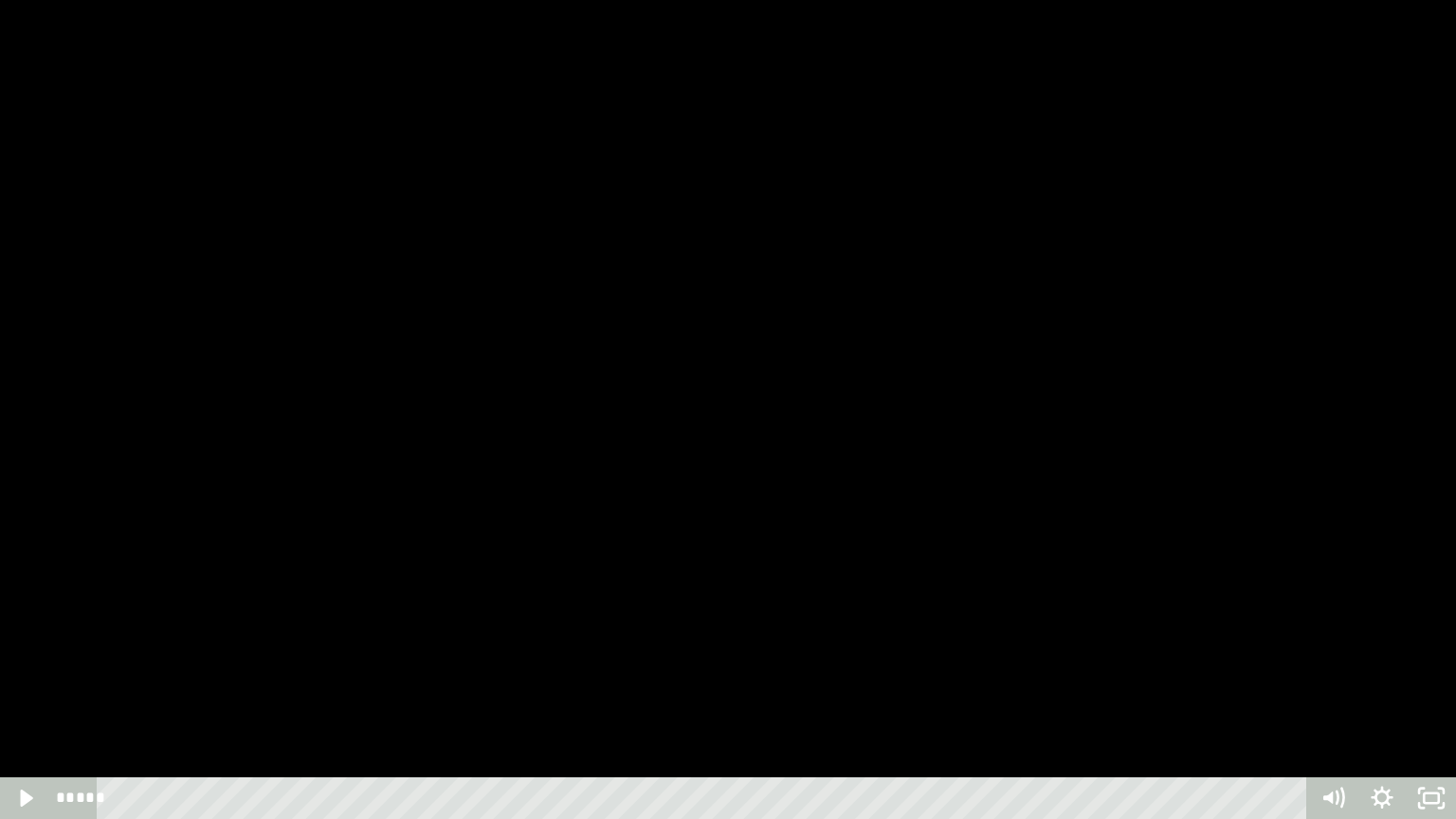 click at bounding box center [728, 410] 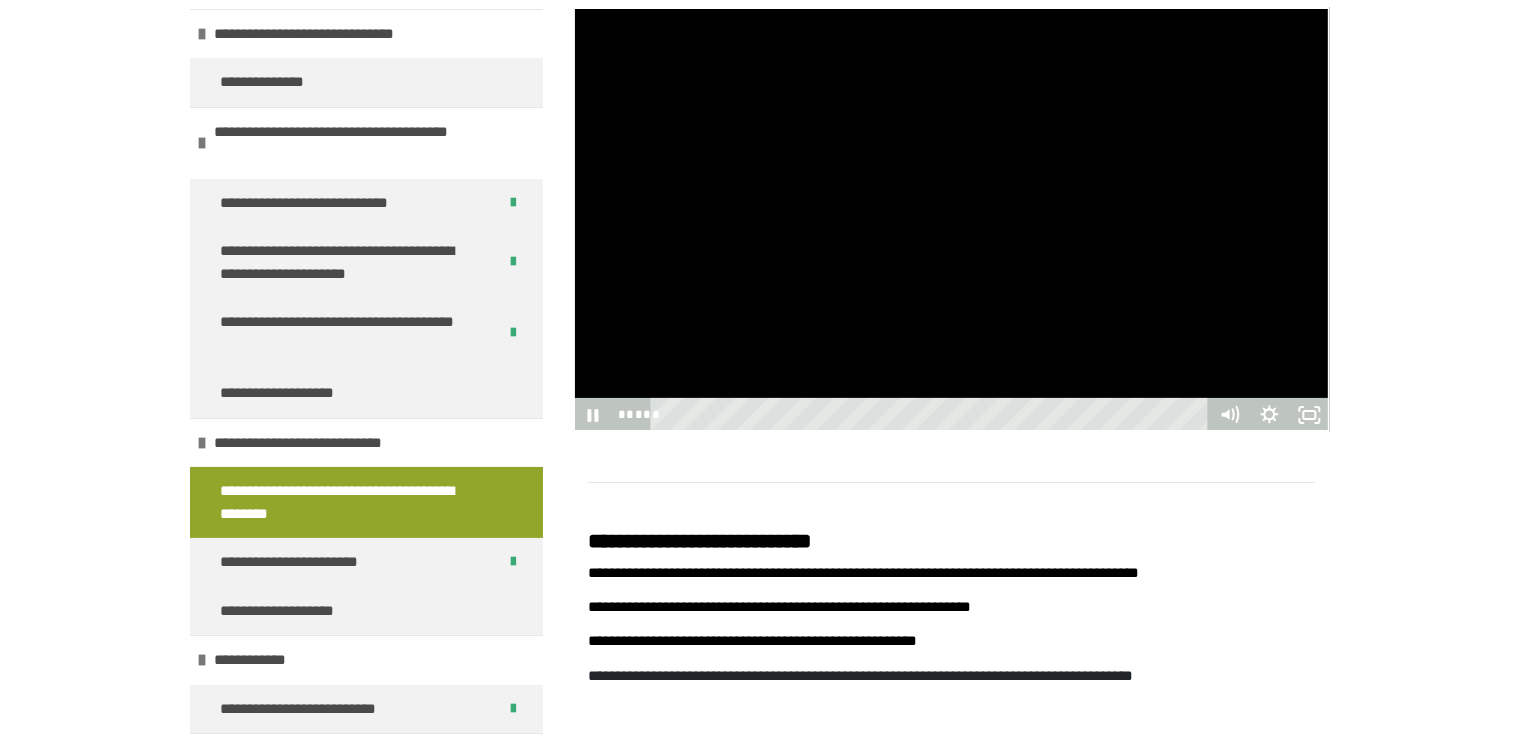 scroll, scrollTop: 316, scrollLeft: 0, axis: vertical 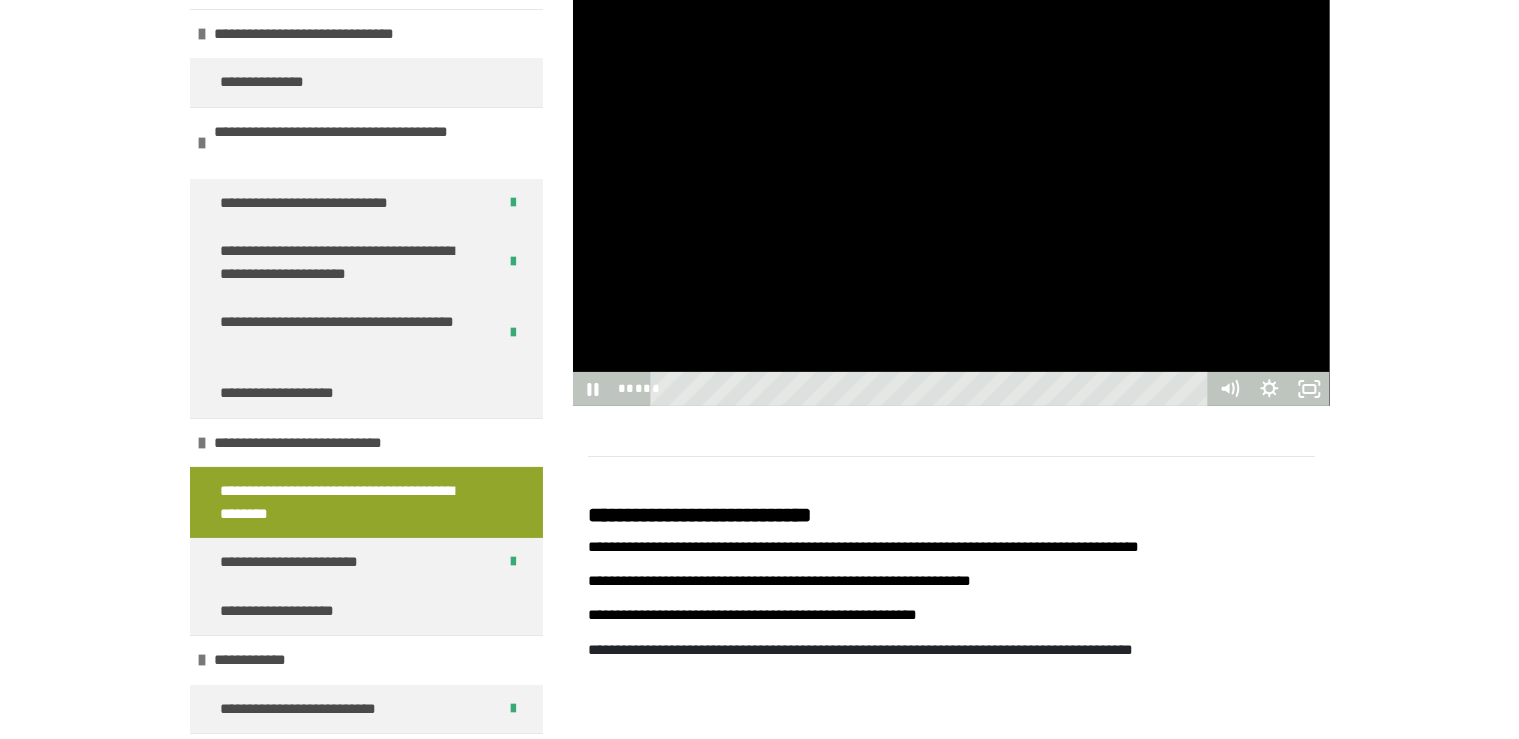 click at bounding box center (951, 194) 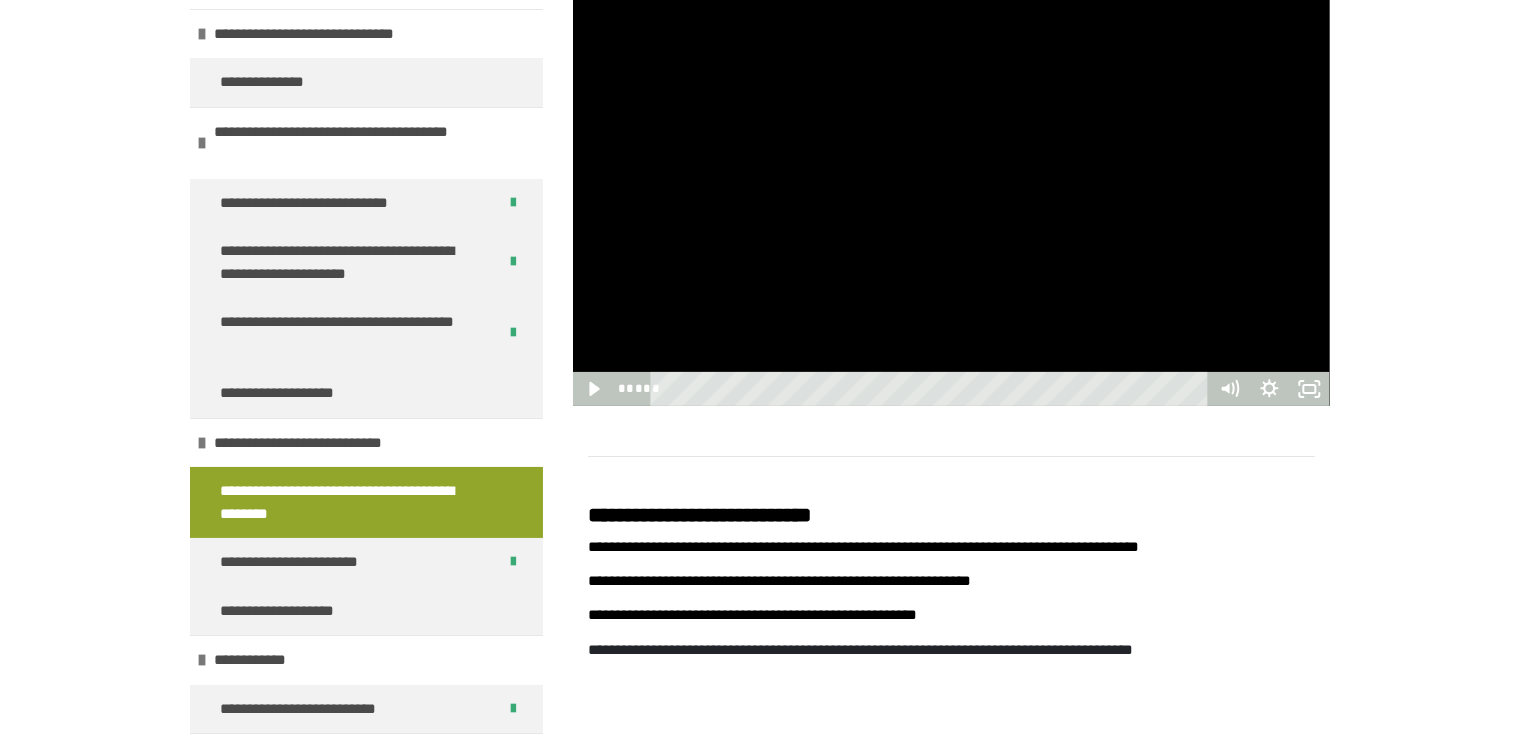 click at bounding box center [951, 194] 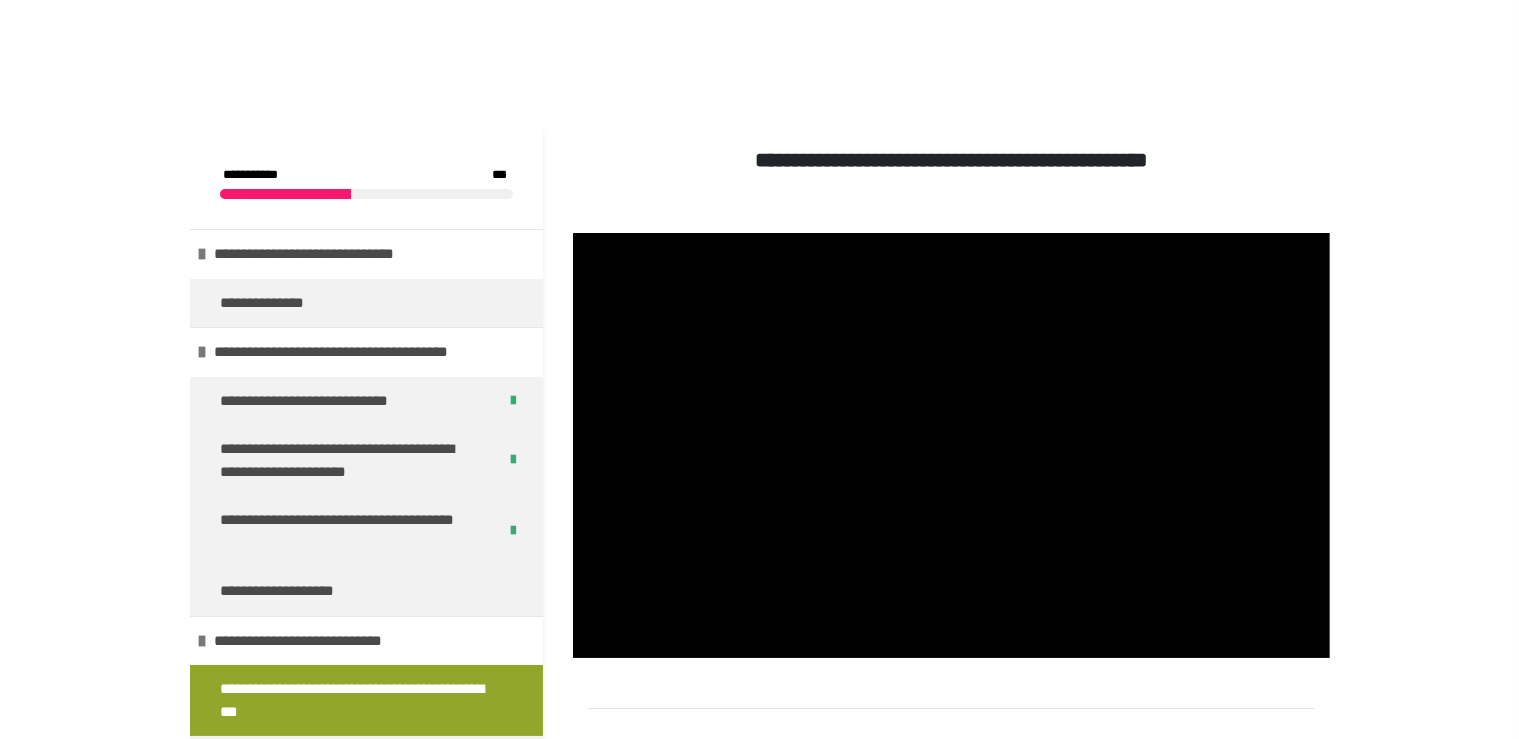 scroll, scrollTop: 105, scrollLeft: 0, axis: vertical 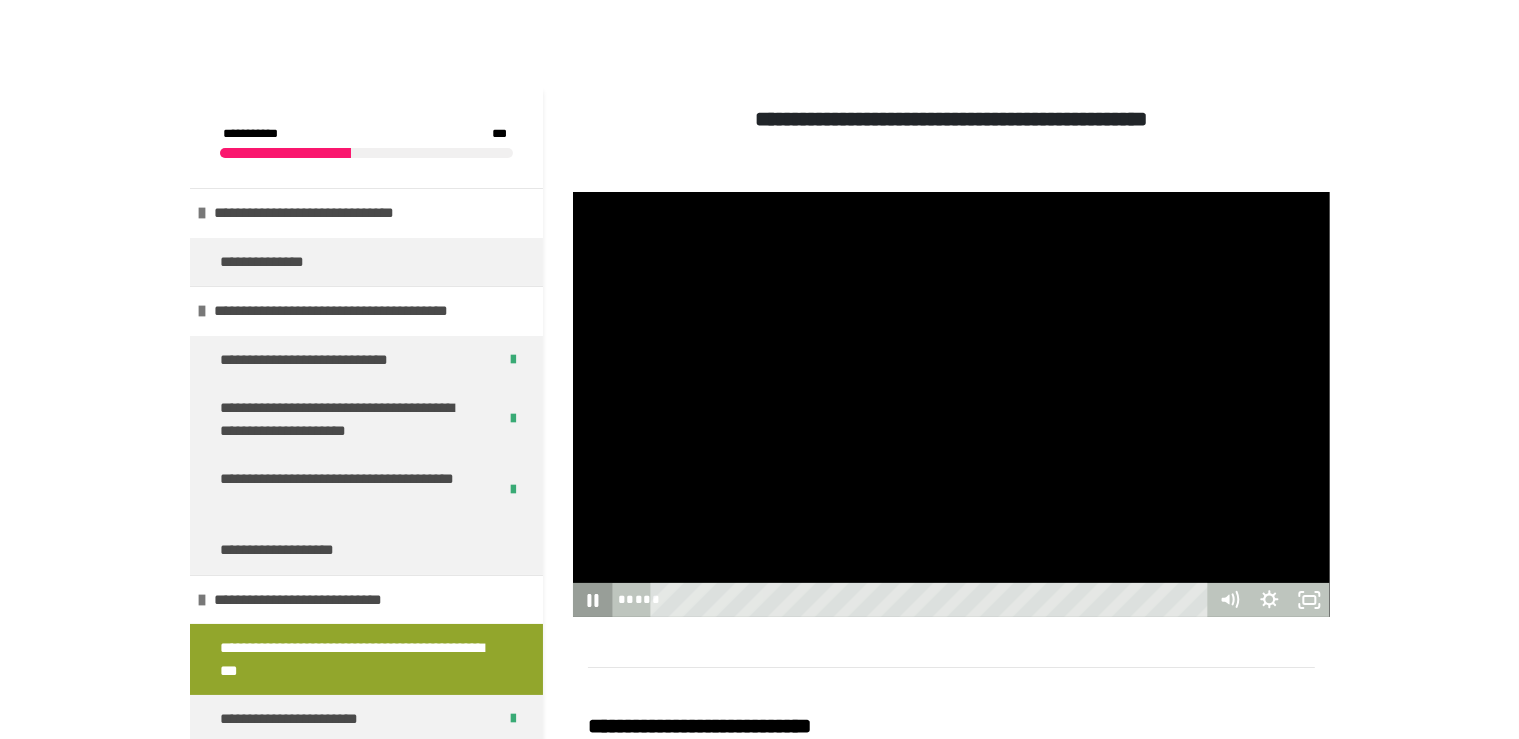 click 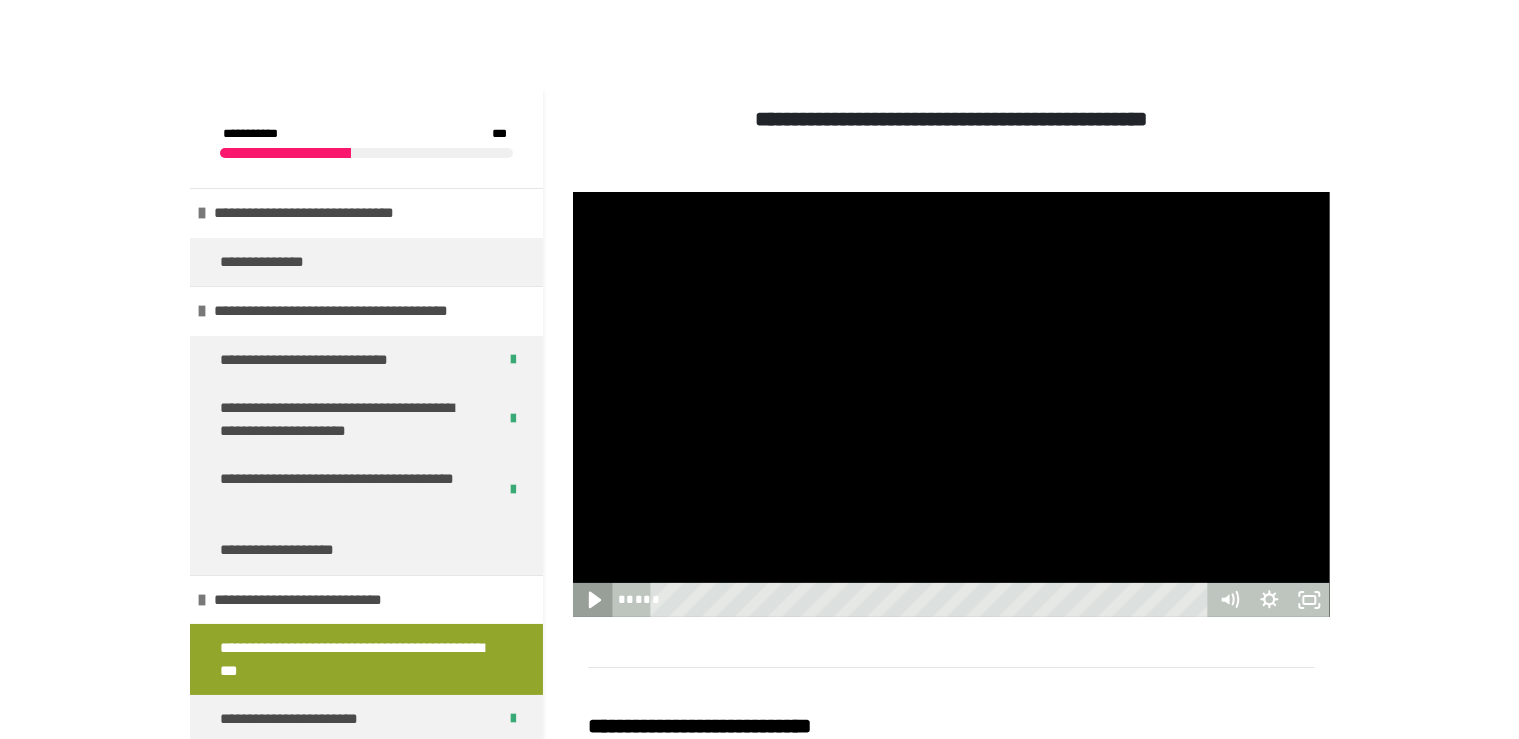 click 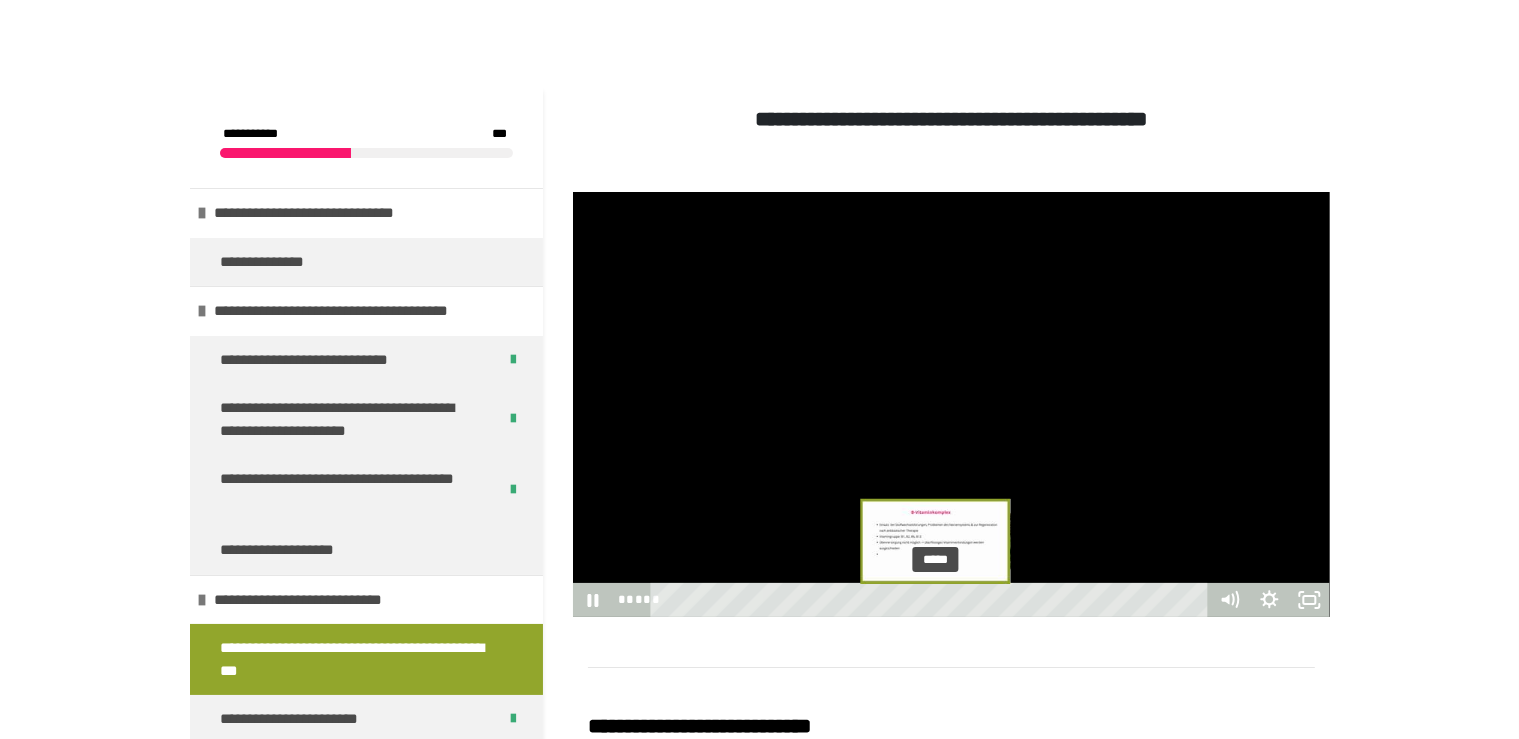 click at bounding box center [935, 600] 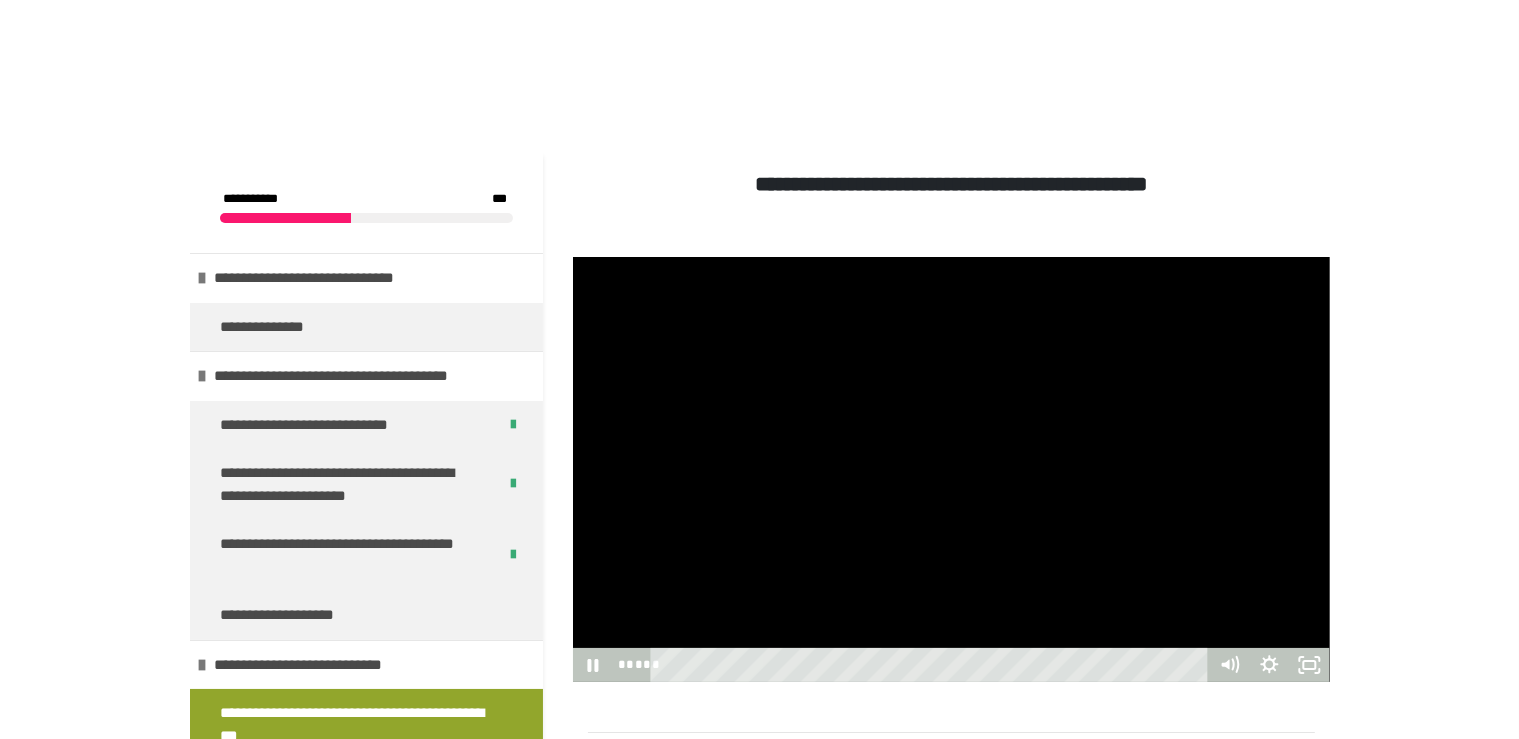scroll, scrollTop: 0, scrollLeft: 0, axis: both 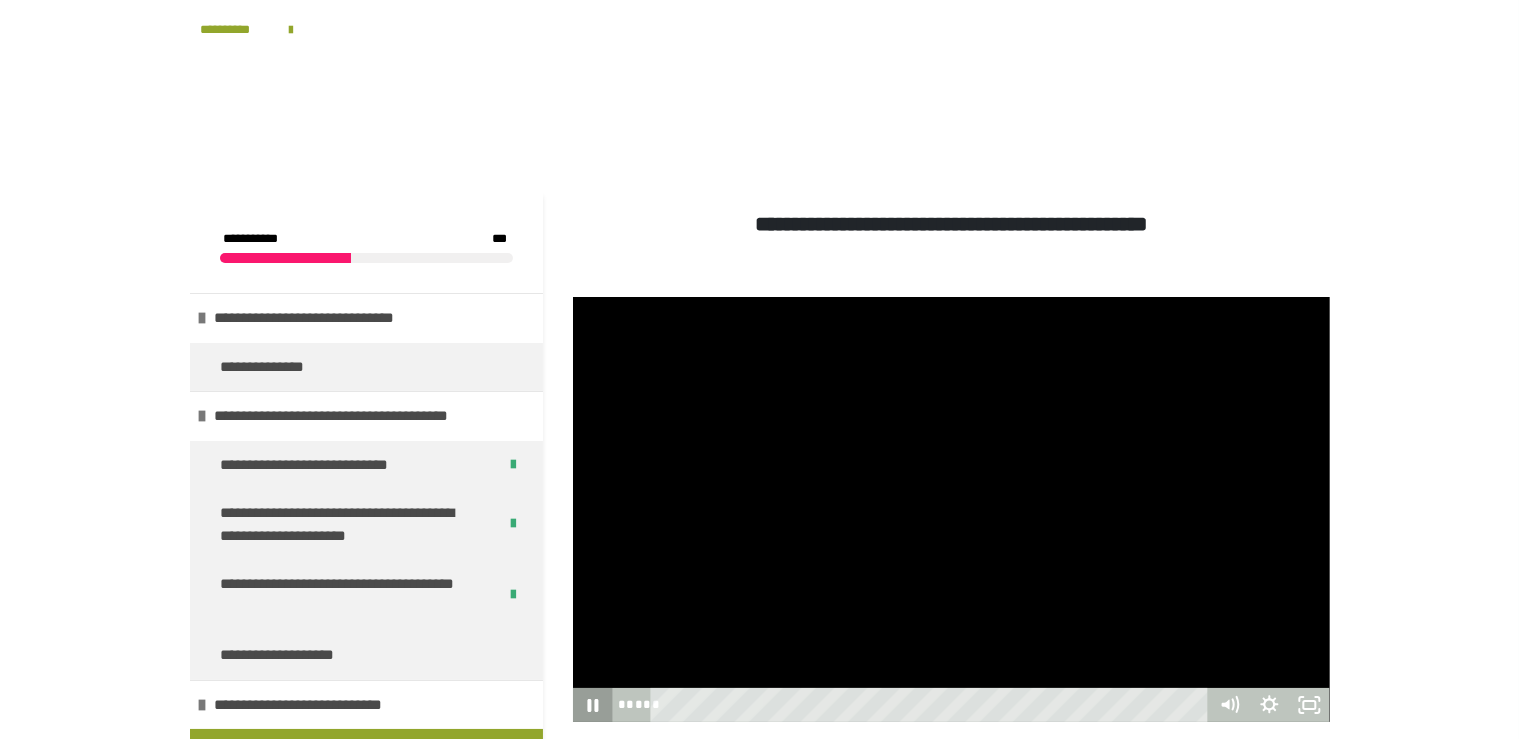 click 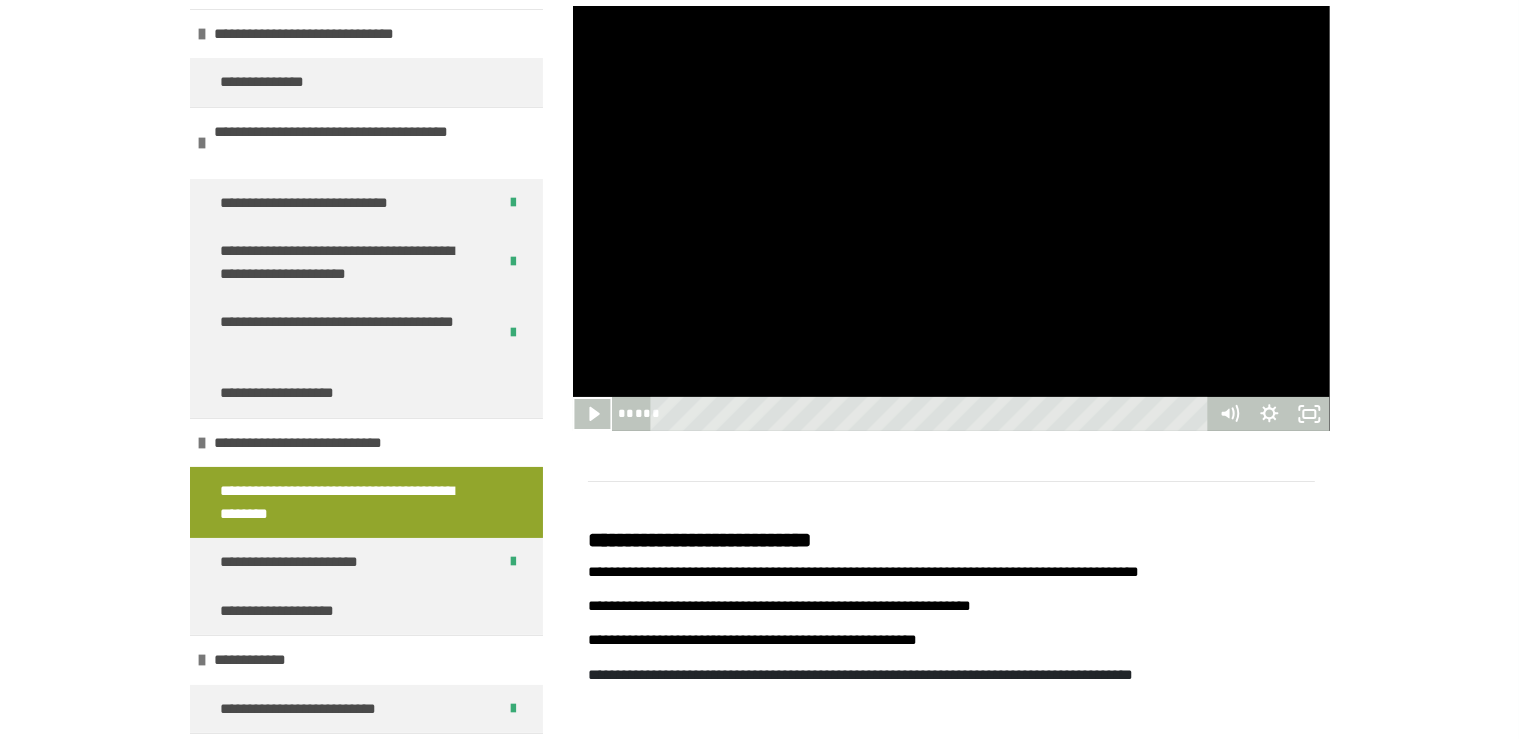 scroll, scrollTop: 316, scrollLeft: 0, axis: vertical 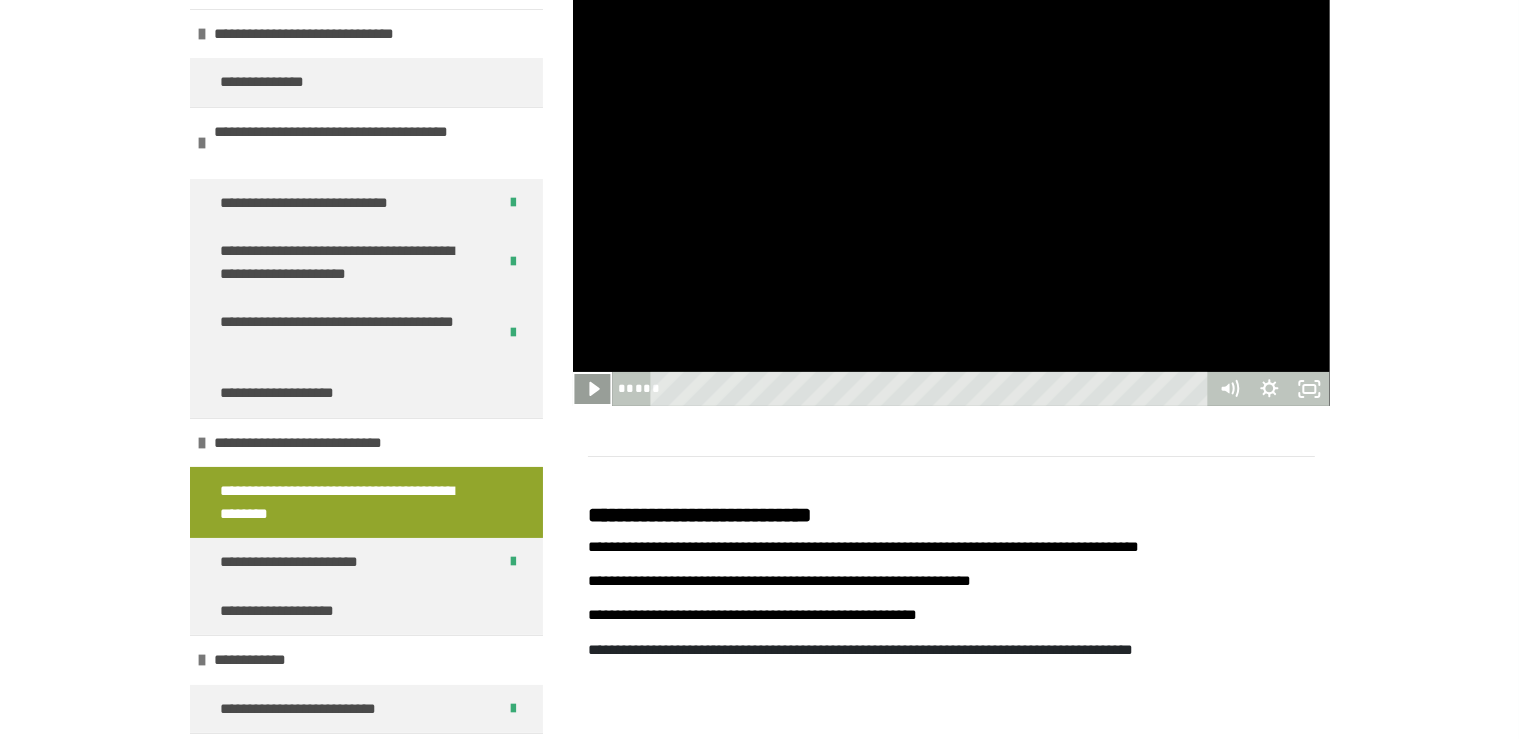 click 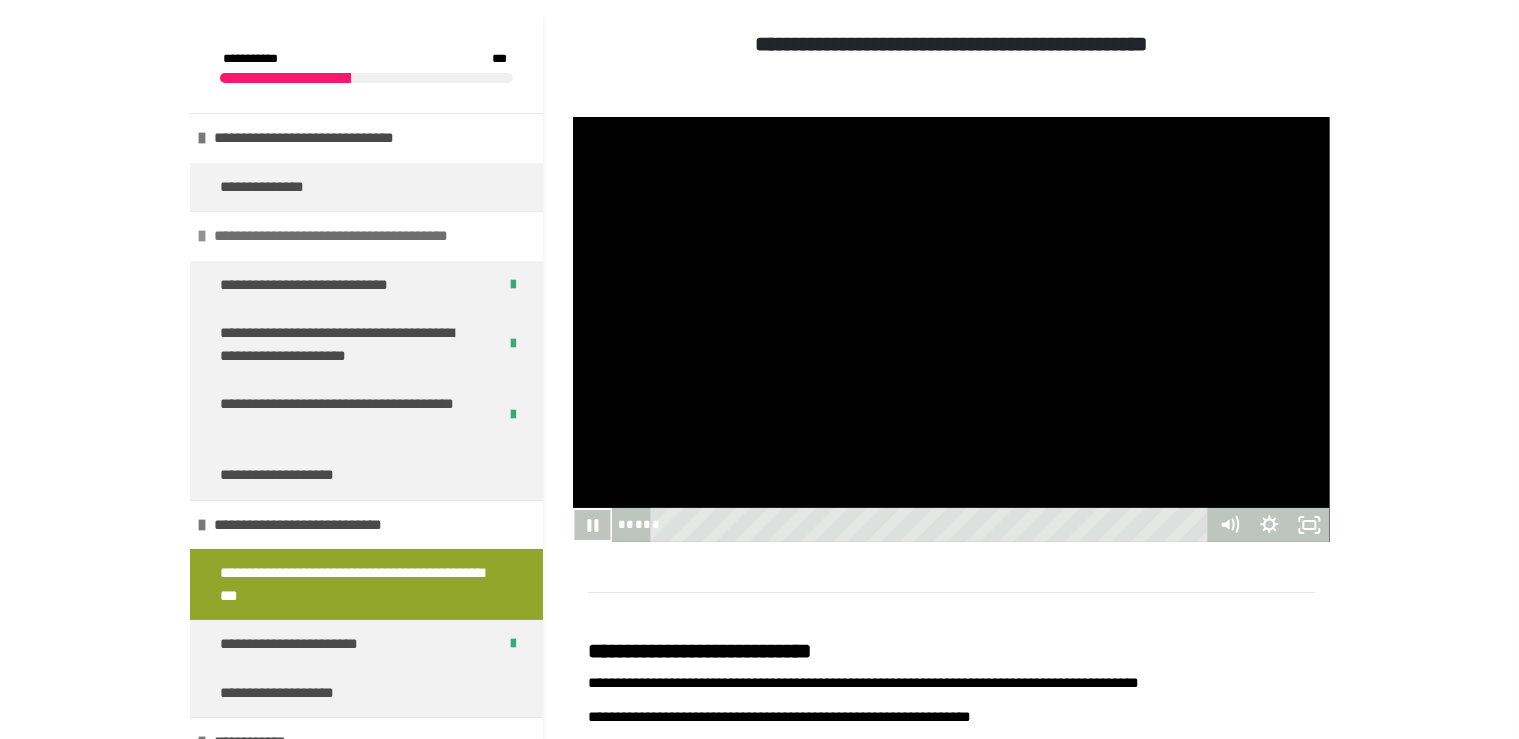 scroll, scrollTop: 105, scrollLeft: 0, axis: vertical 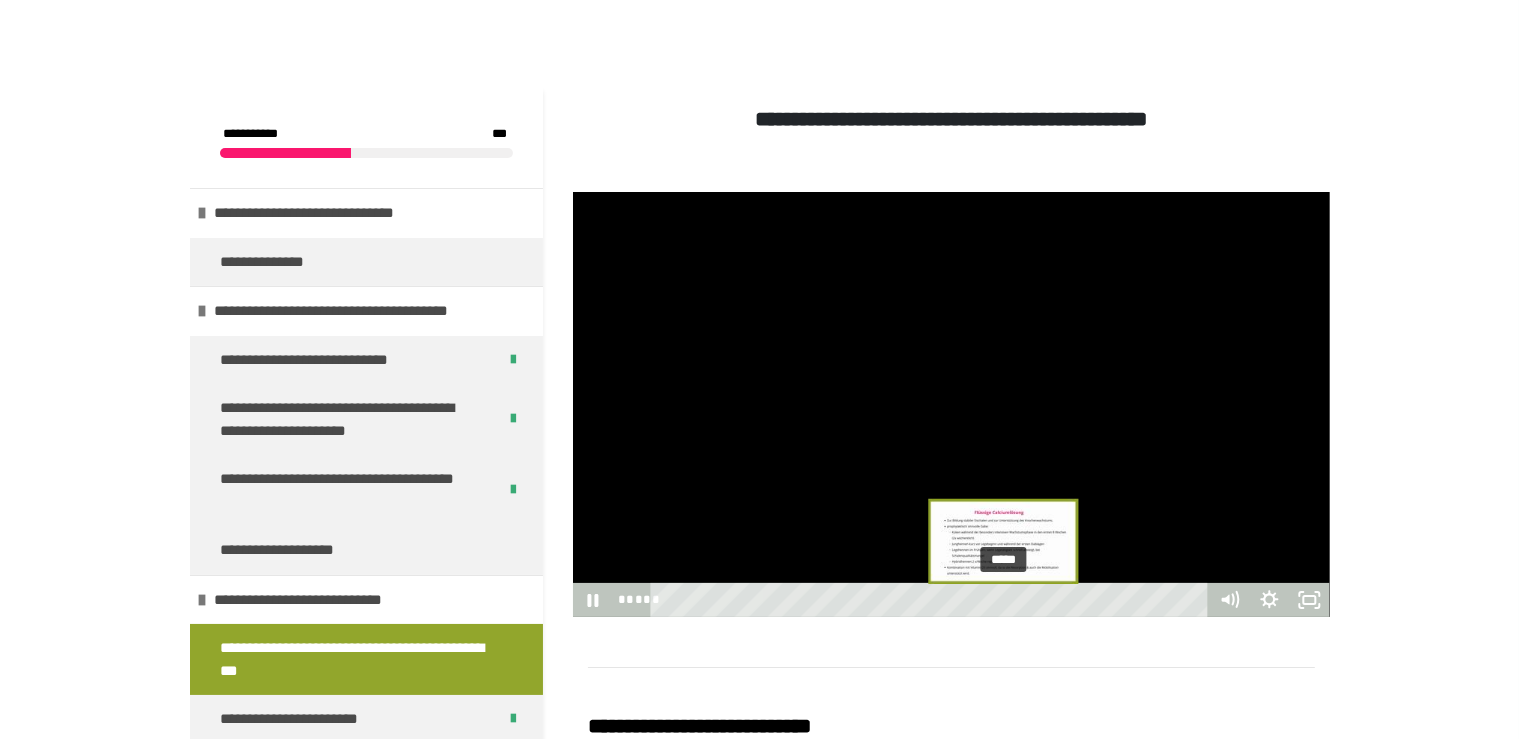 click at bounding box center [1003, 600] 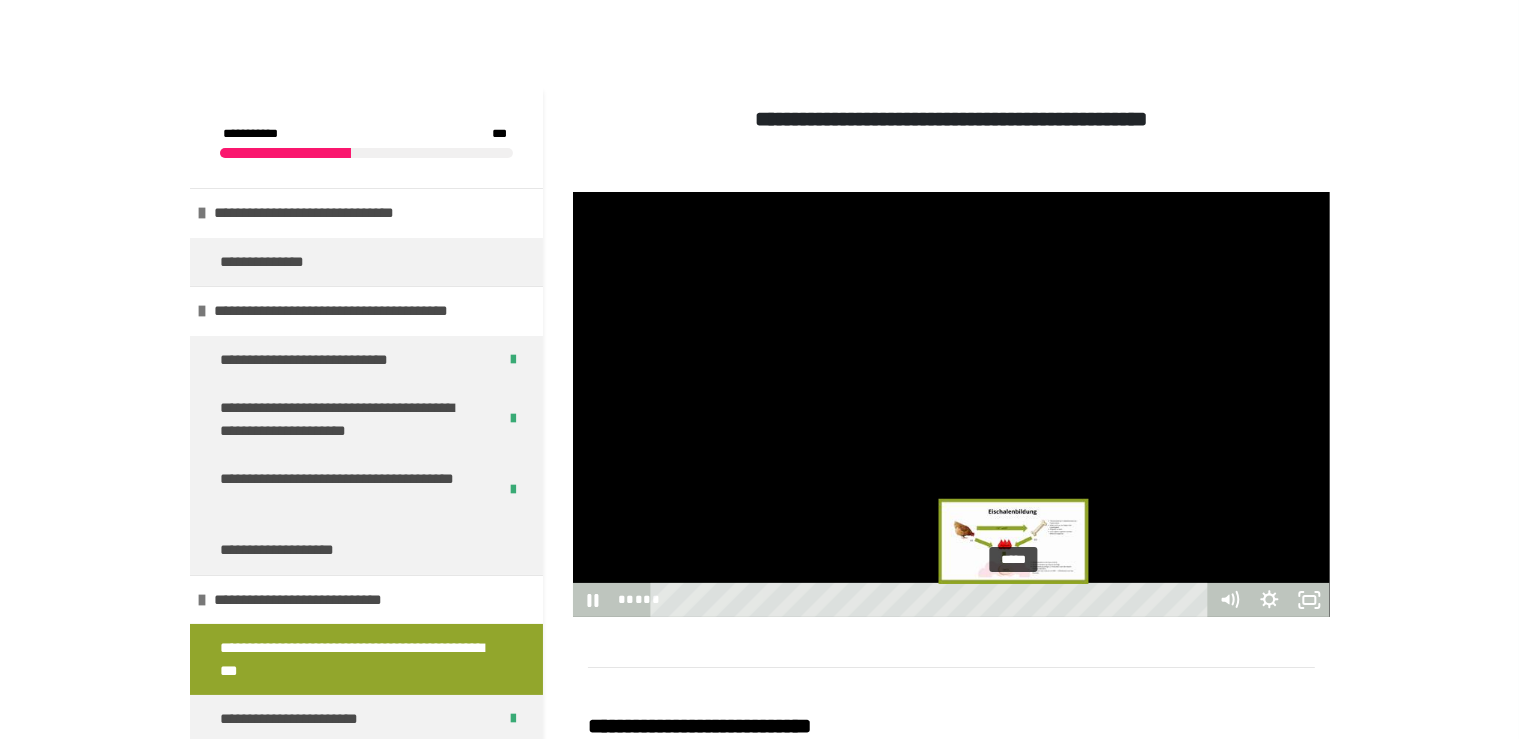click at bounding box center (1013, 600) 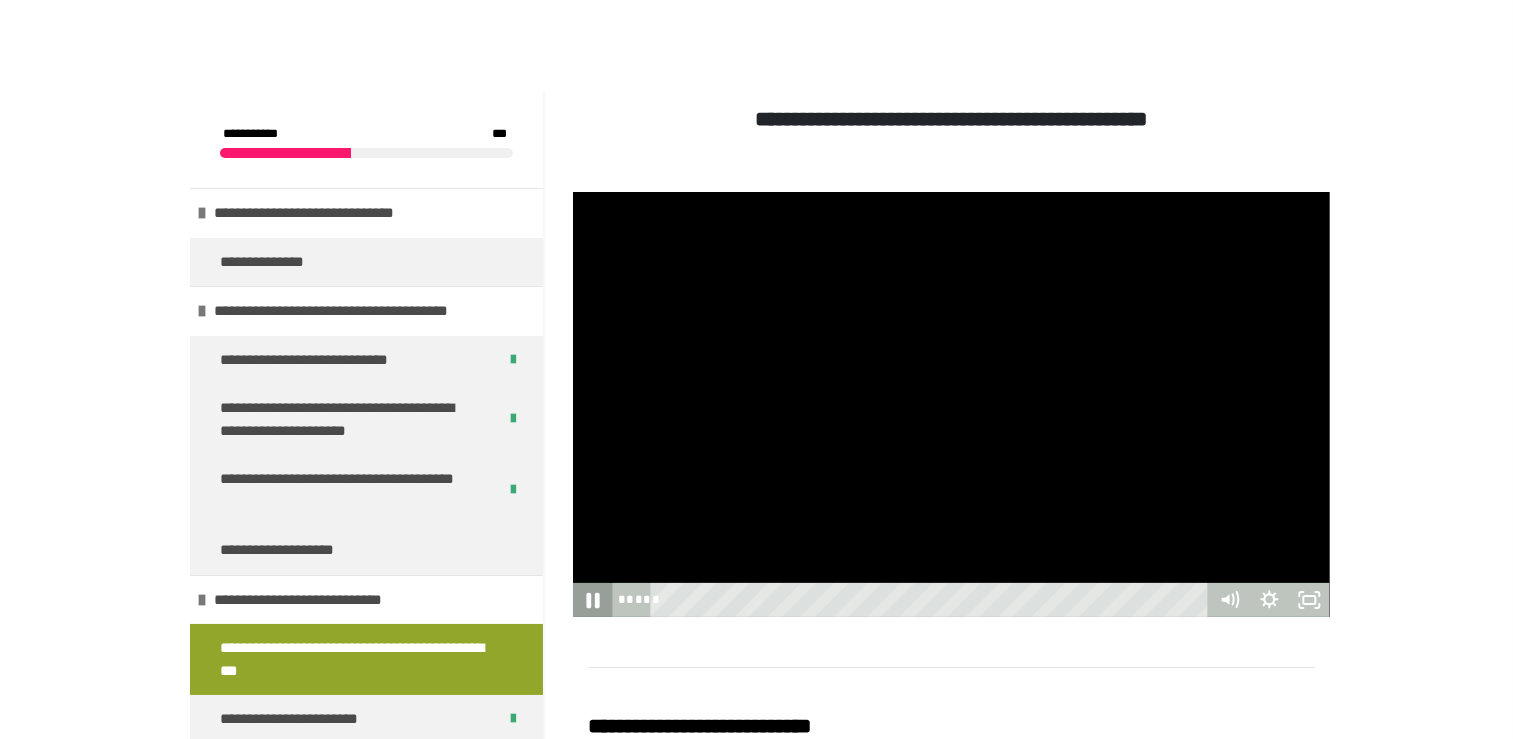 click 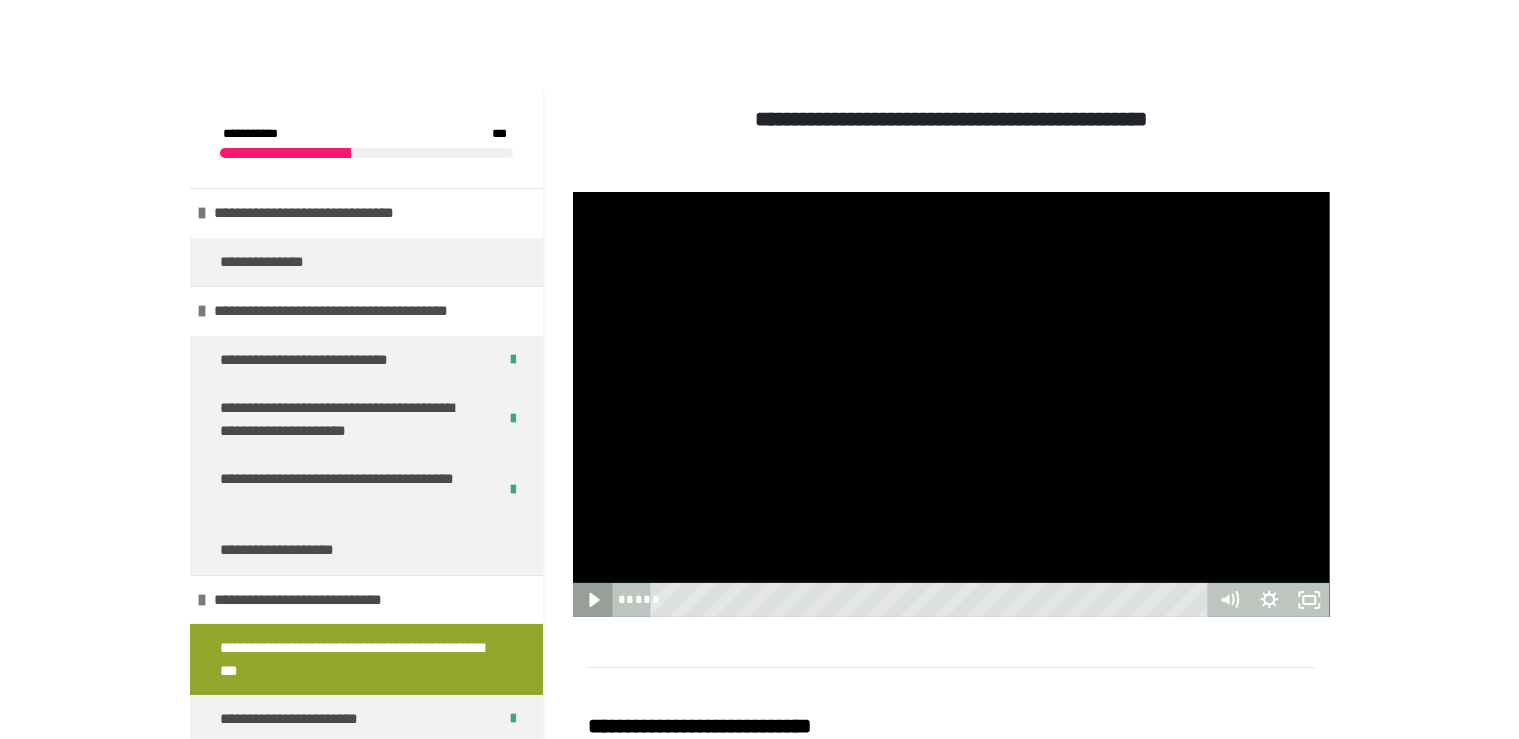 click 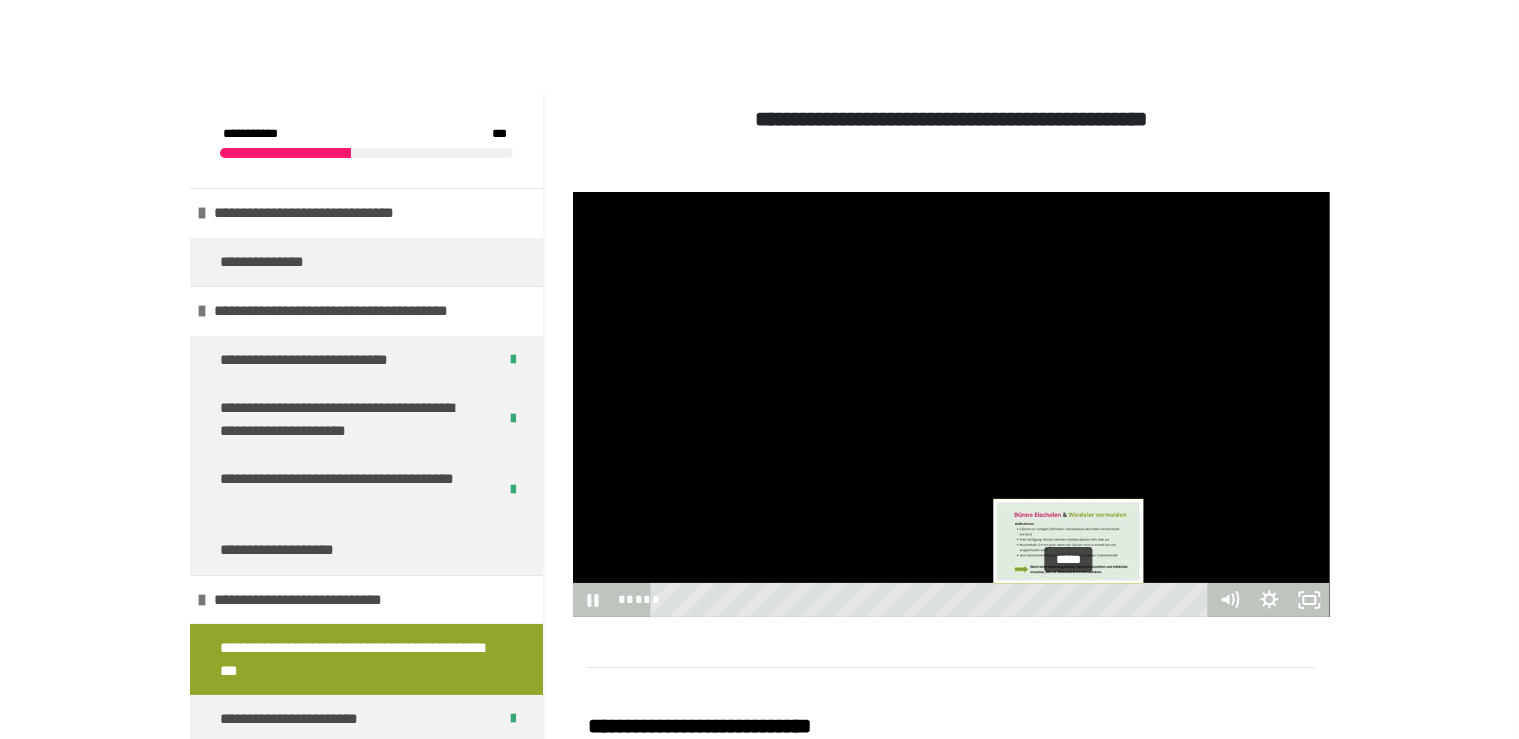 click at bounding box center [1068, 600] 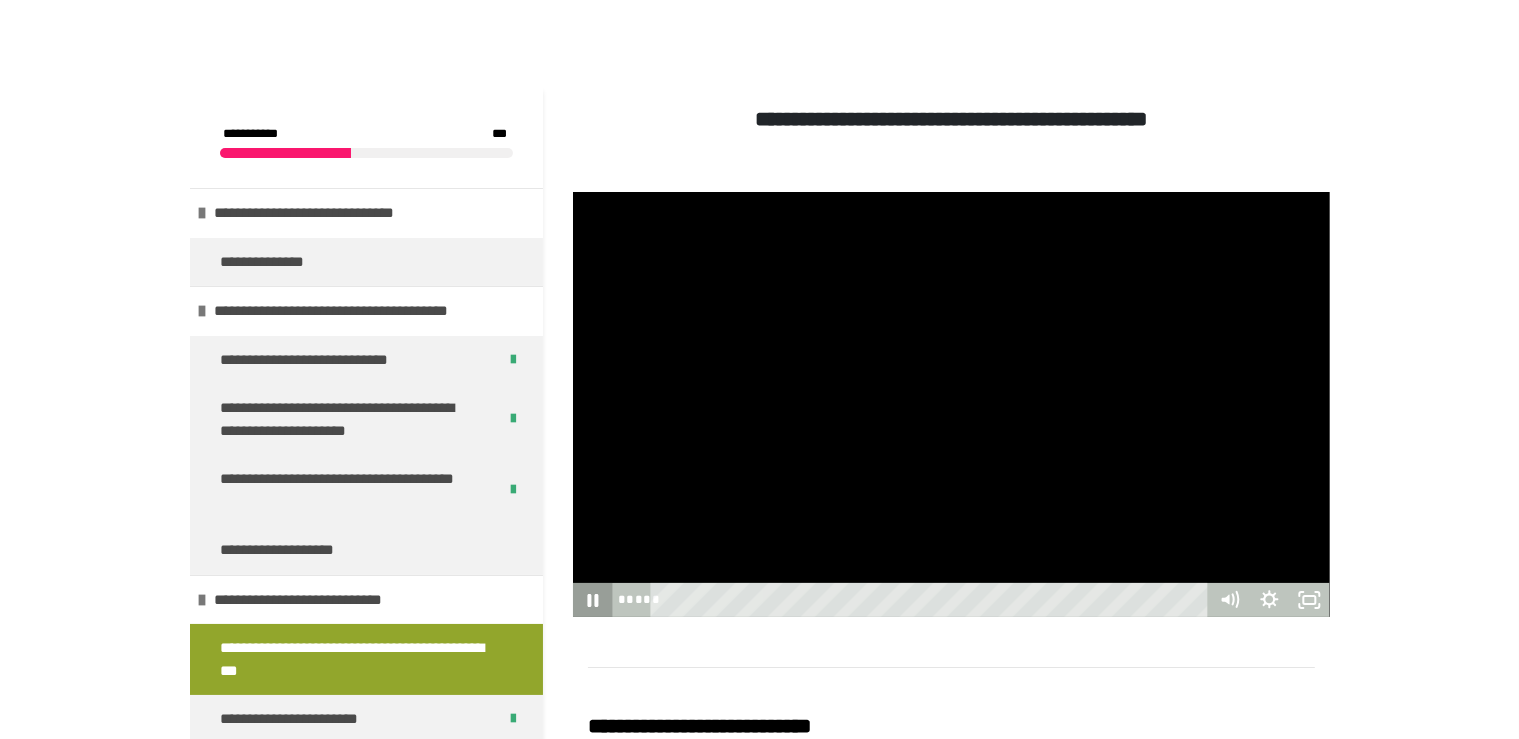 click 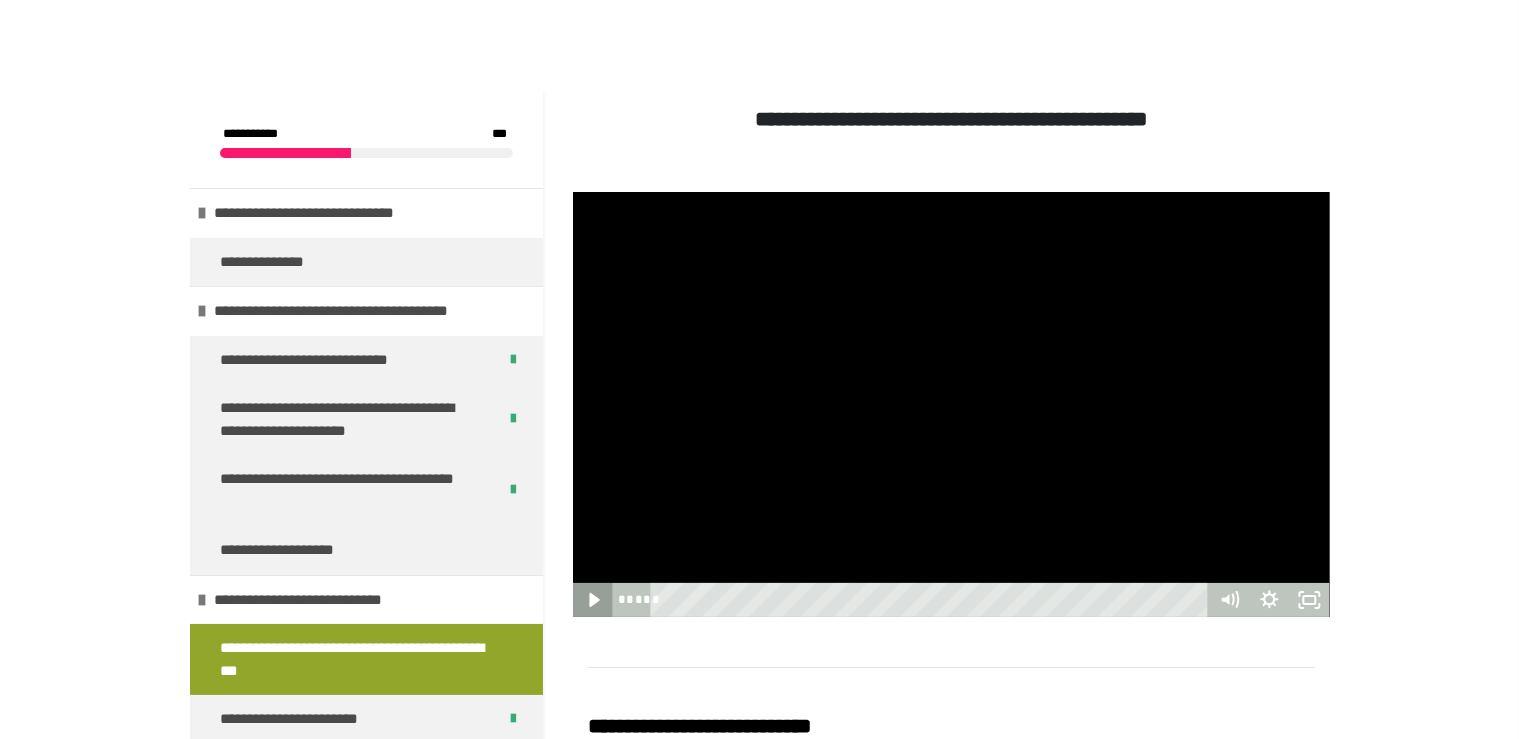 click 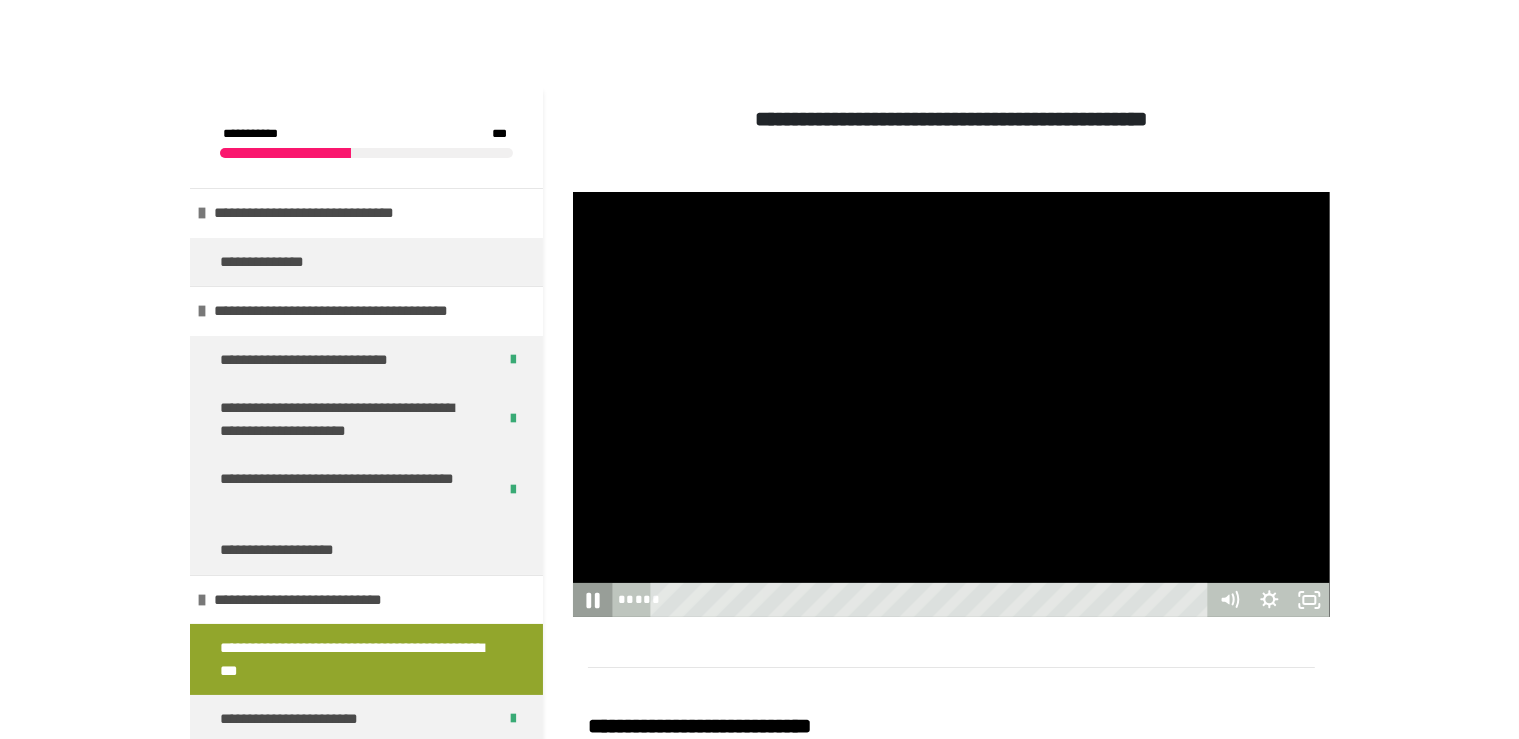 click 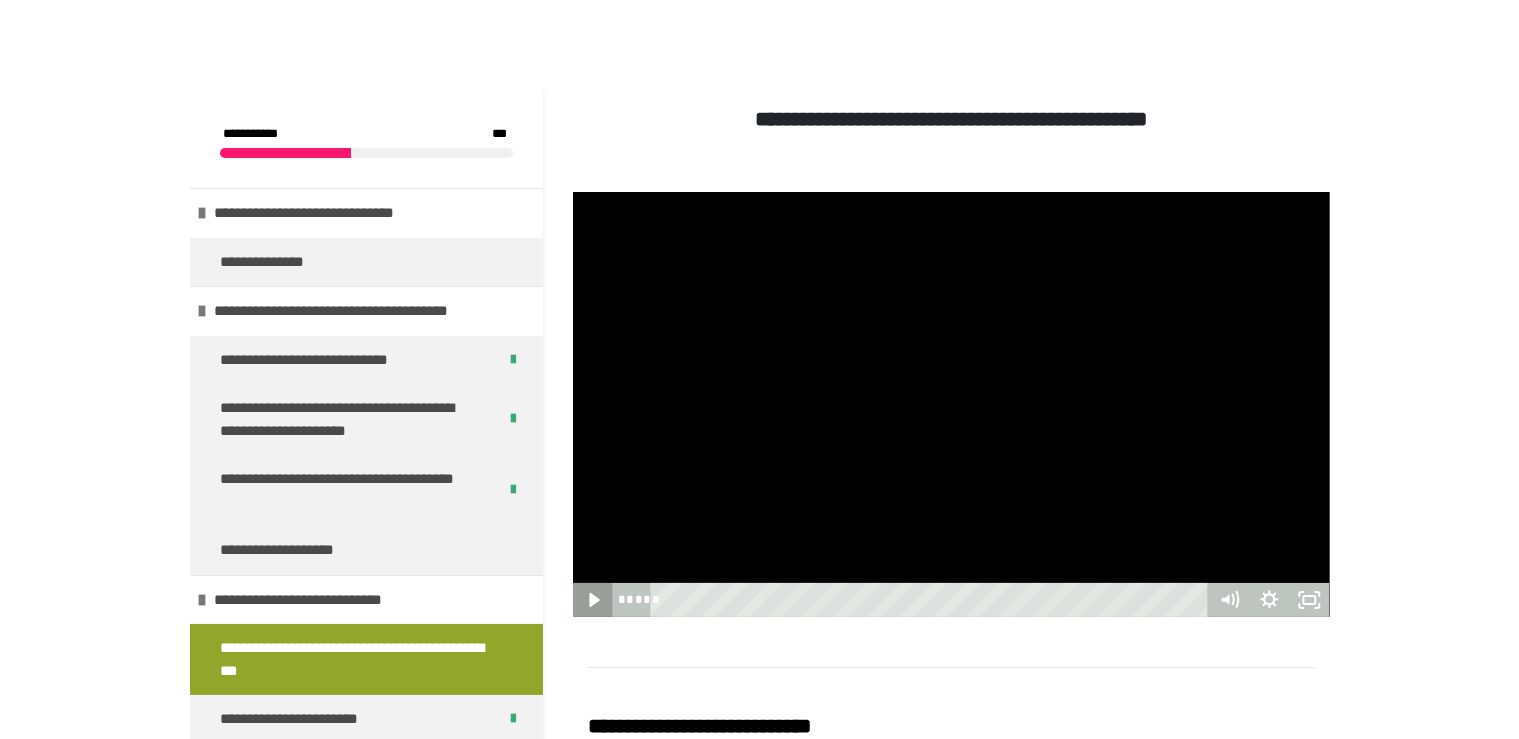 click 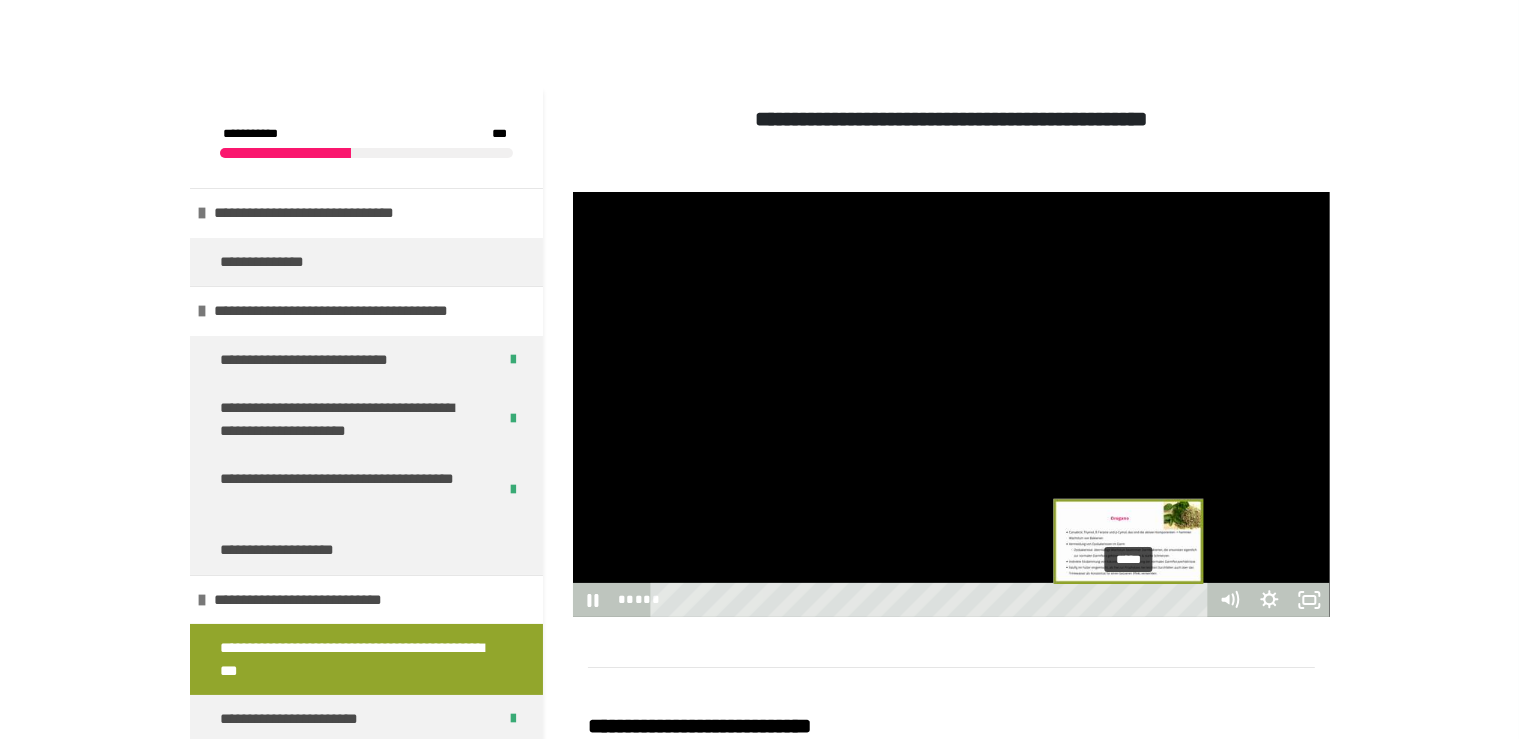 drag, startPoint x: 1104, startPoint y: 600, endPoint x: 1130, endPoint y: 603, distance: 26.172504 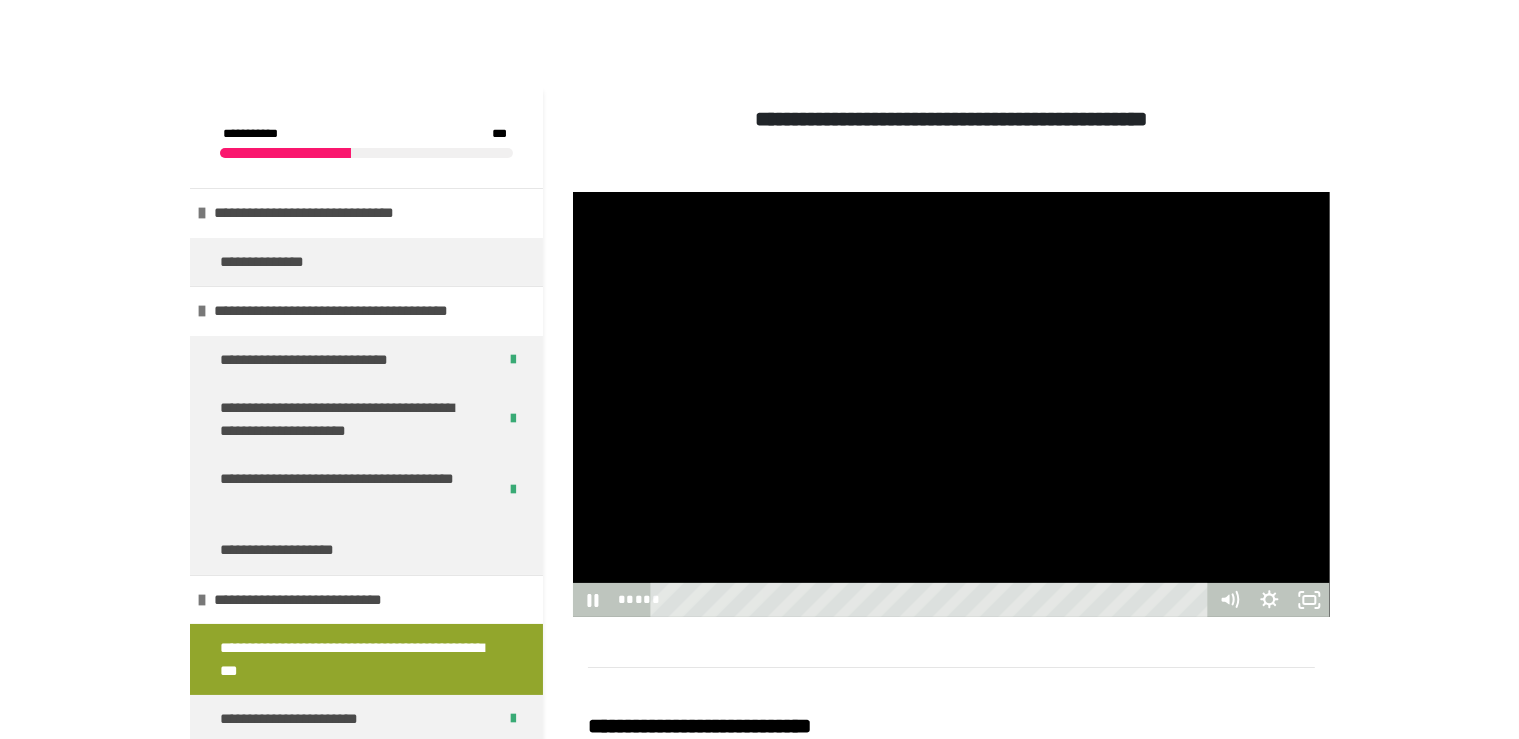 scroll, scrollTop: 211, scrollLeft: 0, axis: vertical 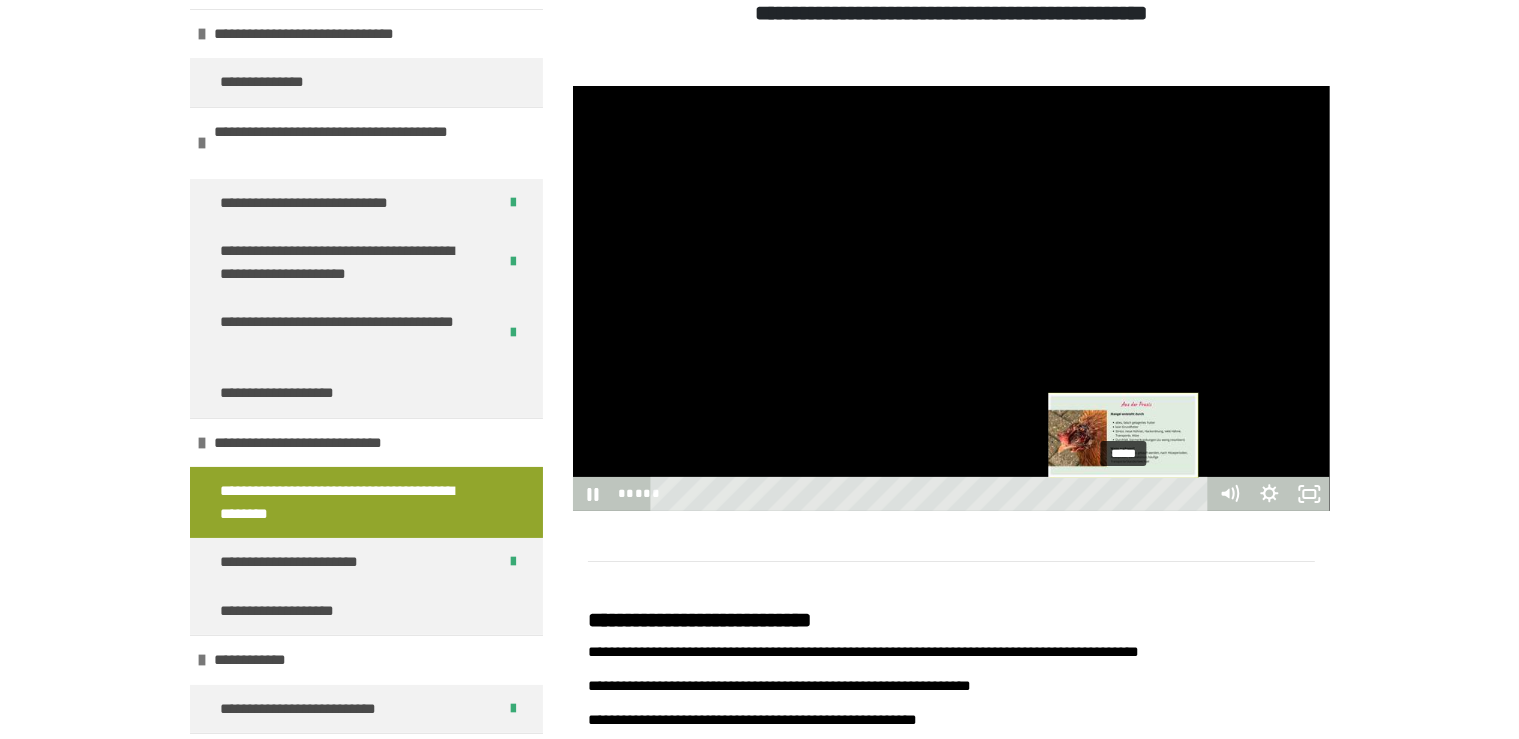 click on "*****" at bounding box center (932, 494) 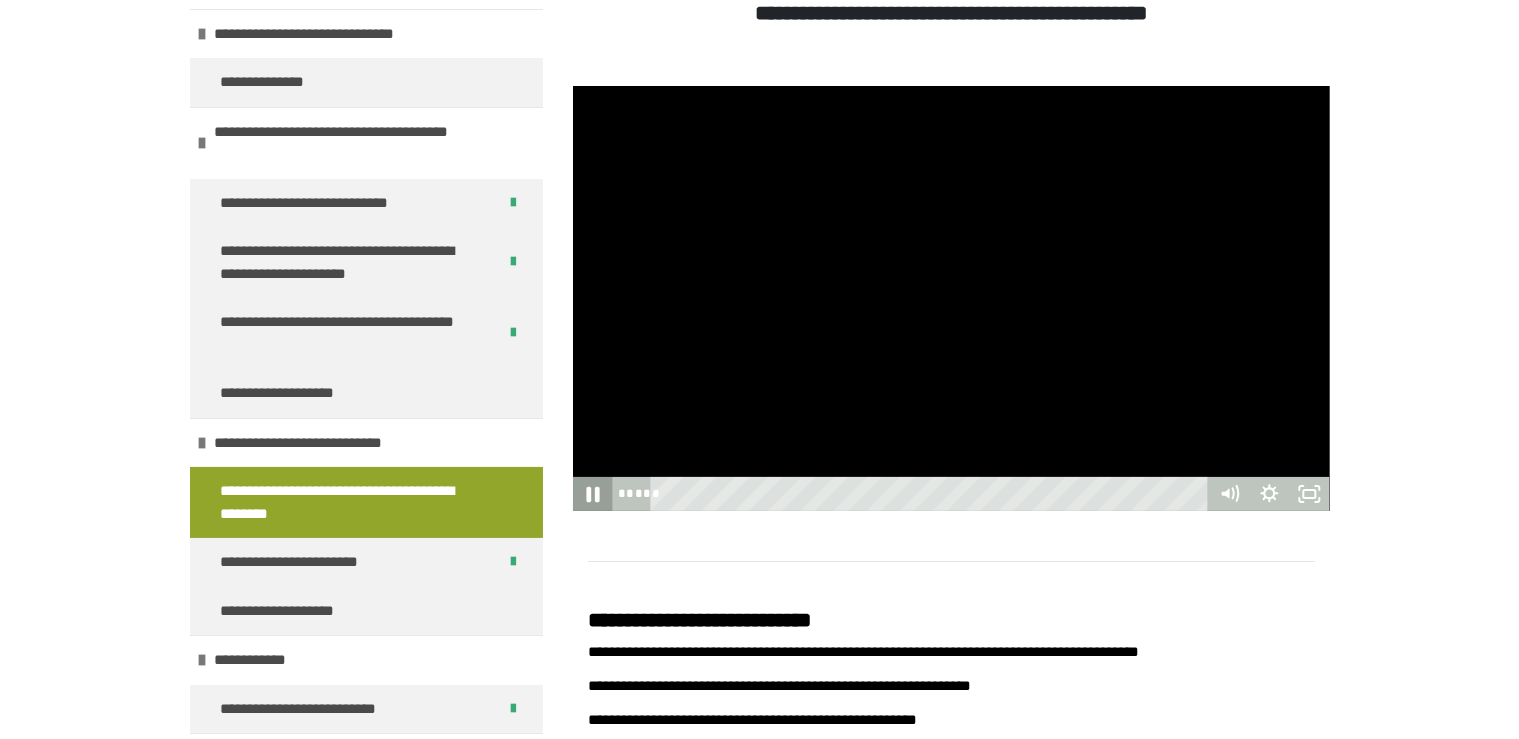 click 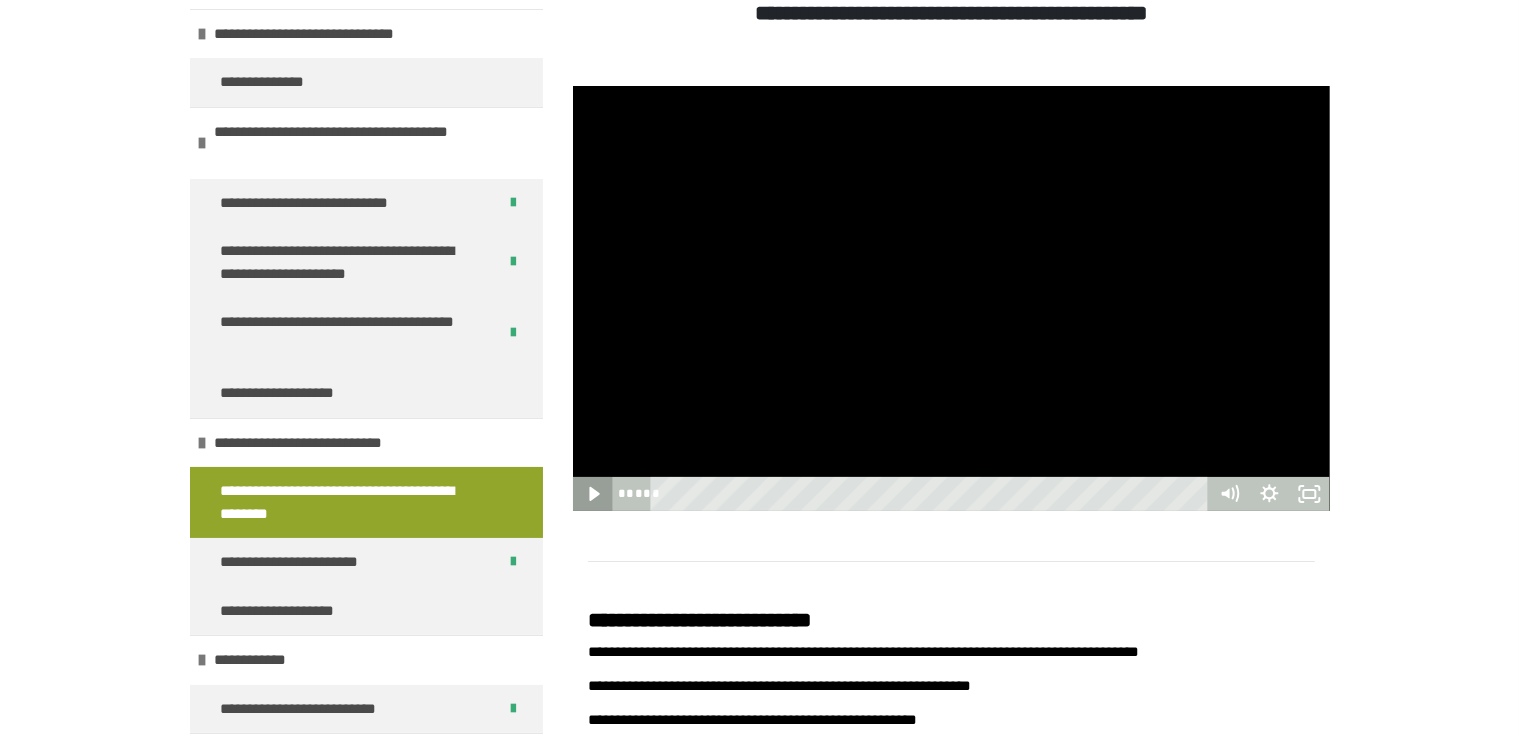 click 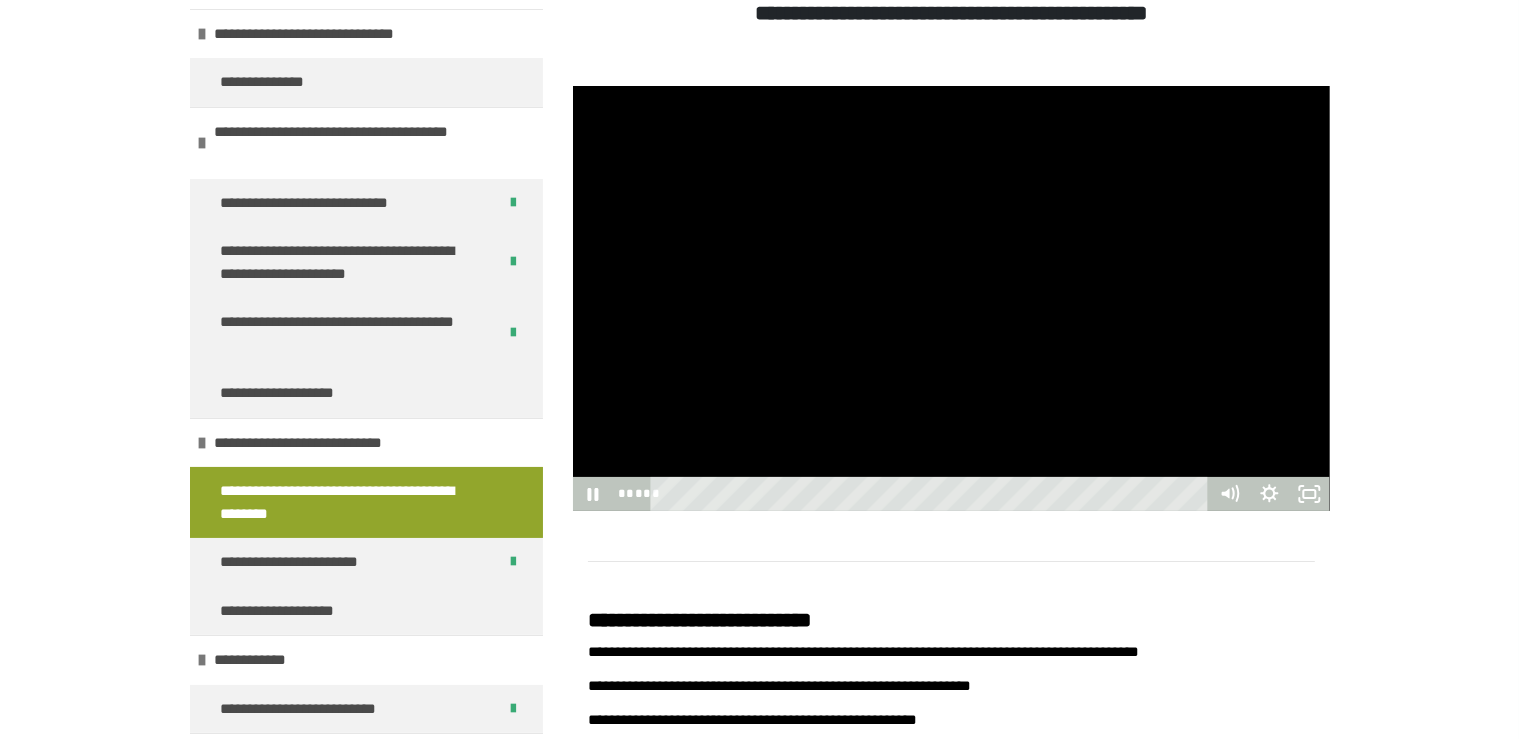 click at bounding box center (951, 299) 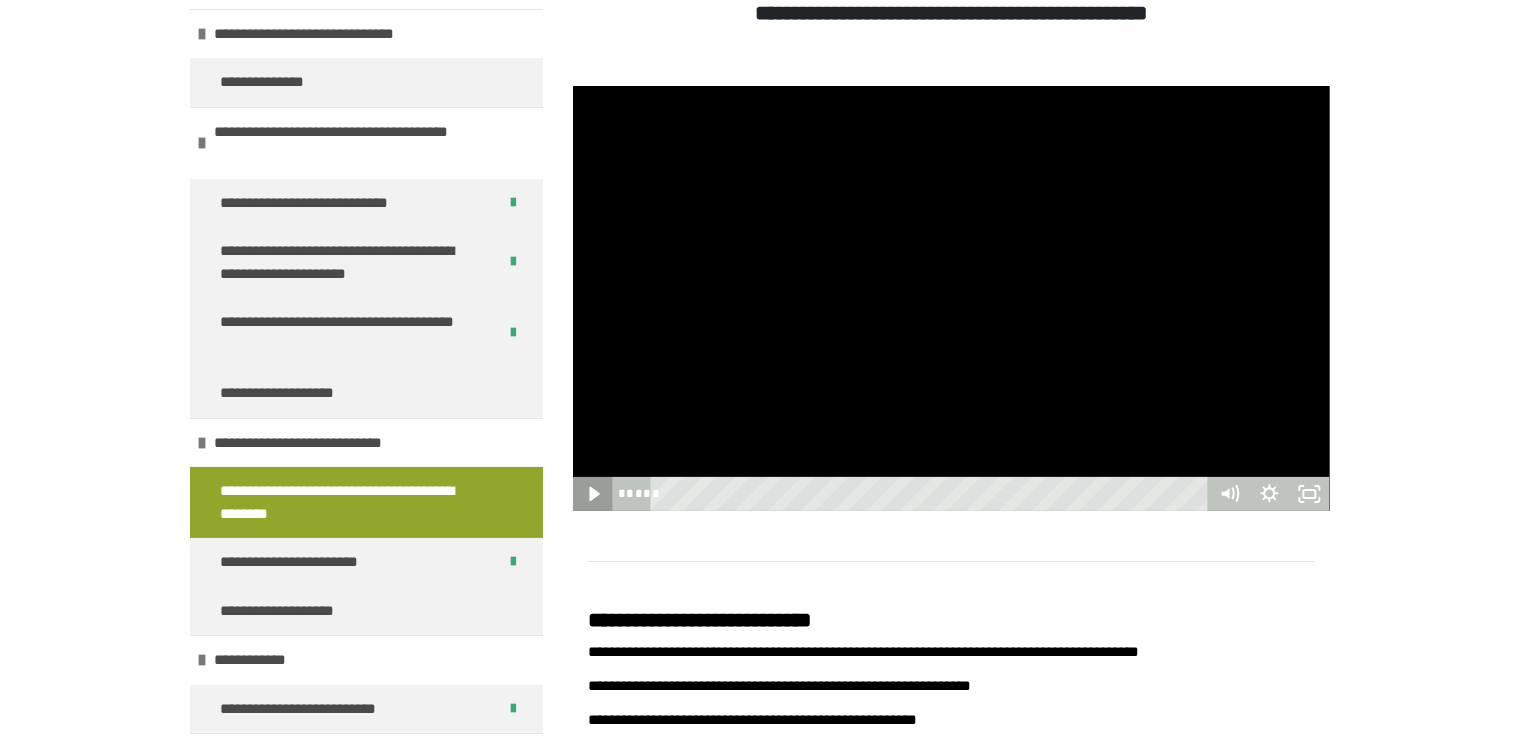 click 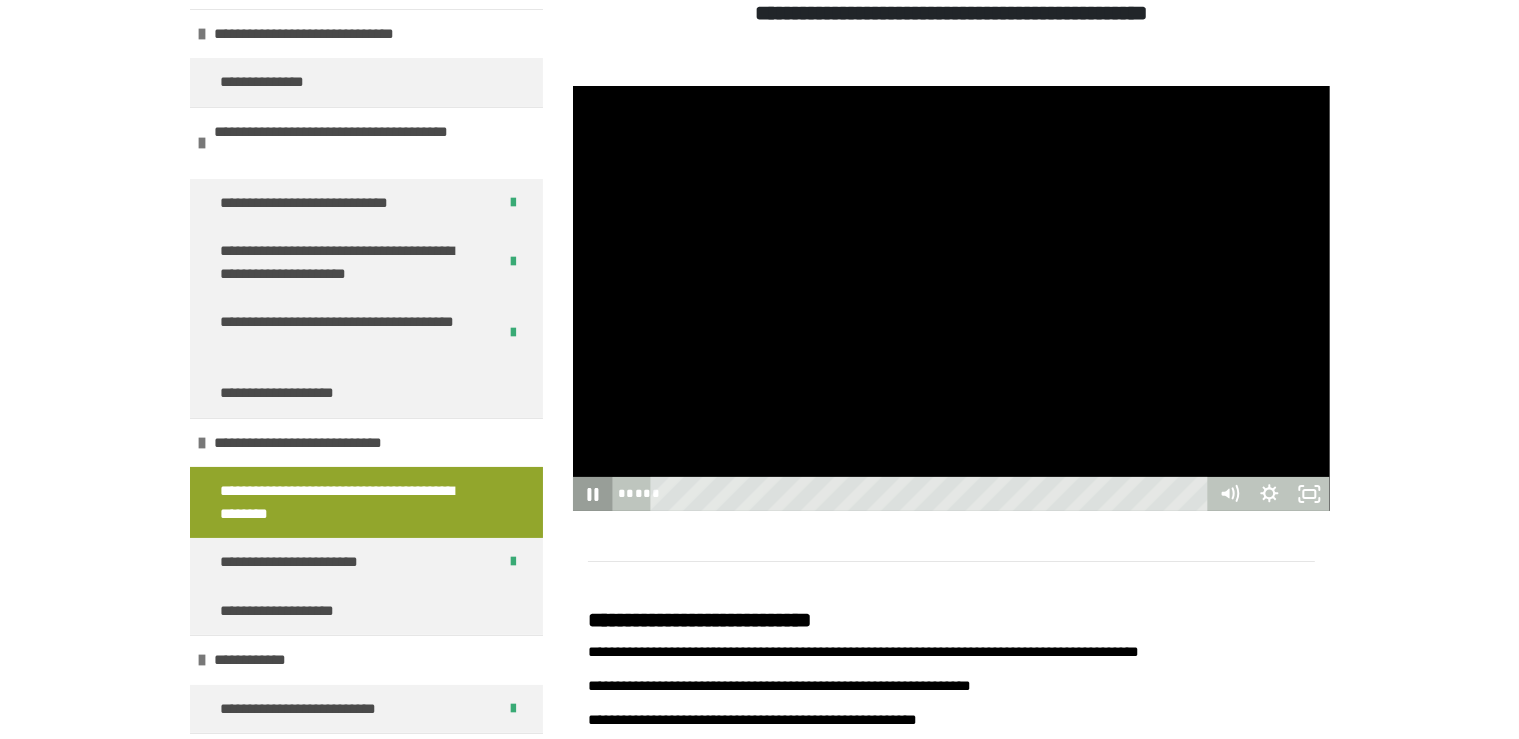 click 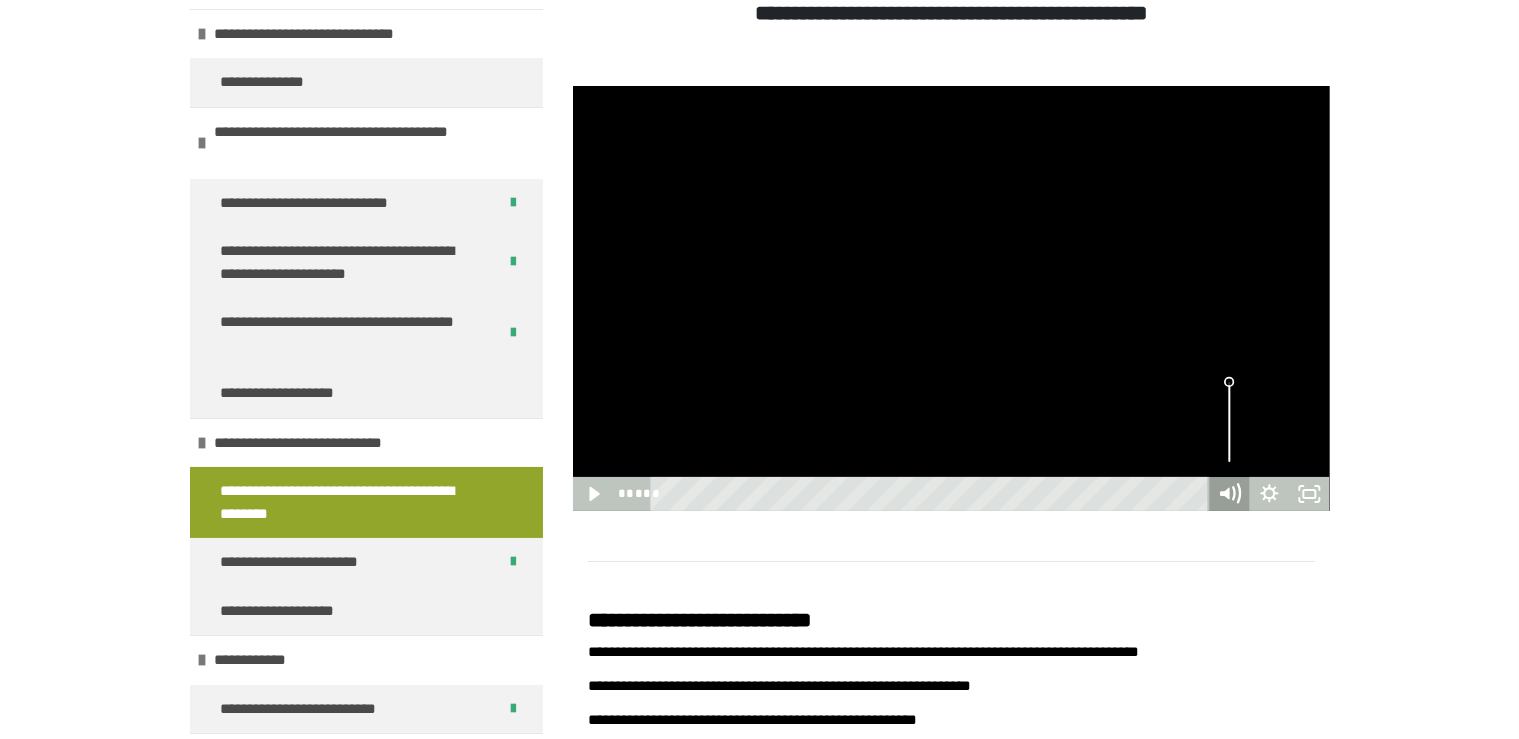 click 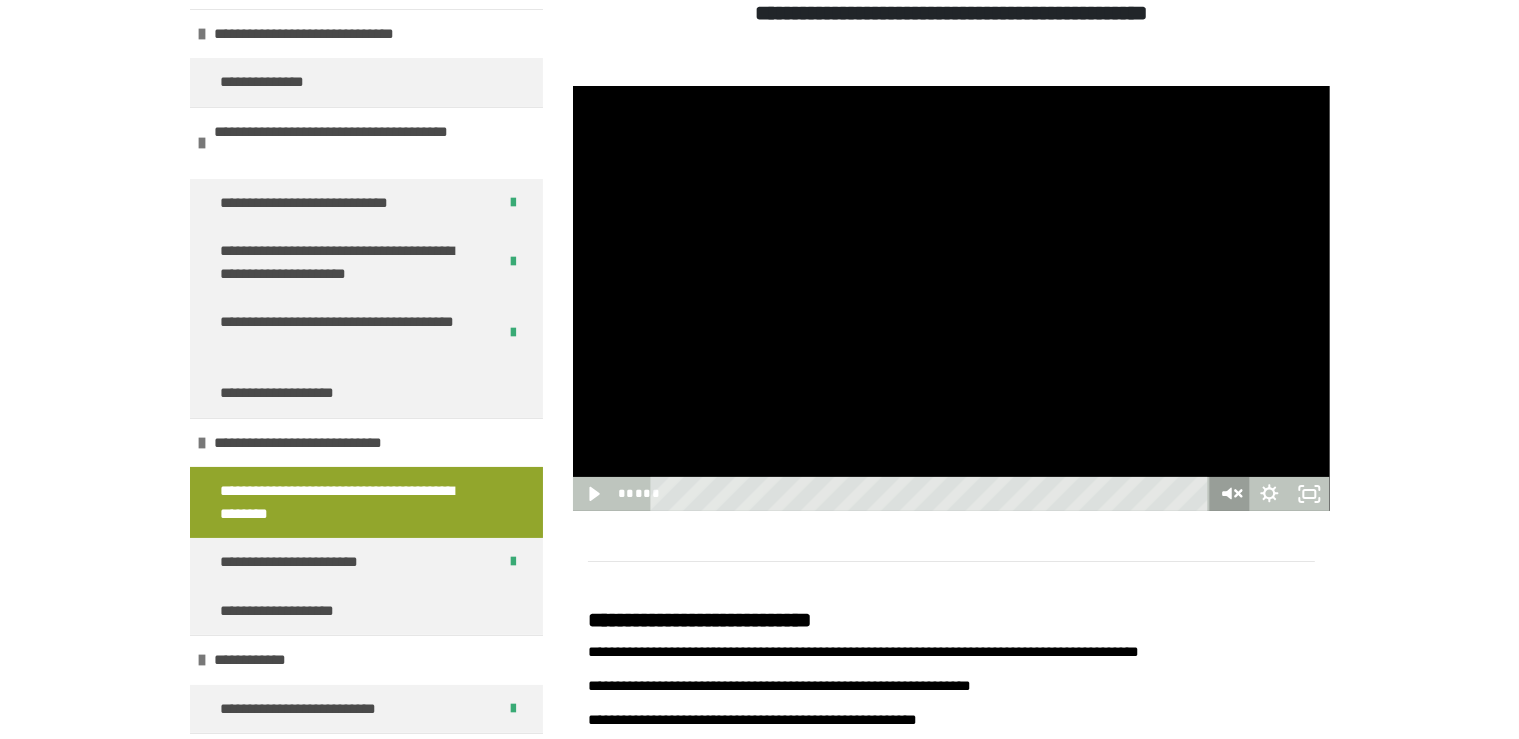 click 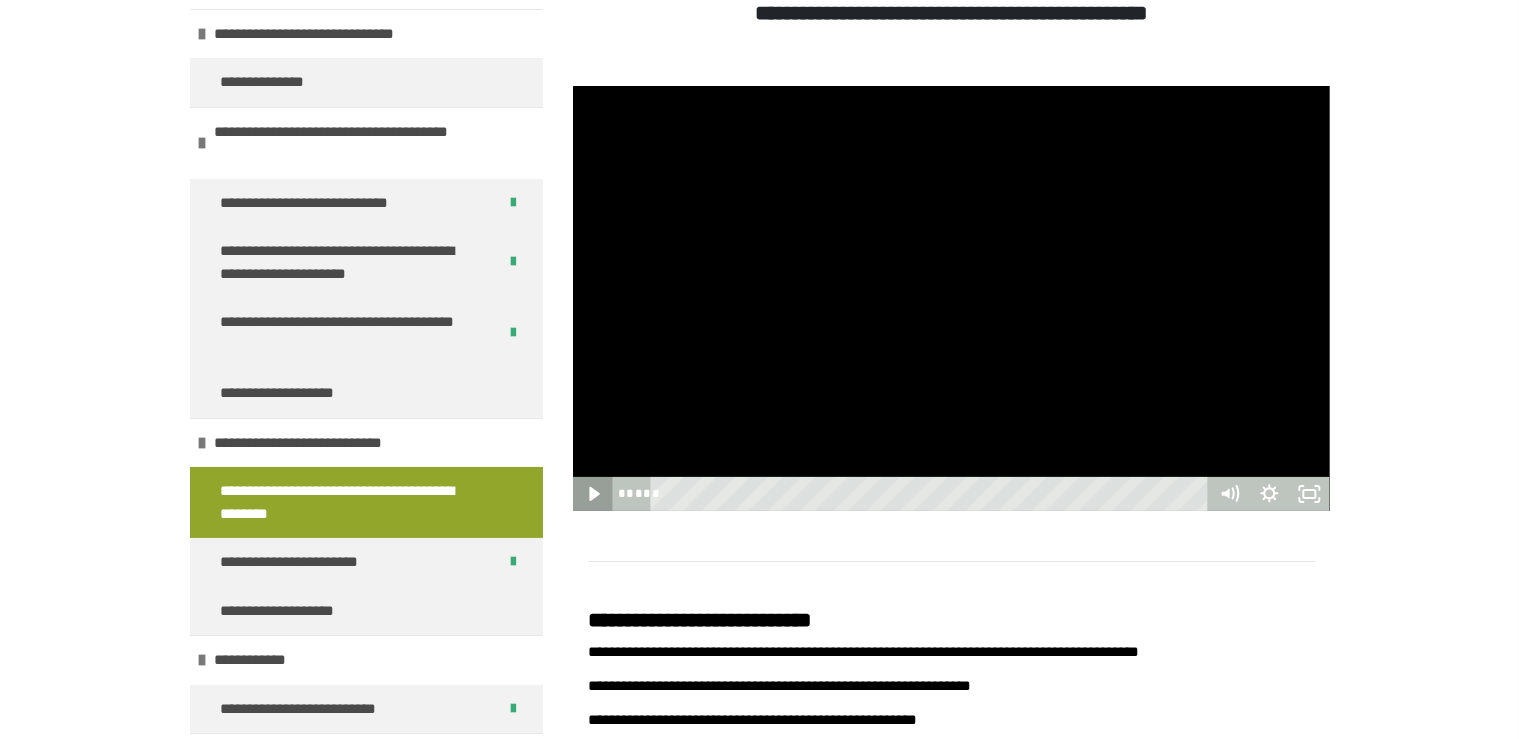 click 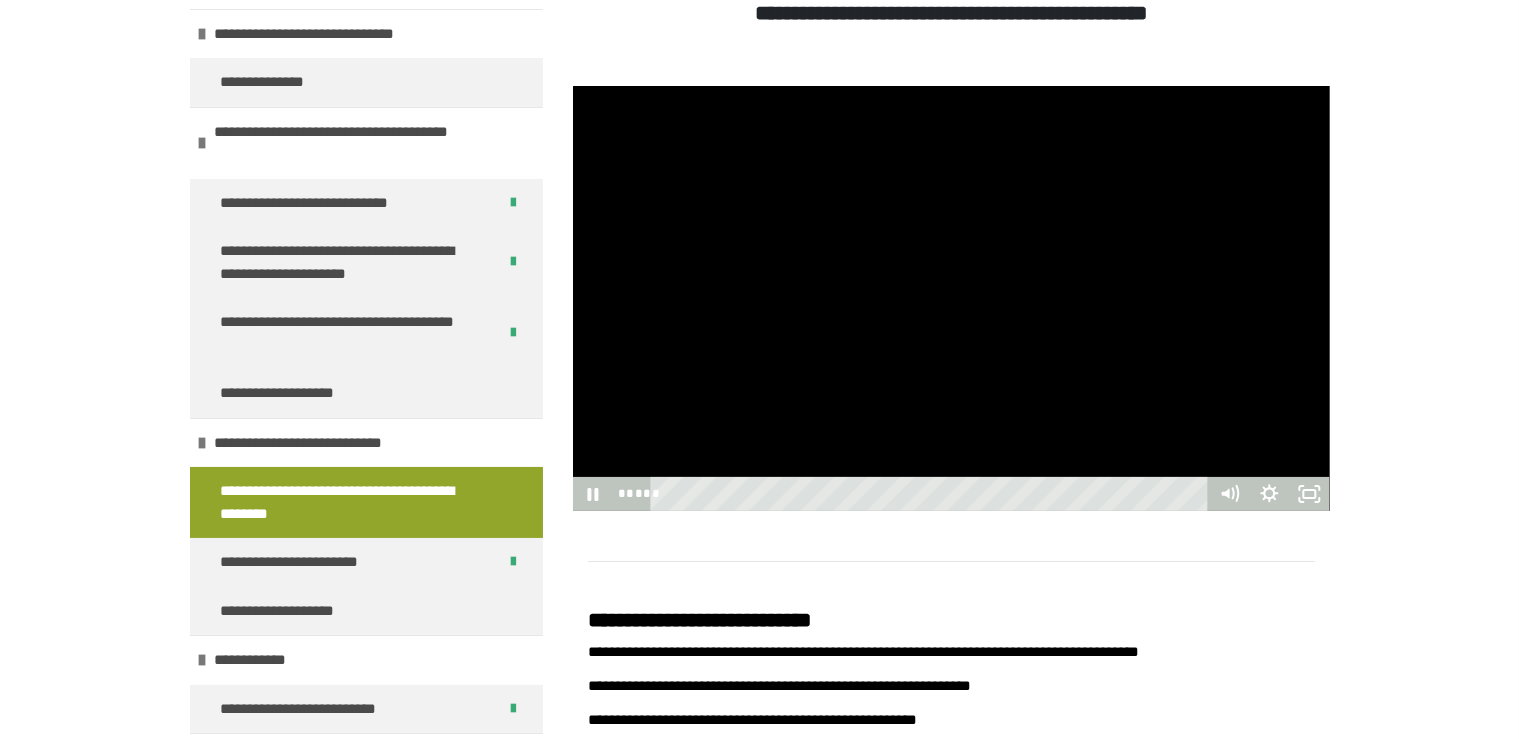 click at bounding box center (951, 299) 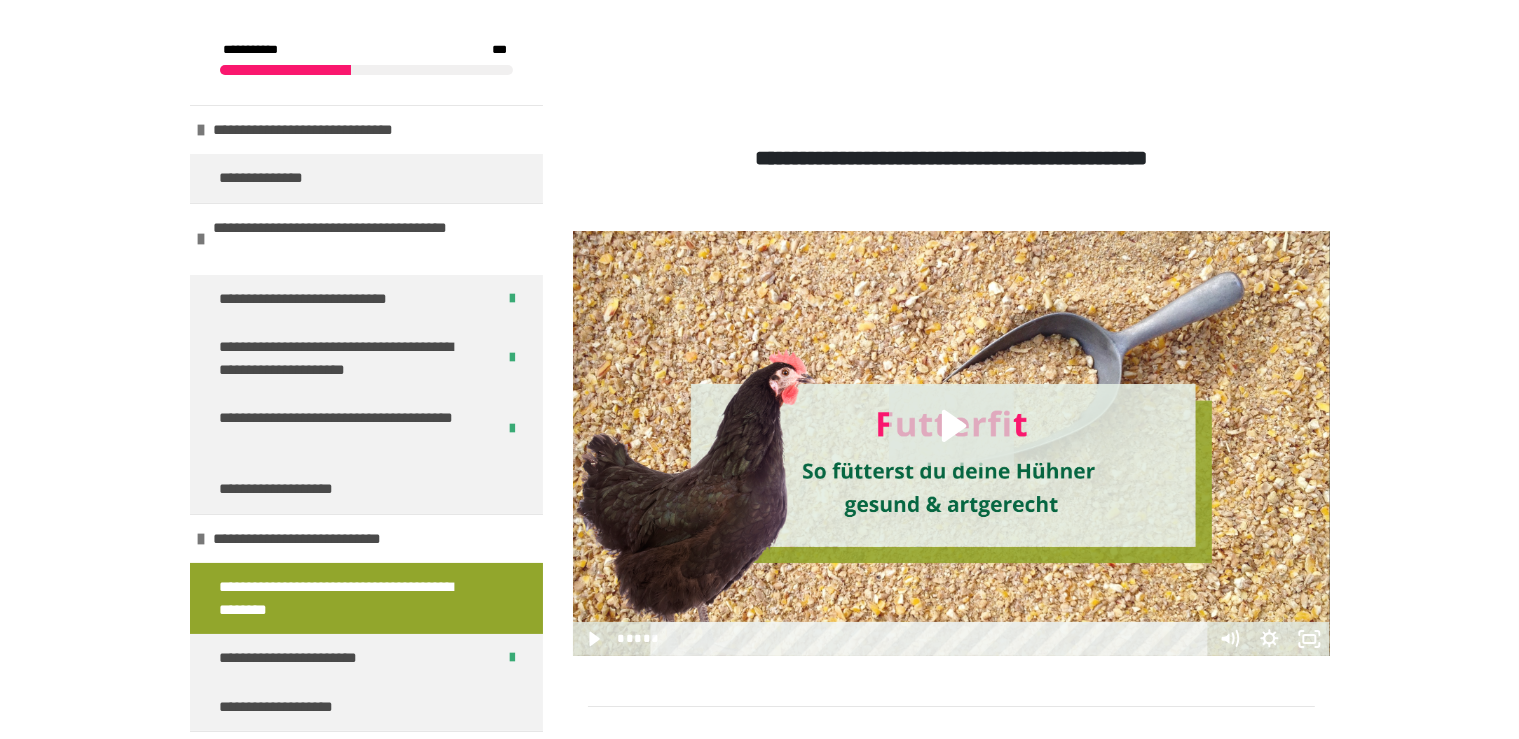 scroll, scrollTop: 316, scrollLeft: 0, axis: vertical 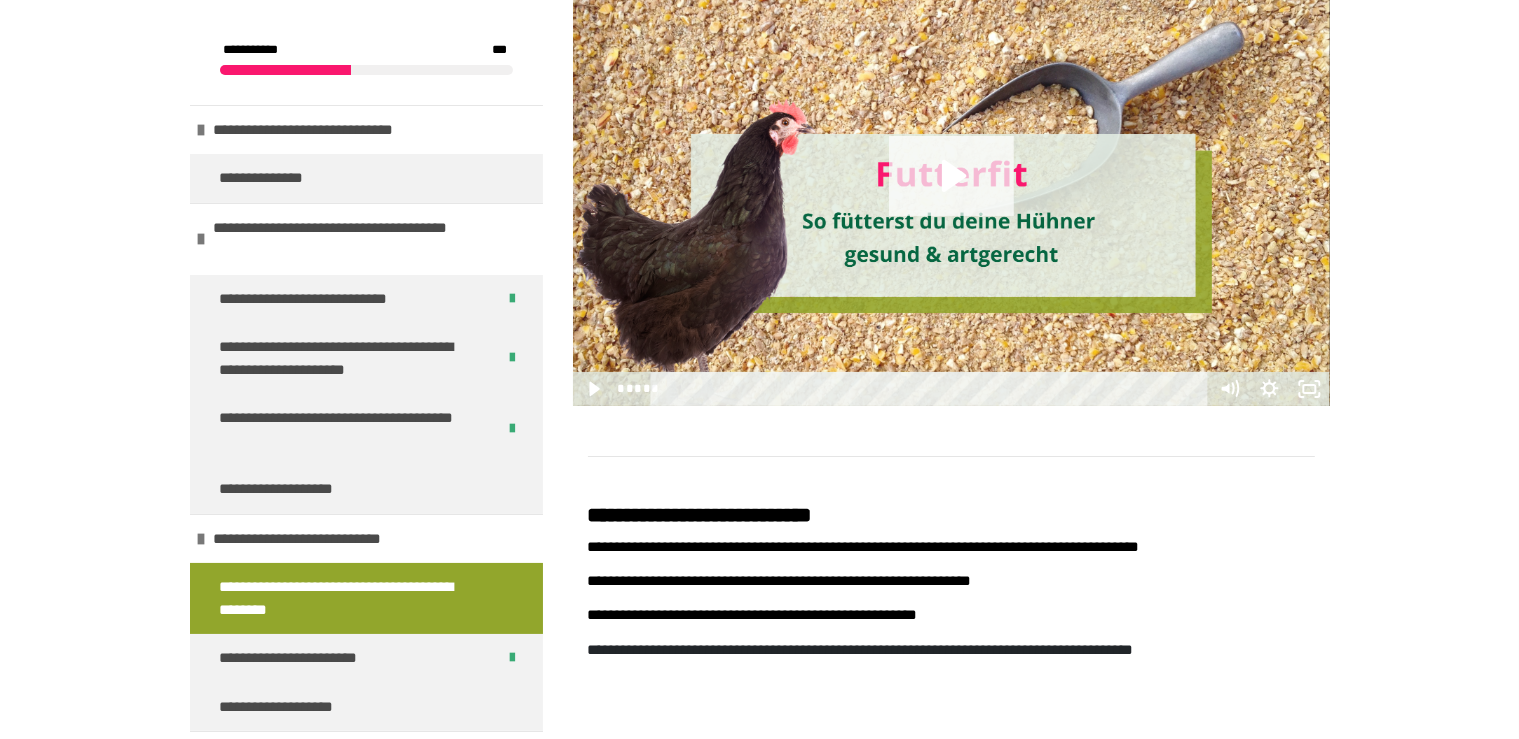 click 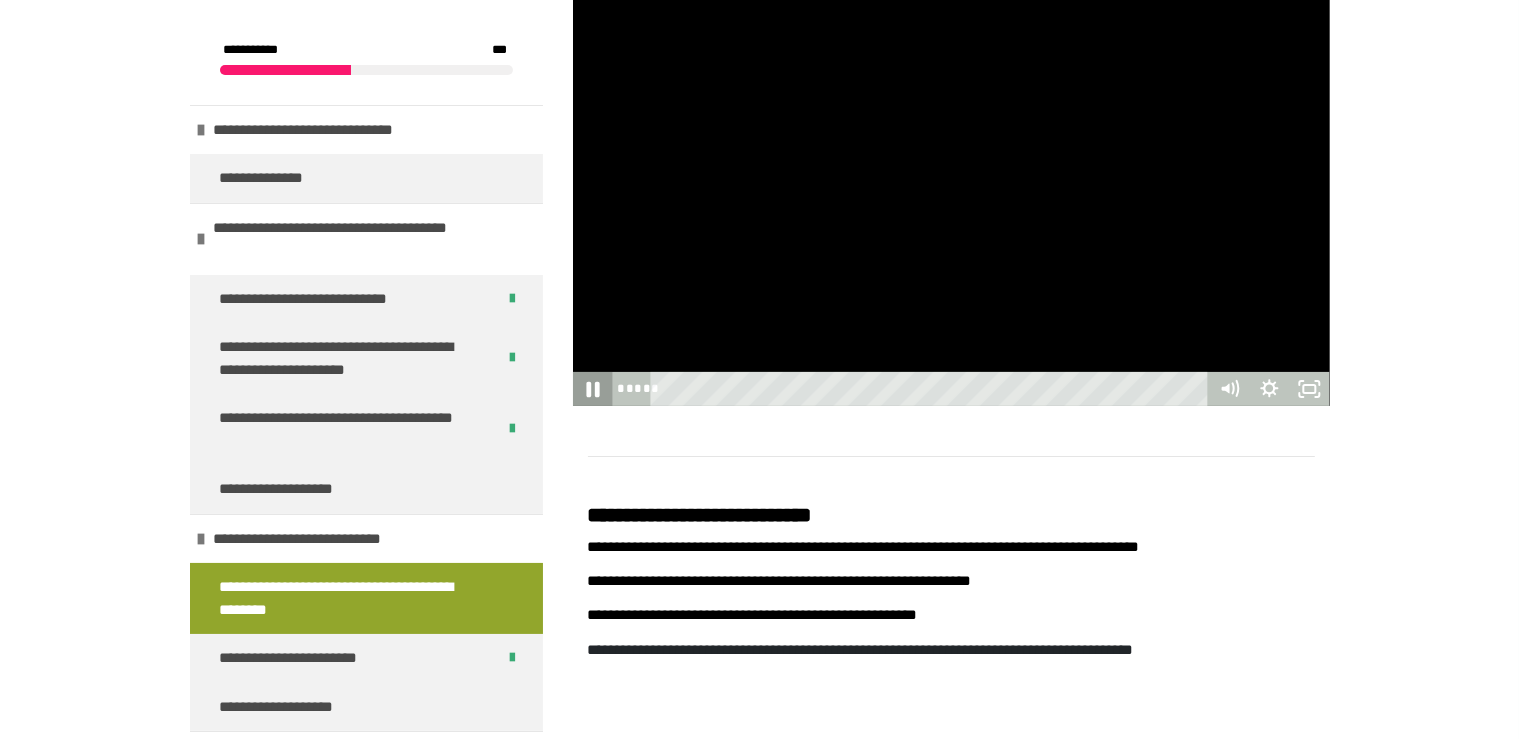 click 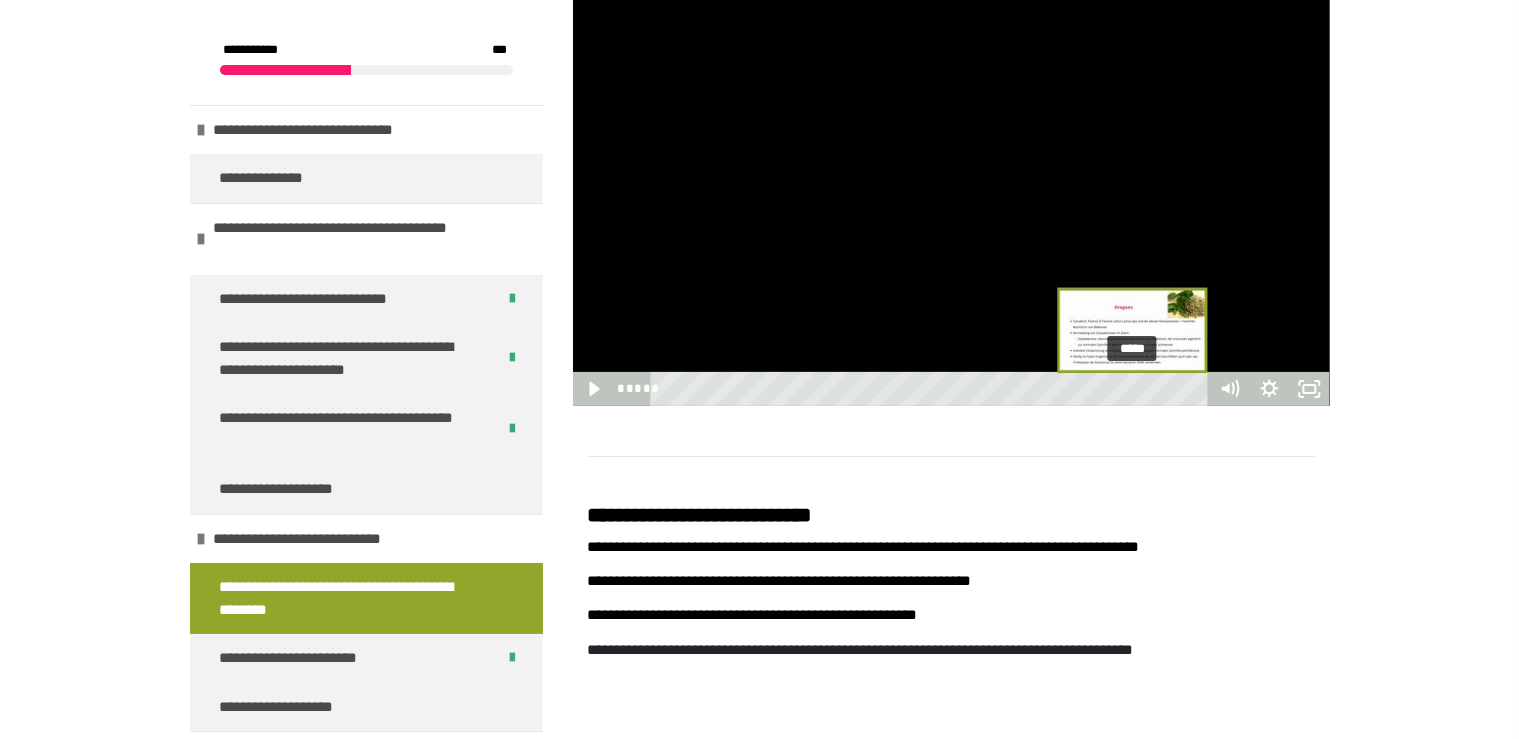 drag, startPoint x: 1163, startPoint y: 386, endPoint x: 1134, endPoint y: 385, distance: 29.017237 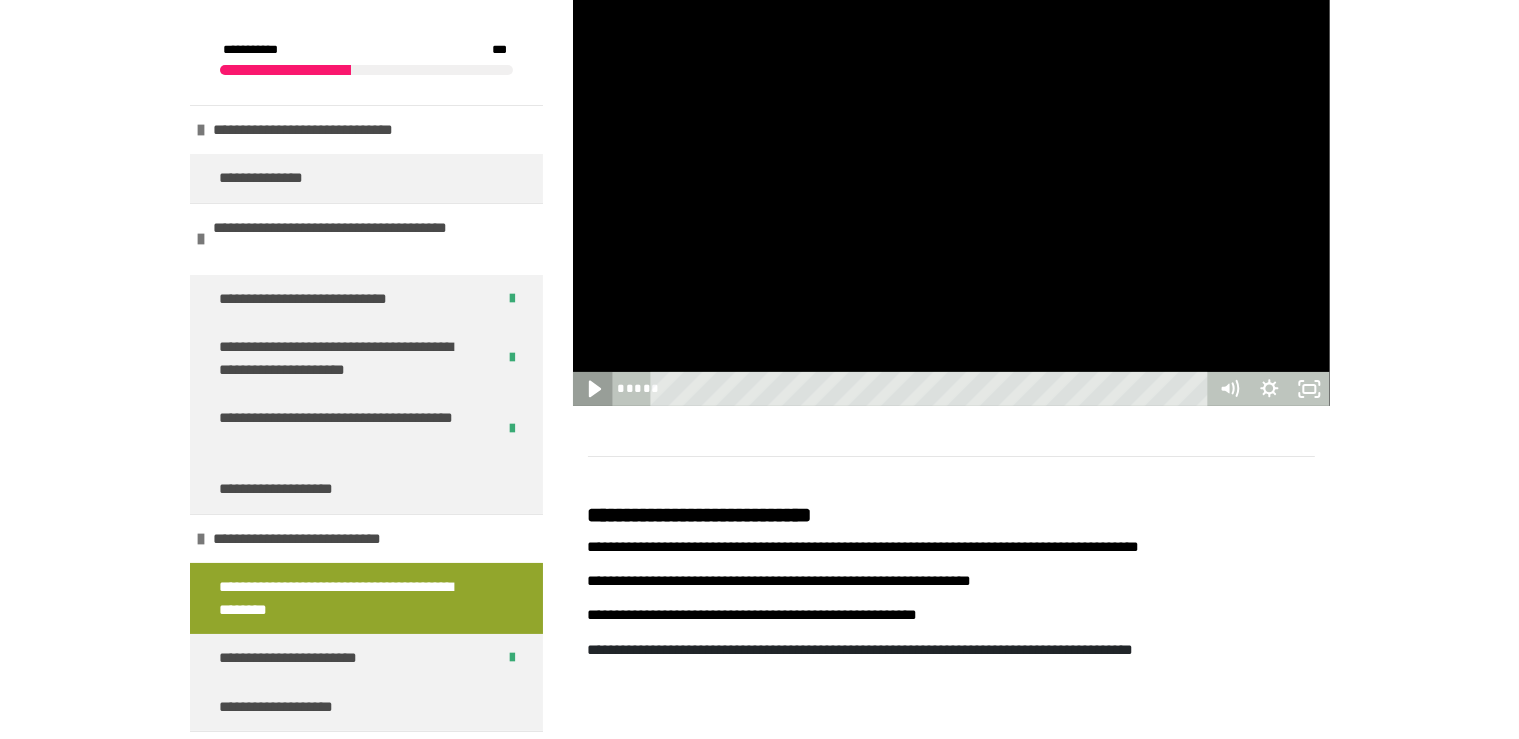 click 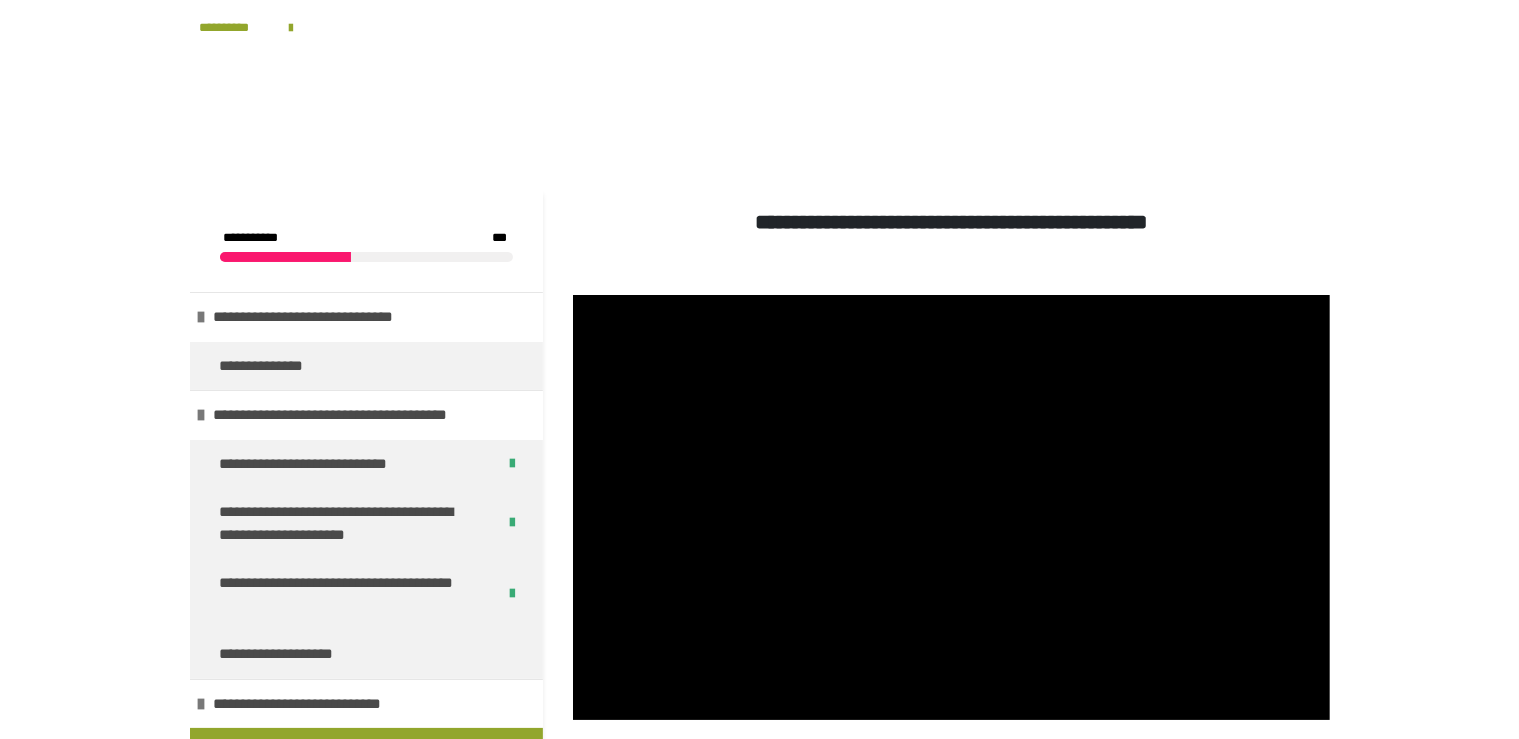 scroll, scrollTop: 0, scrollLeft: 0, axis: both 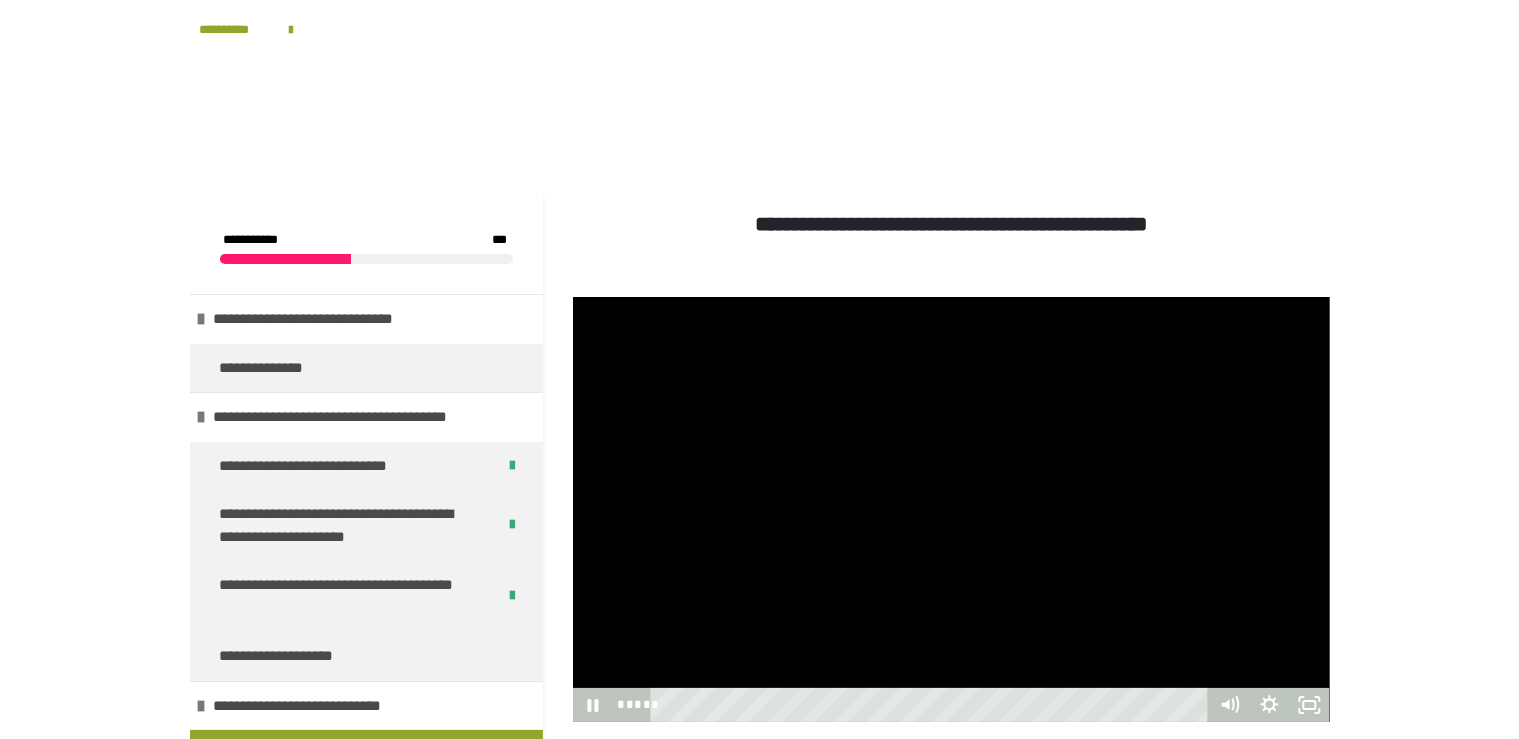 click at bounding box center (951, 510) 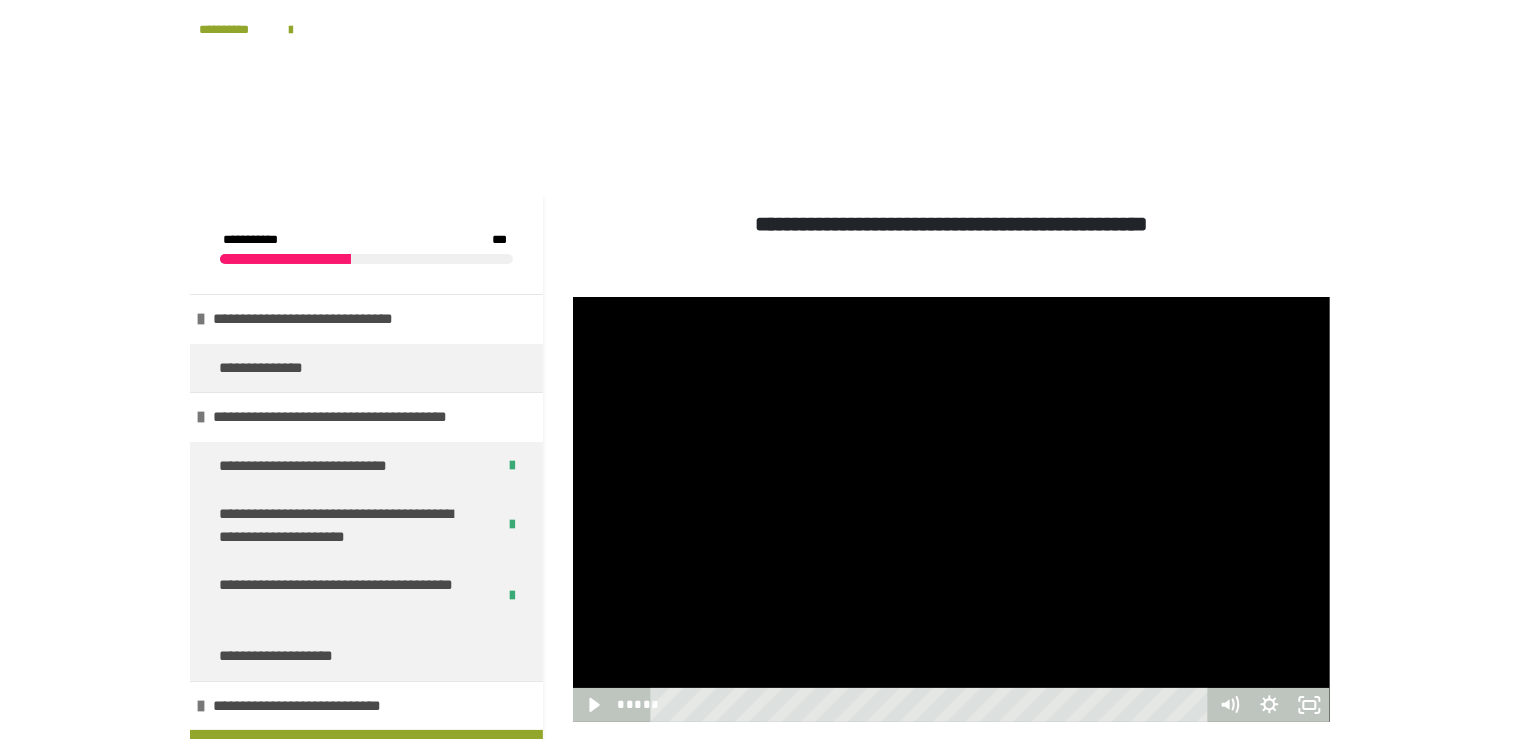 click at bounding box center (951, 510) 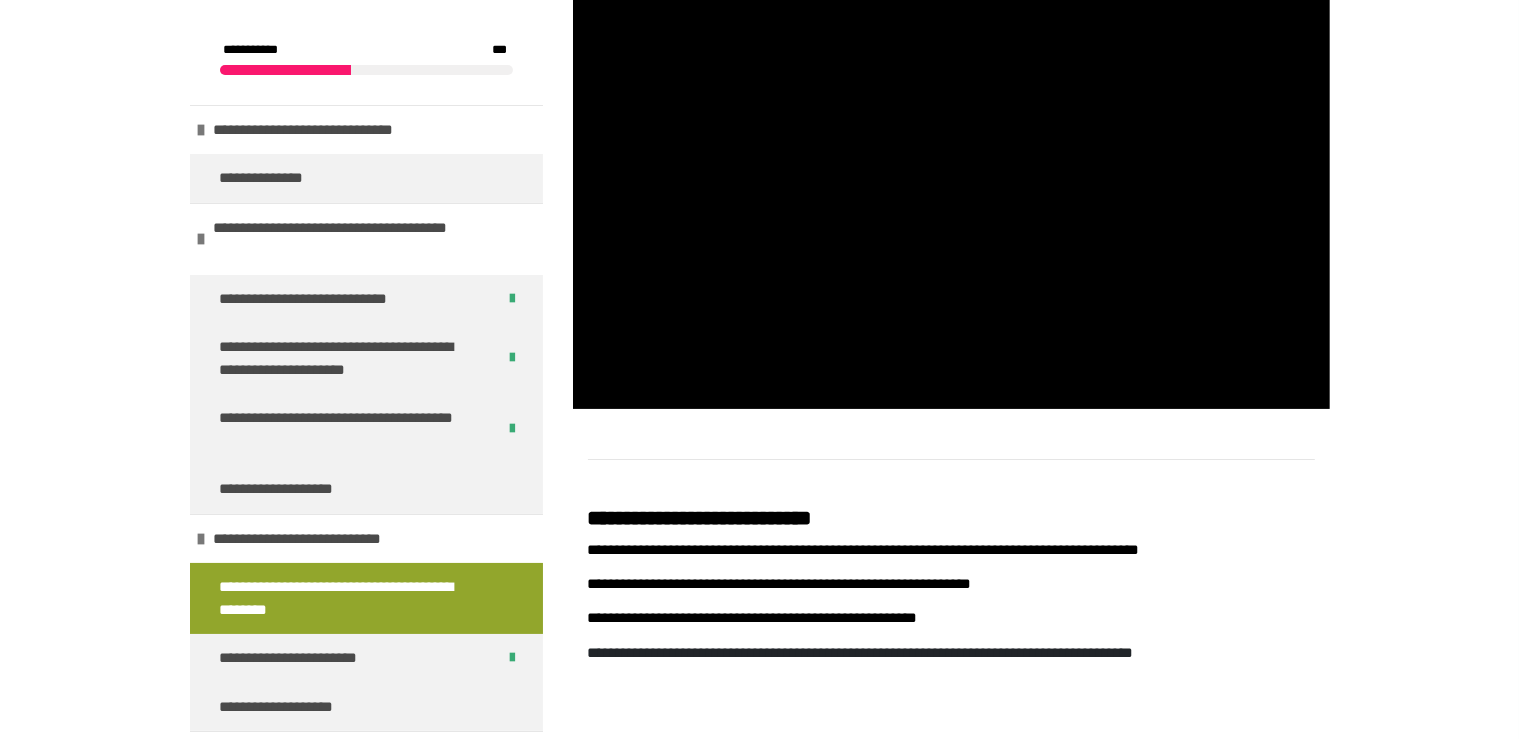 scroll, scrollTop: 316, scrollLeft: 0, axis: vertical 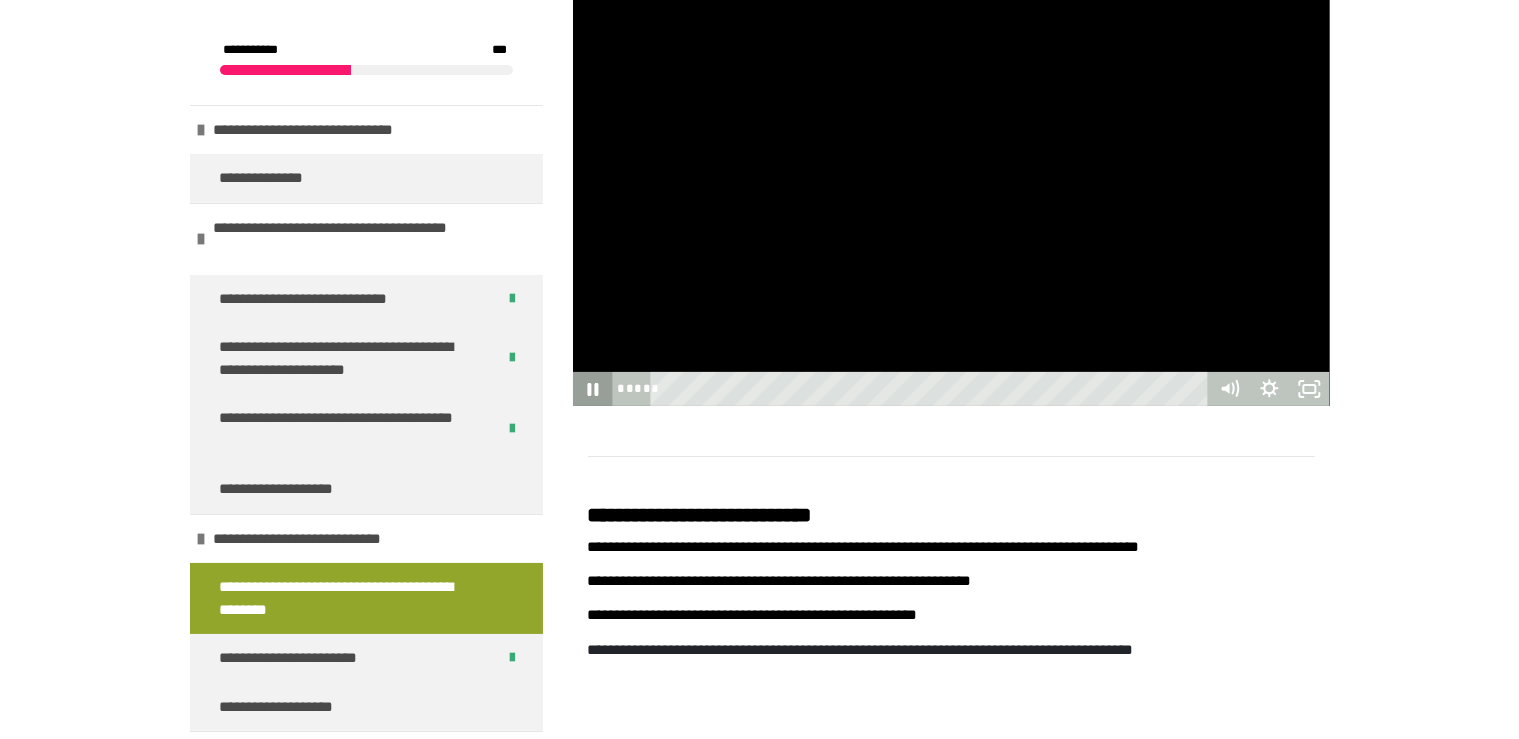 click 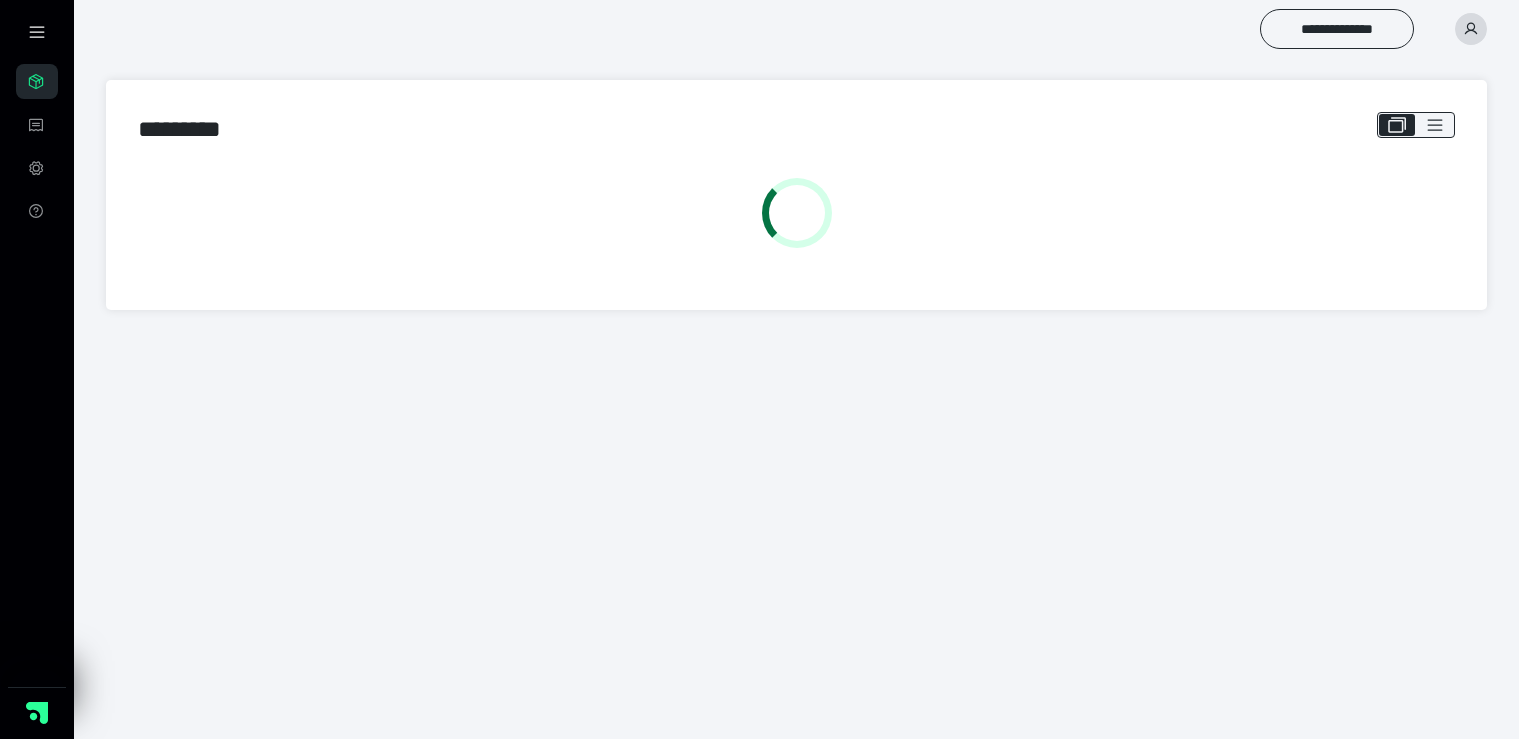 scroll, scrollTop: 0, scrollLeft: 0, axis: both 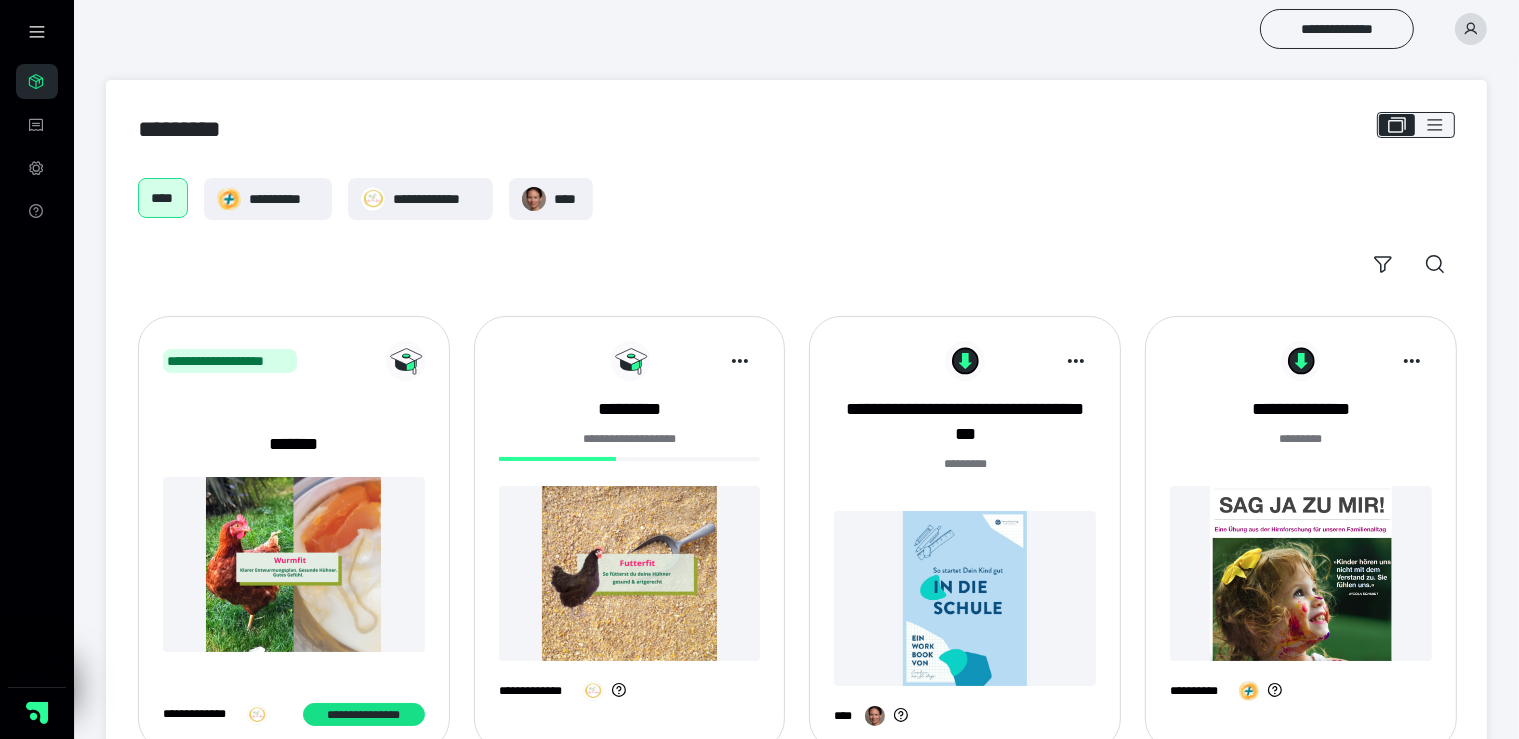 click at bounding box center [630, 573] 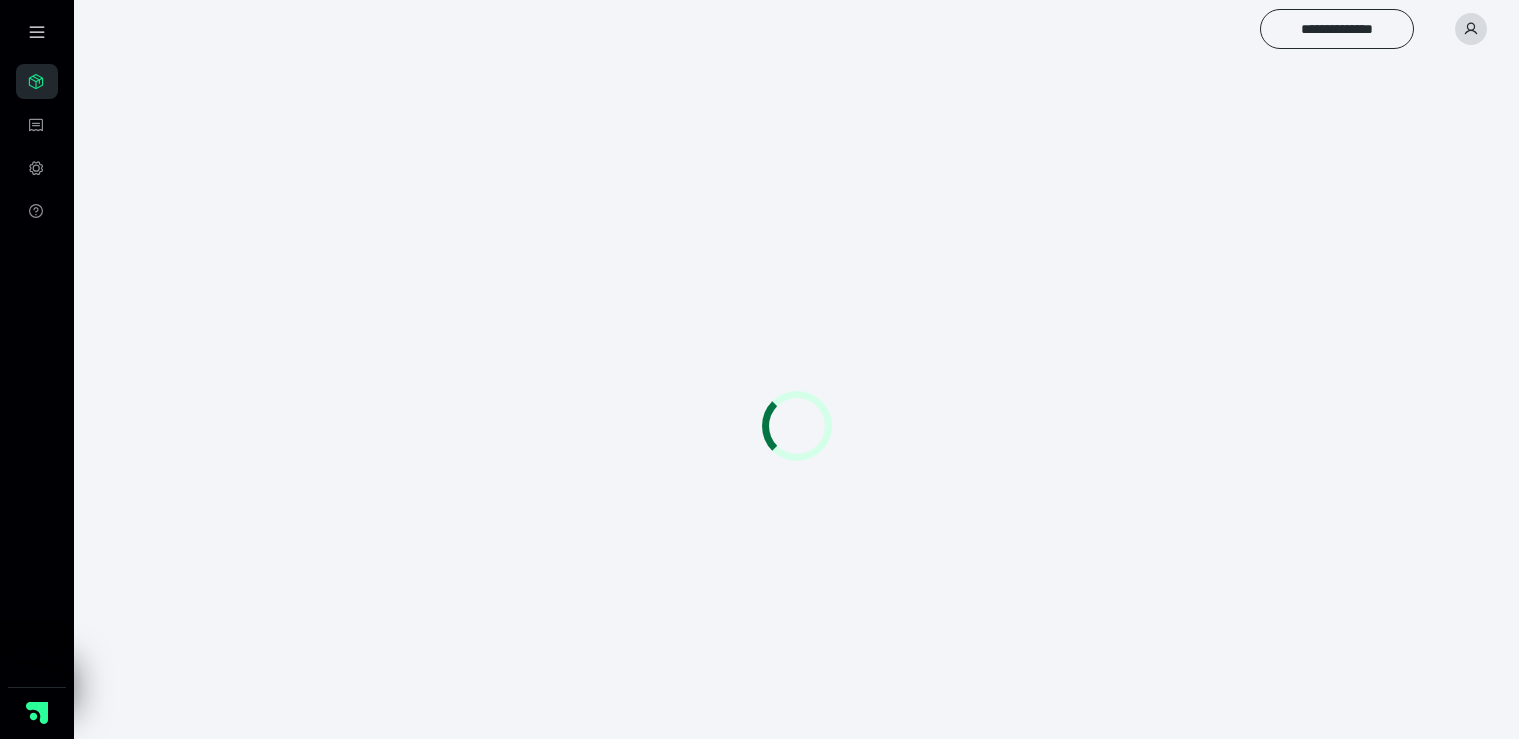 scroll, scrollTop: 0, scrollLeft: 0, axis: both 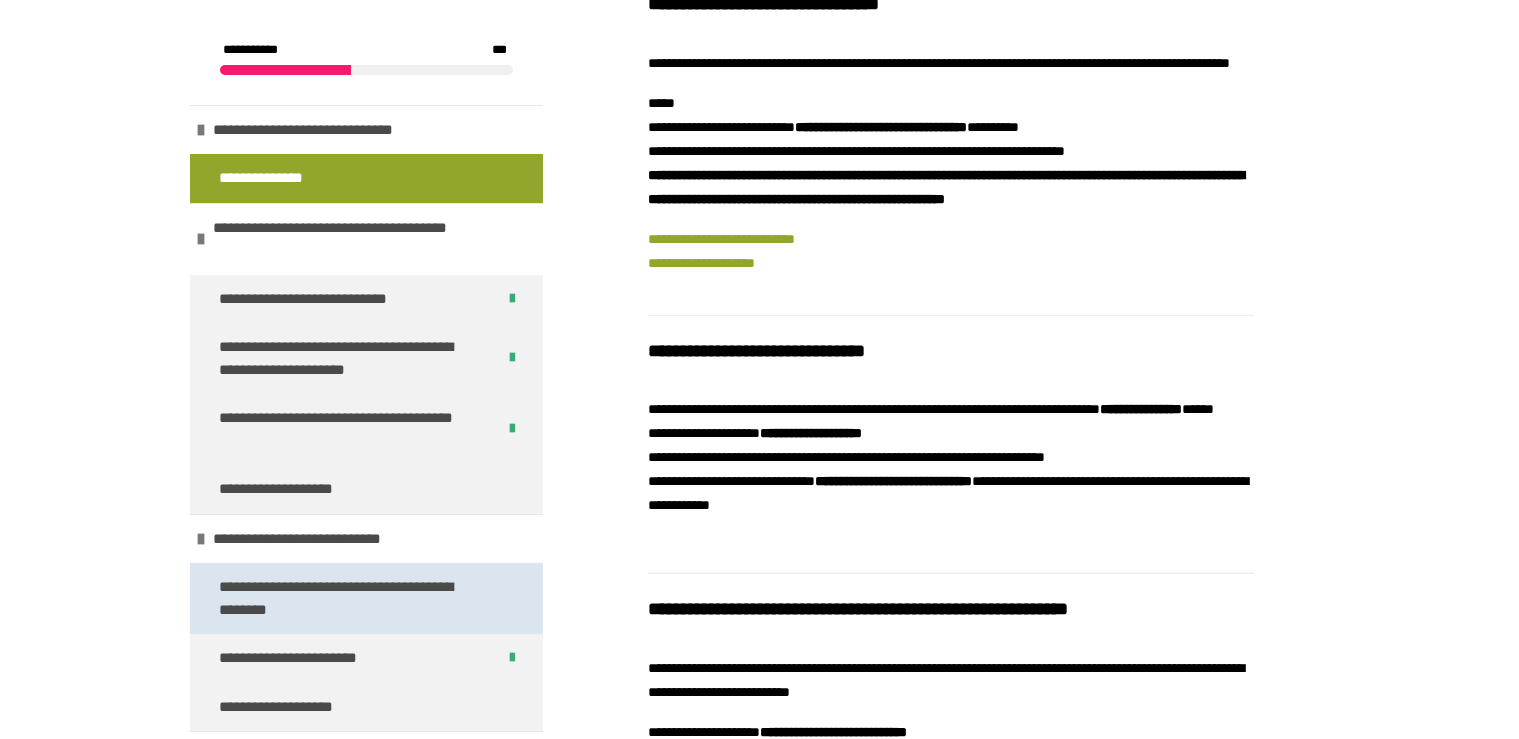 click on "**********" at bounding box center [350, 598] 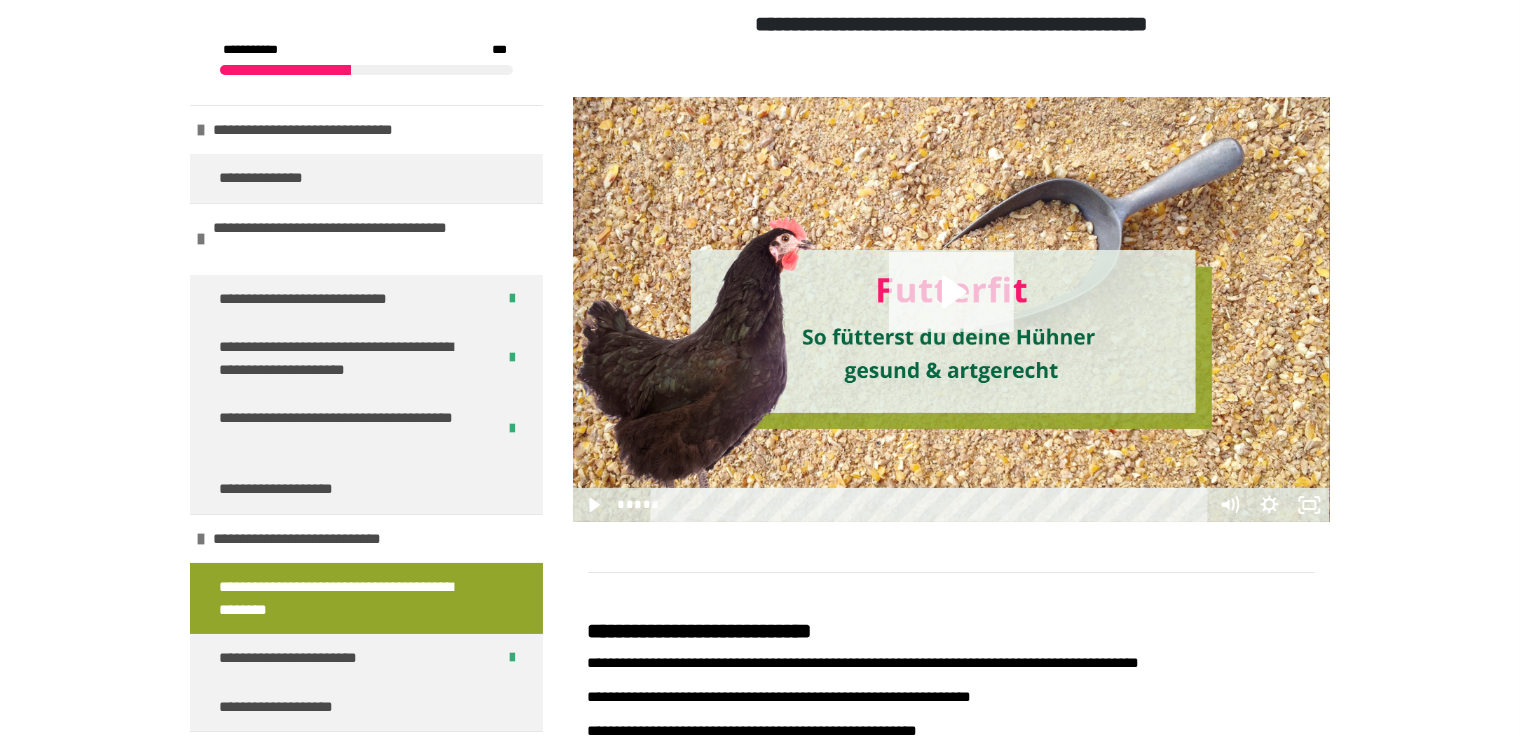 click 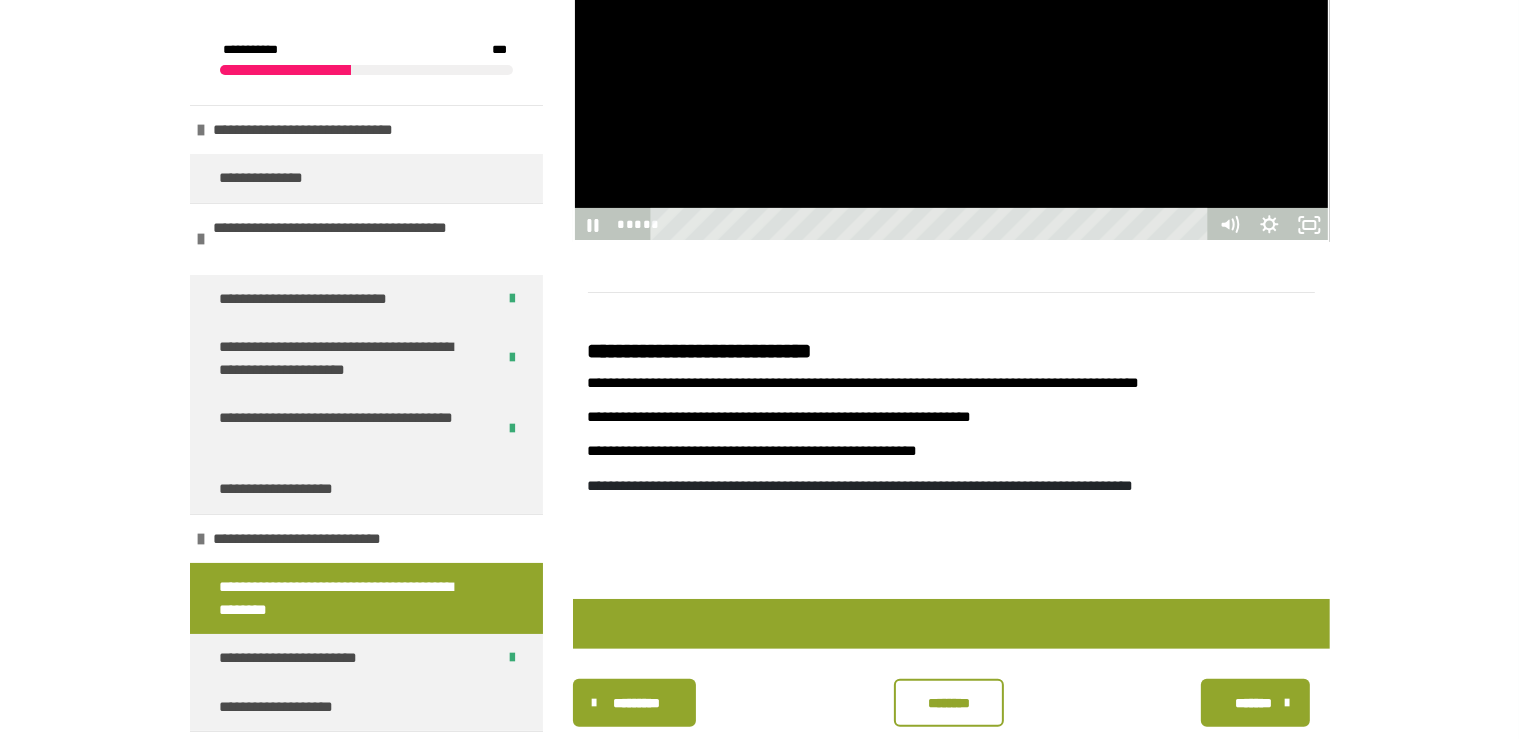 scroll, scrollTop: 516, scrollLeft: 0, axis: vertical 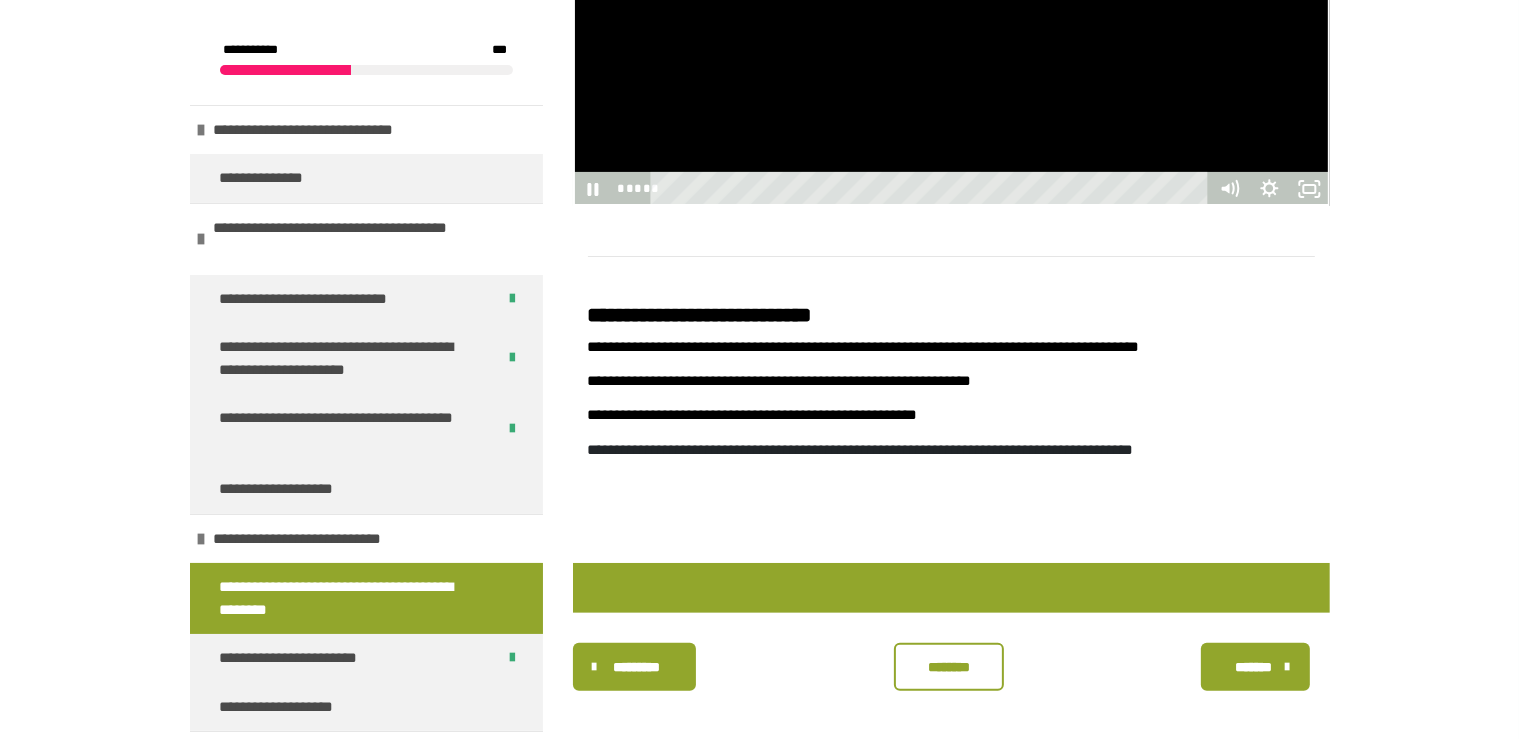 click on "********" at bounding box center (949, 667) 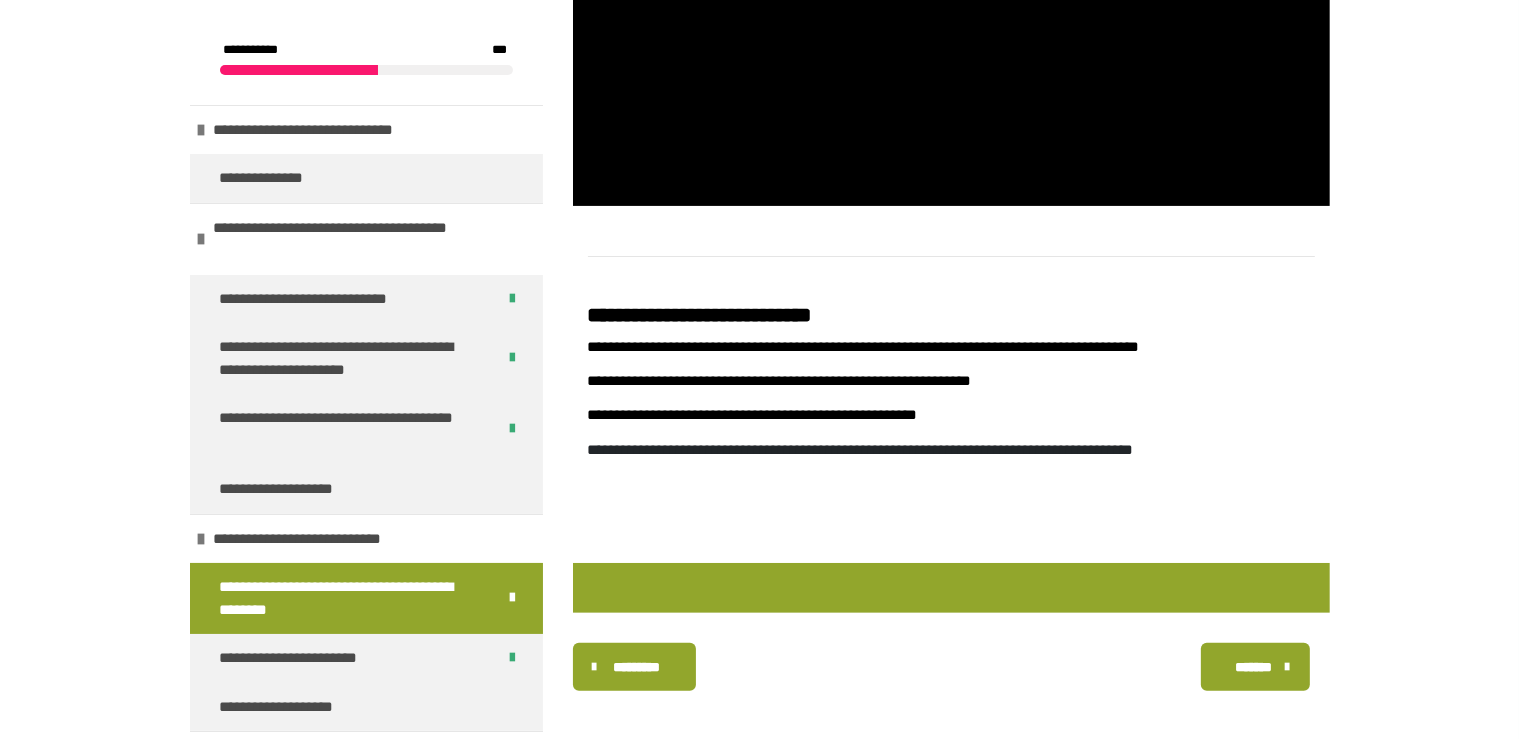 scroll, scrollTop: 528, scrollLeft: 0, axis: vertical 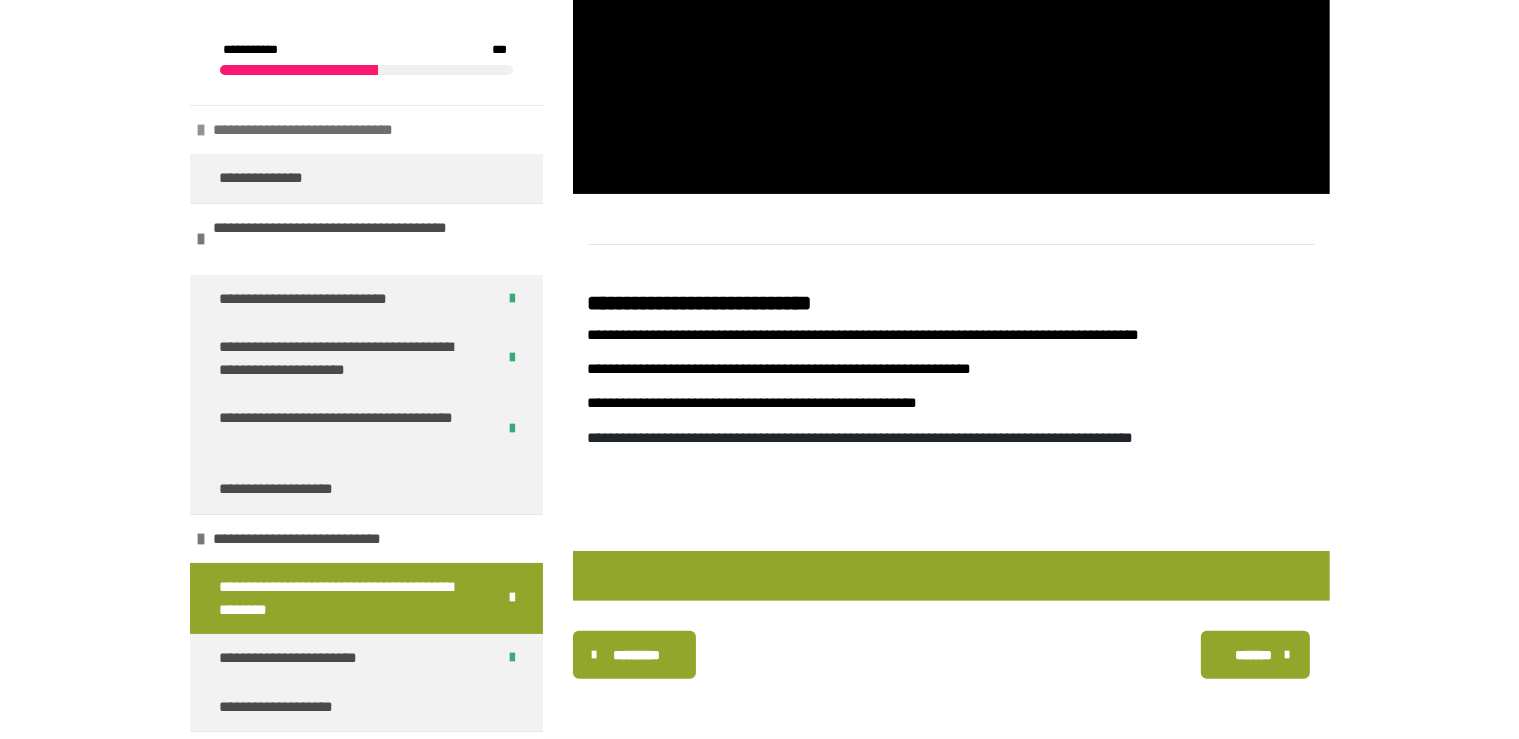 click on "**********" at bounding box center (326, 130) 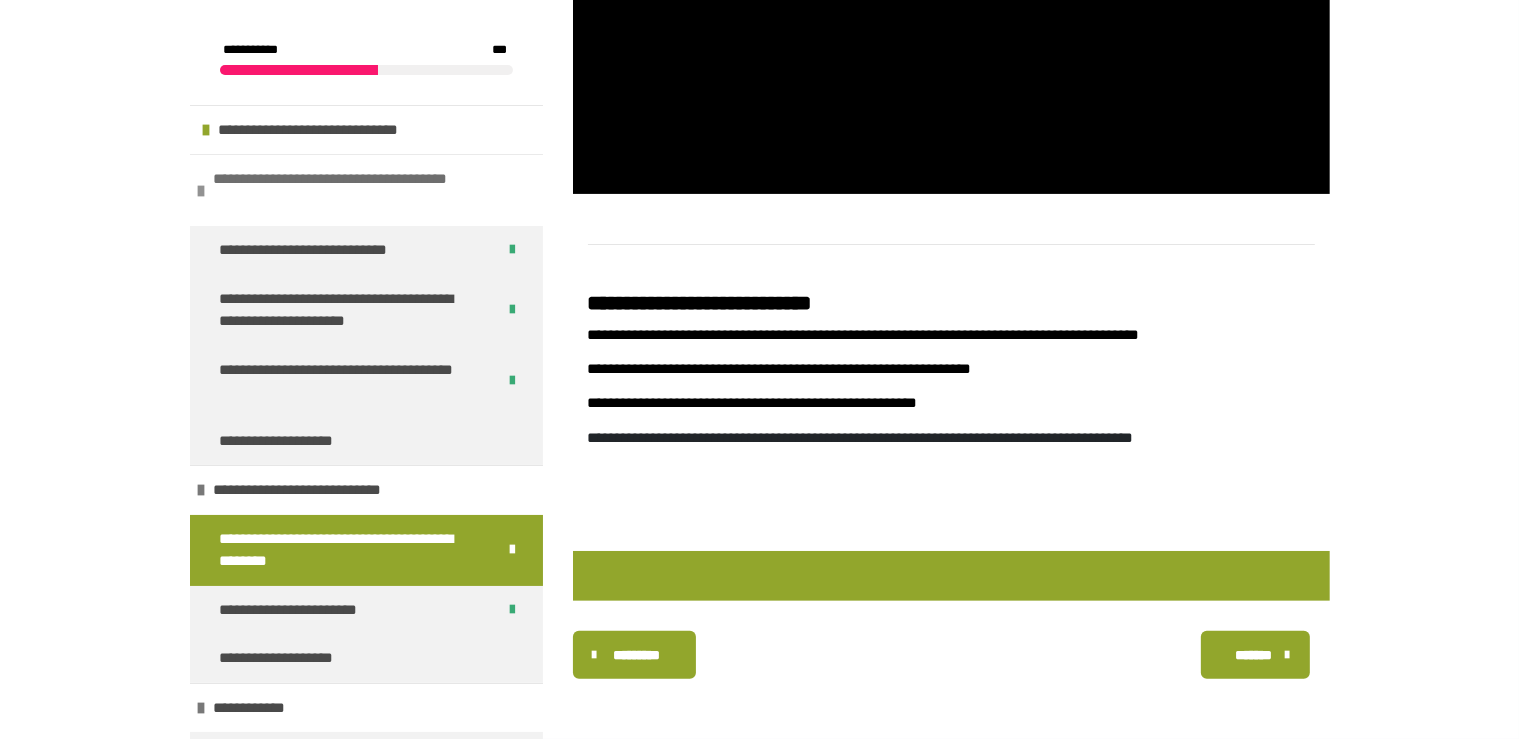 click on "**********" at bounding box center (362, 190) 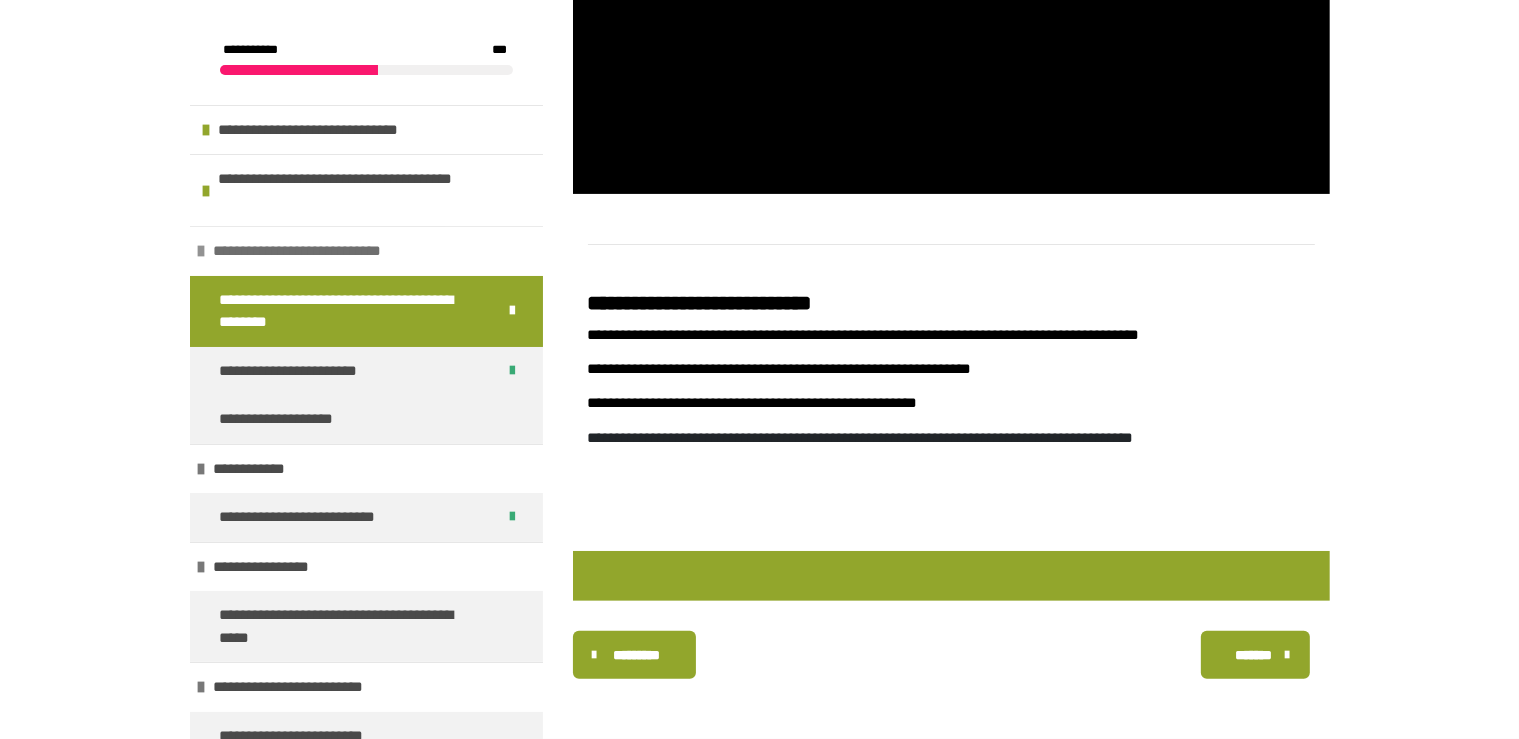 click on "**********" at bounding box center (310, 251) 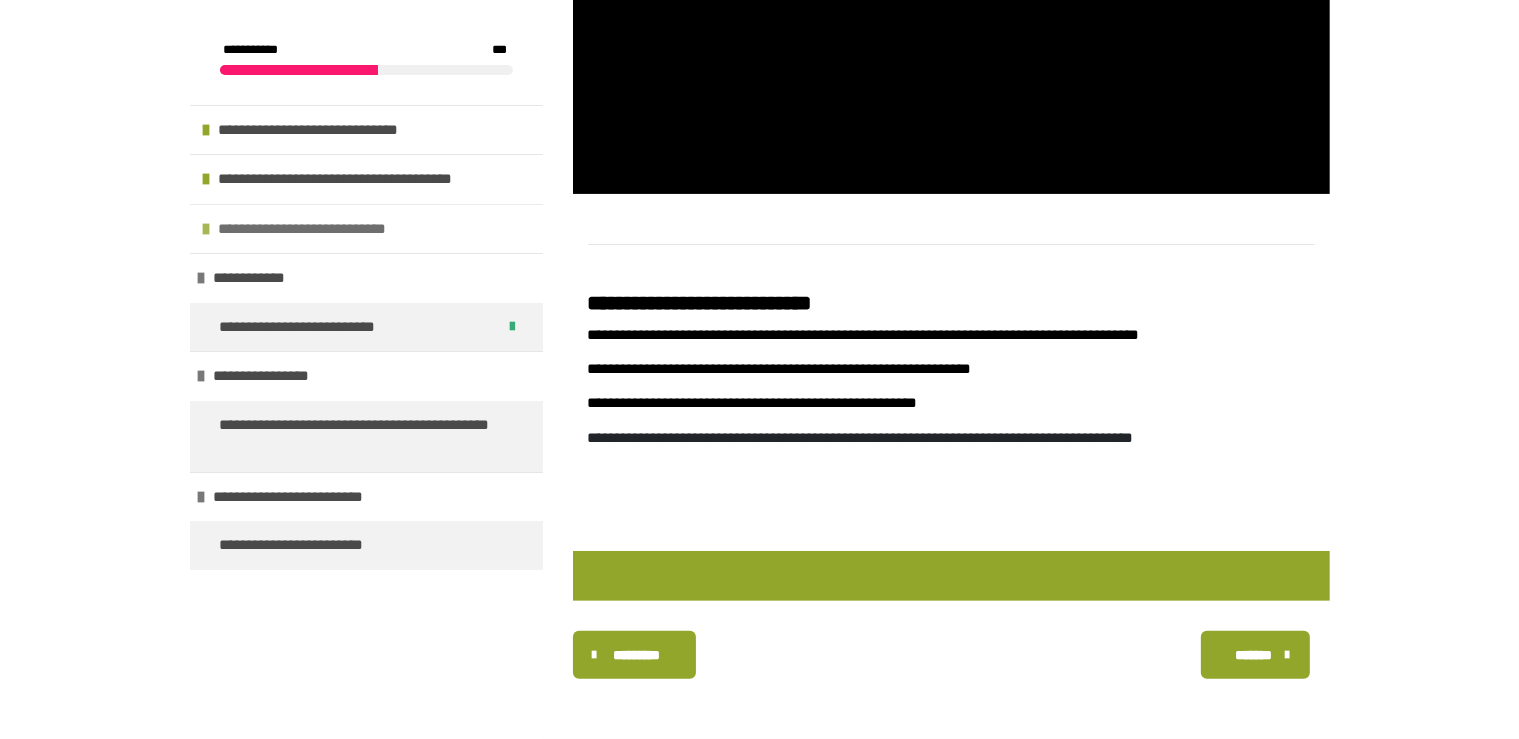click on "**********" at bounding box center [315, 229] 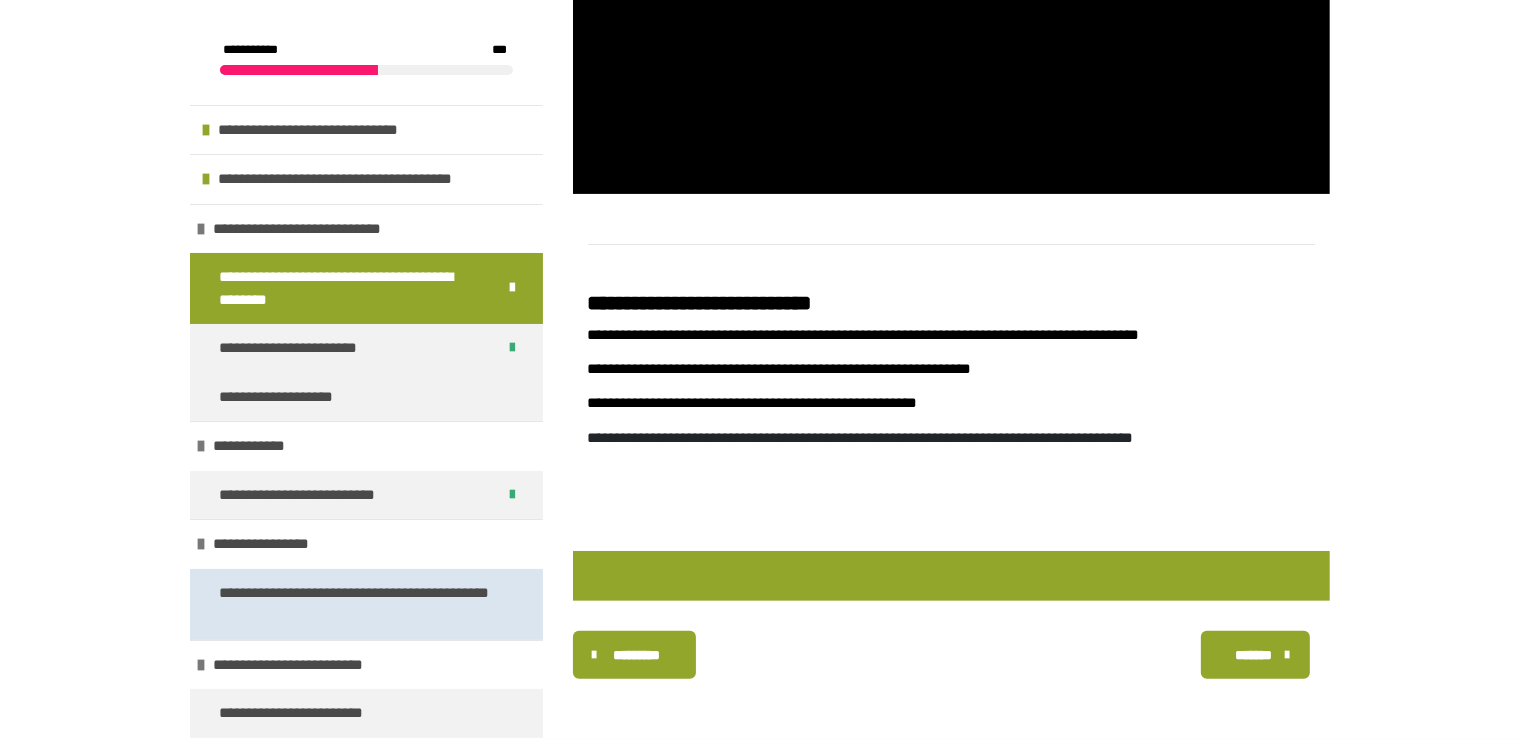 click on "**********" at bounding box center (358, 604) 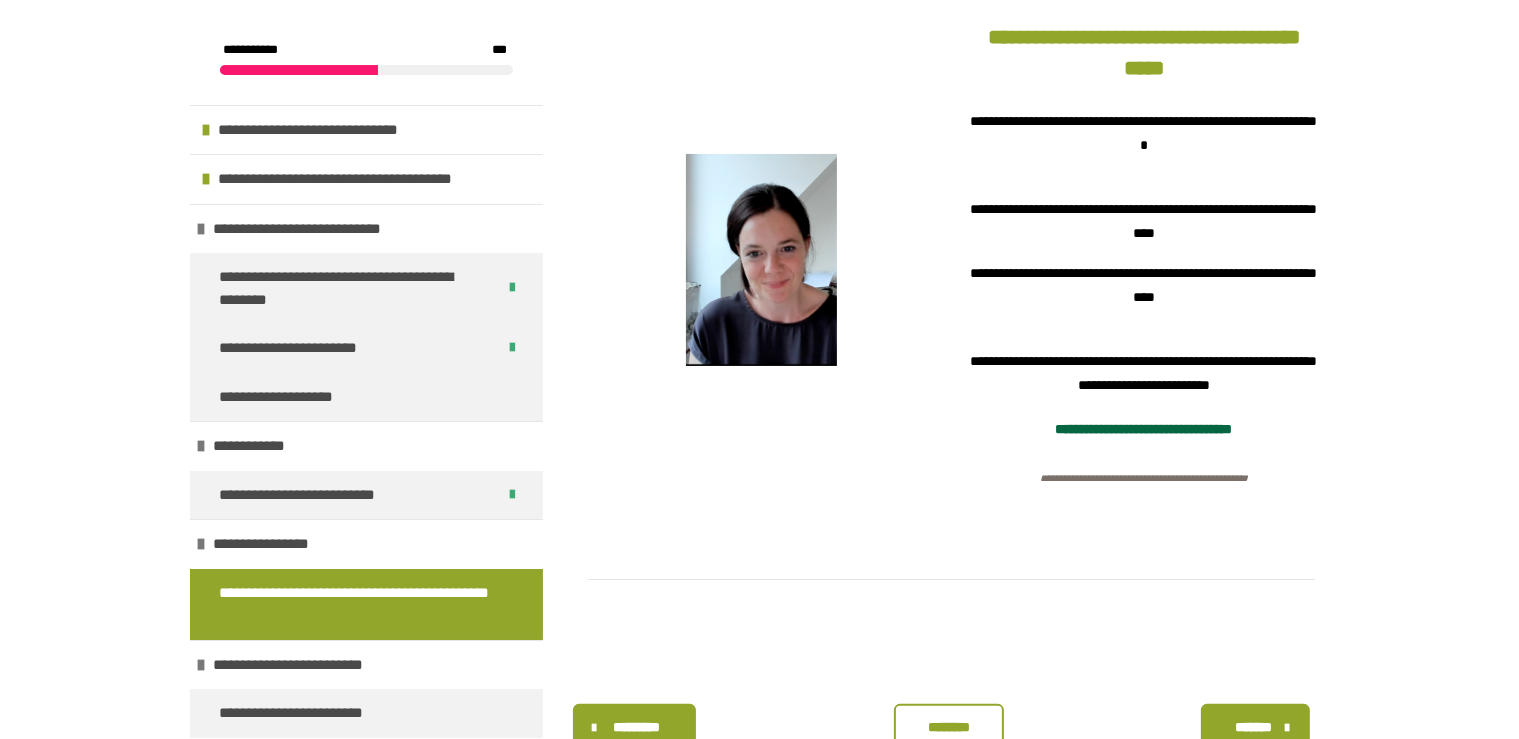 scroll, scrollTop: 336, scrollLeft: 0, axis: vertical 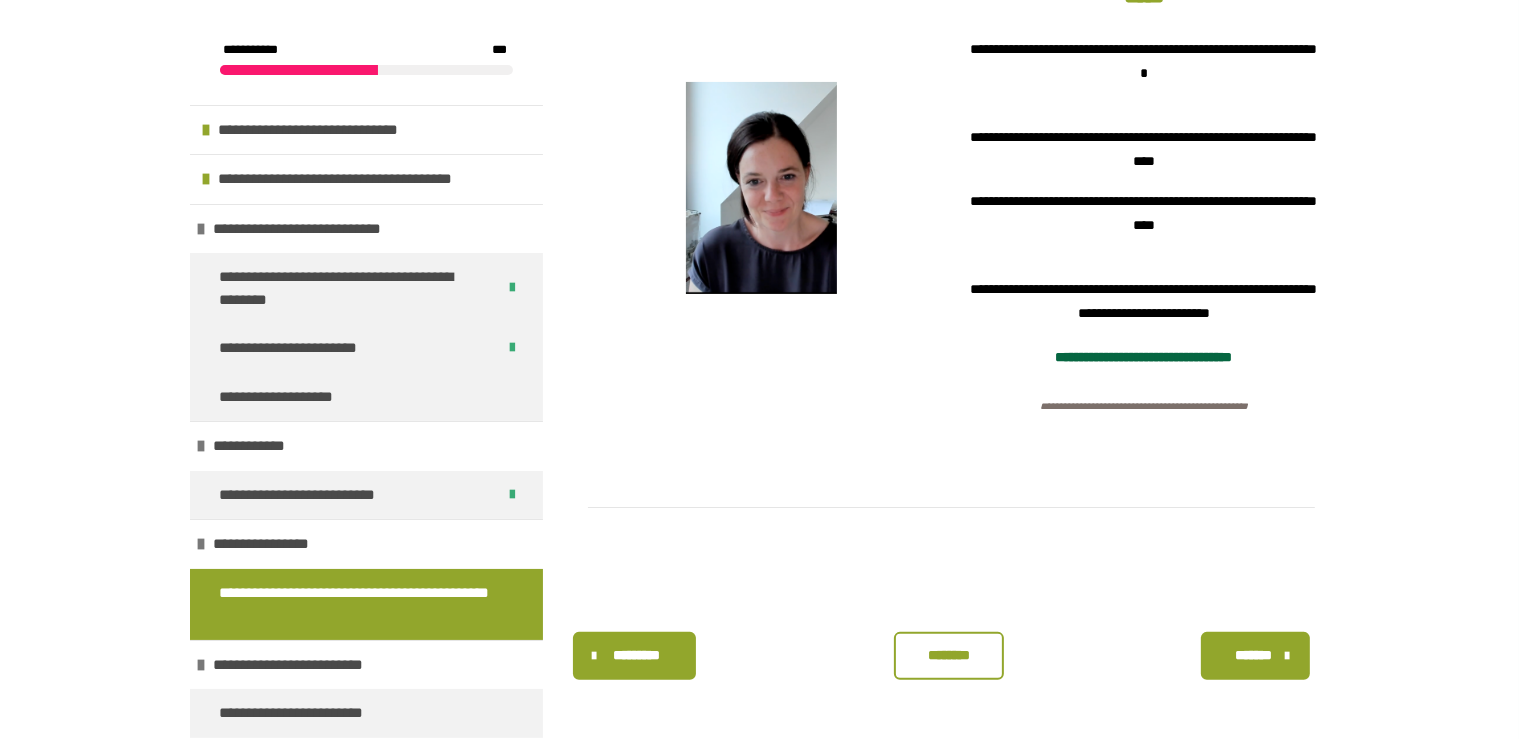 click on "********" at bounding box center (949, 656) 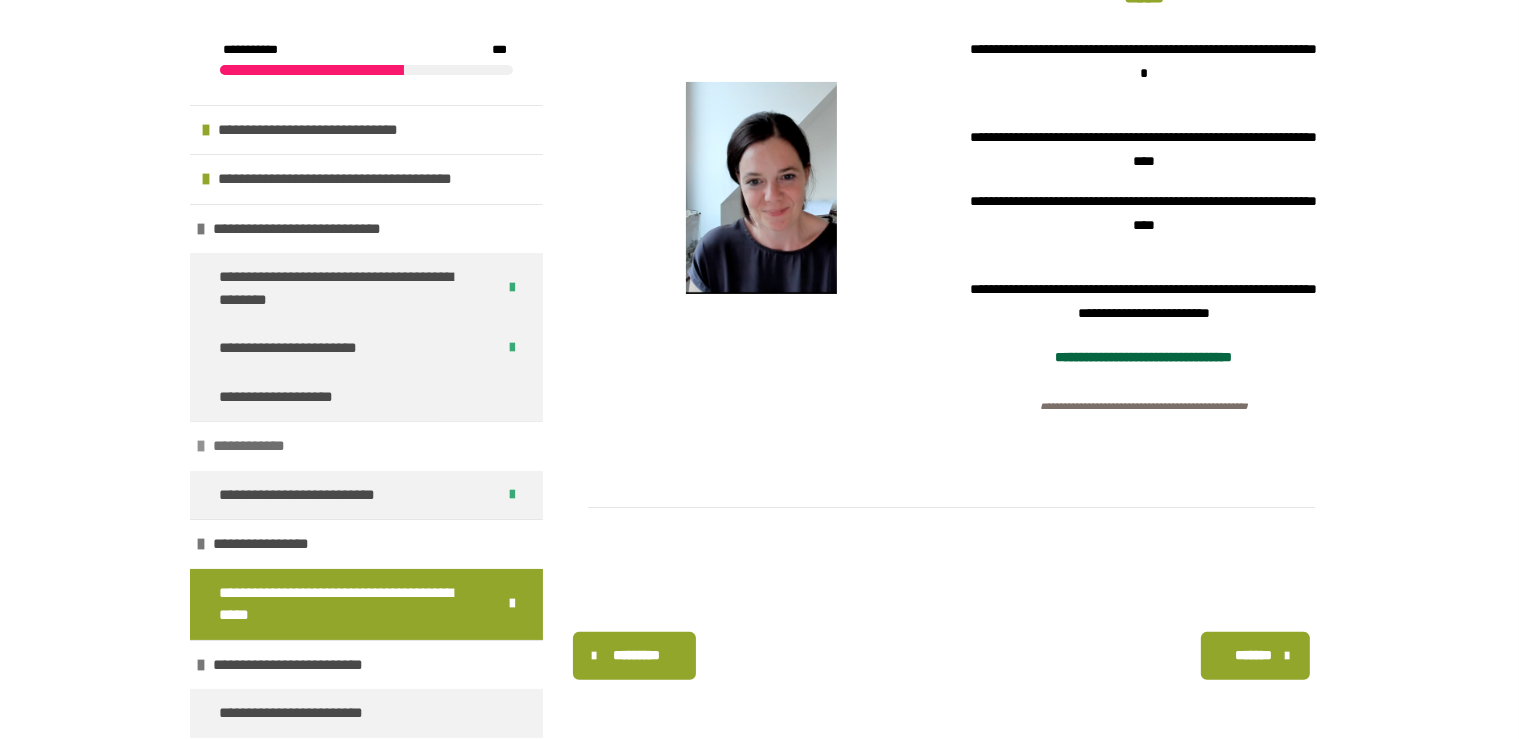 click on "**********" at bounding box center (366, 446) 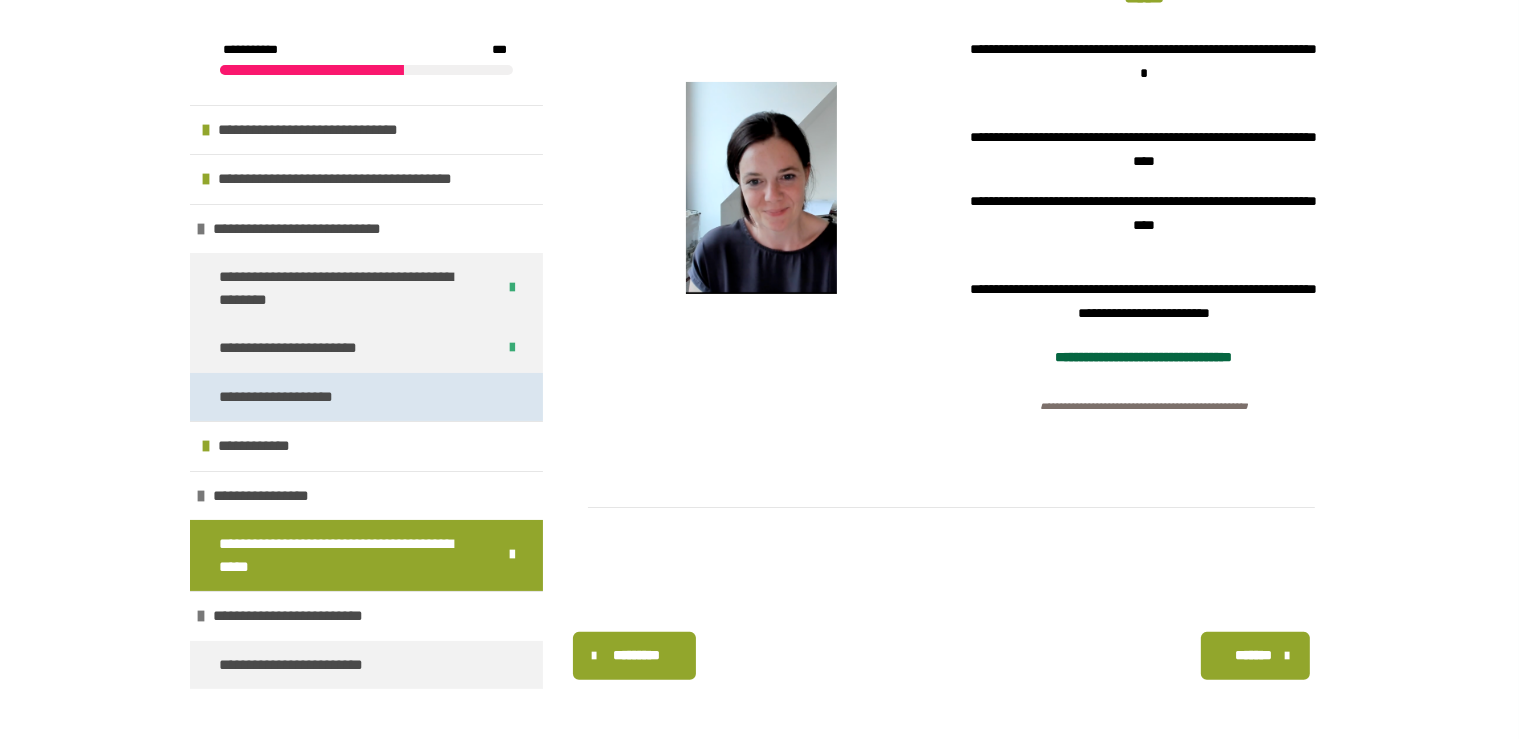click on "**********" at bounding box center (288, 397) 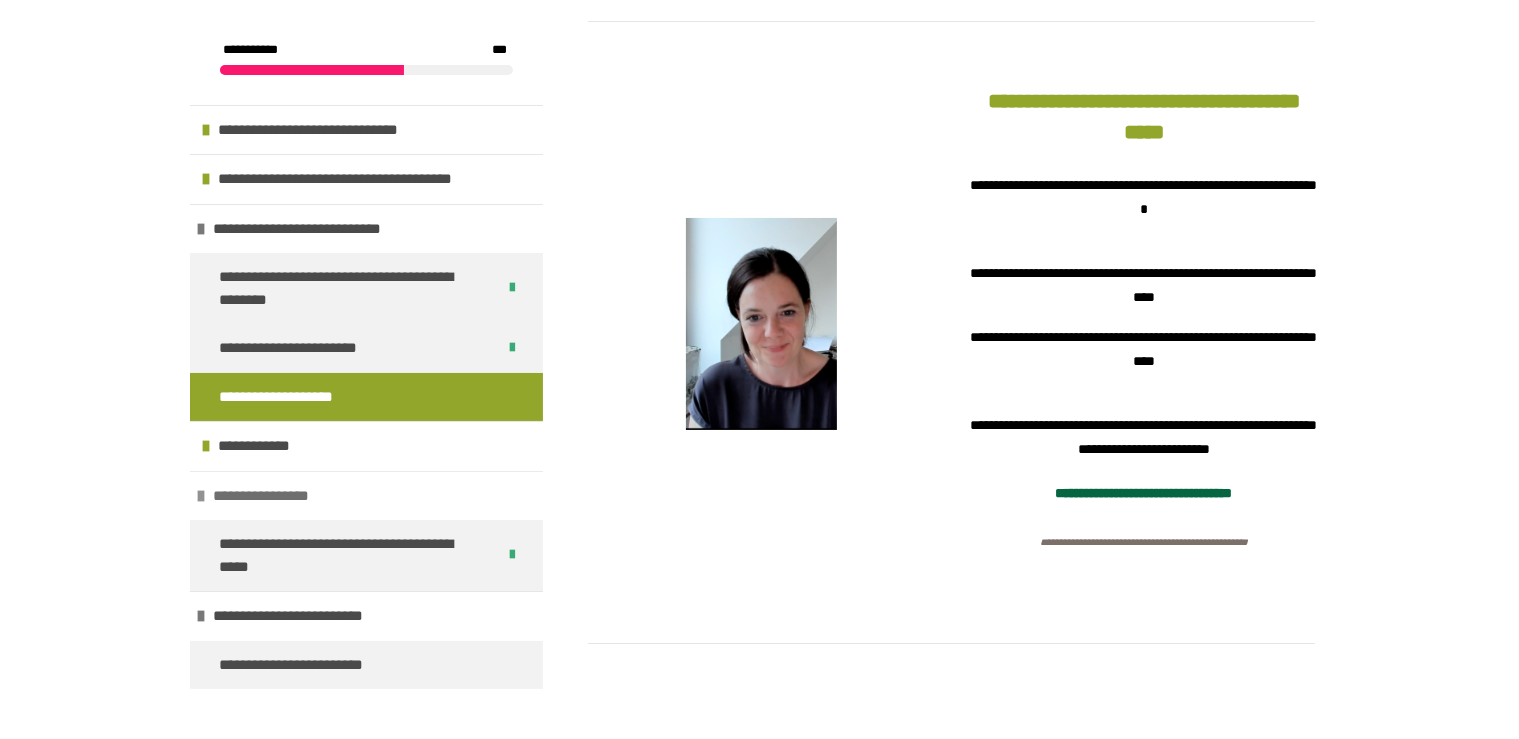 click on "**********" at bounding box center [366, 496] 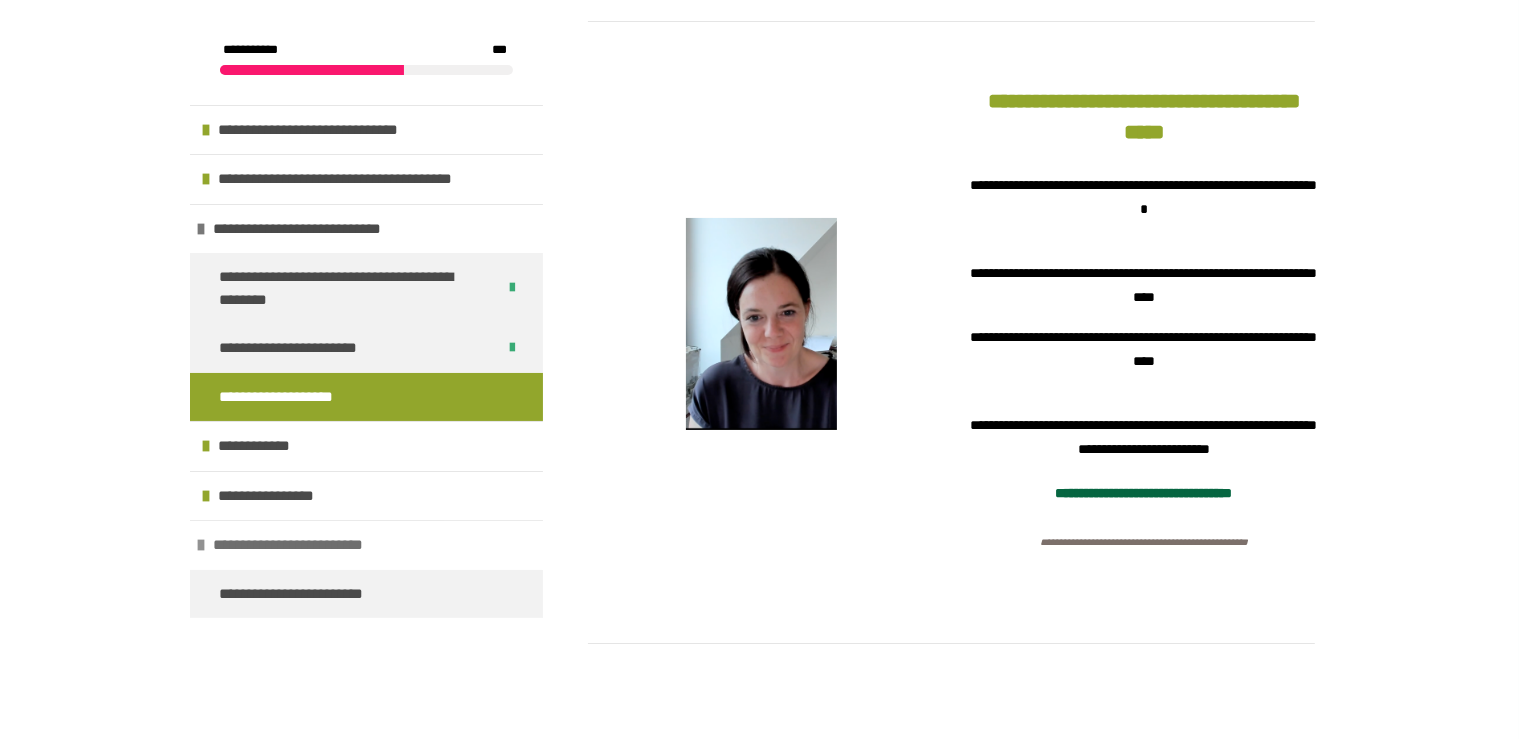 click on "**********" at bounding box center [307, 545] 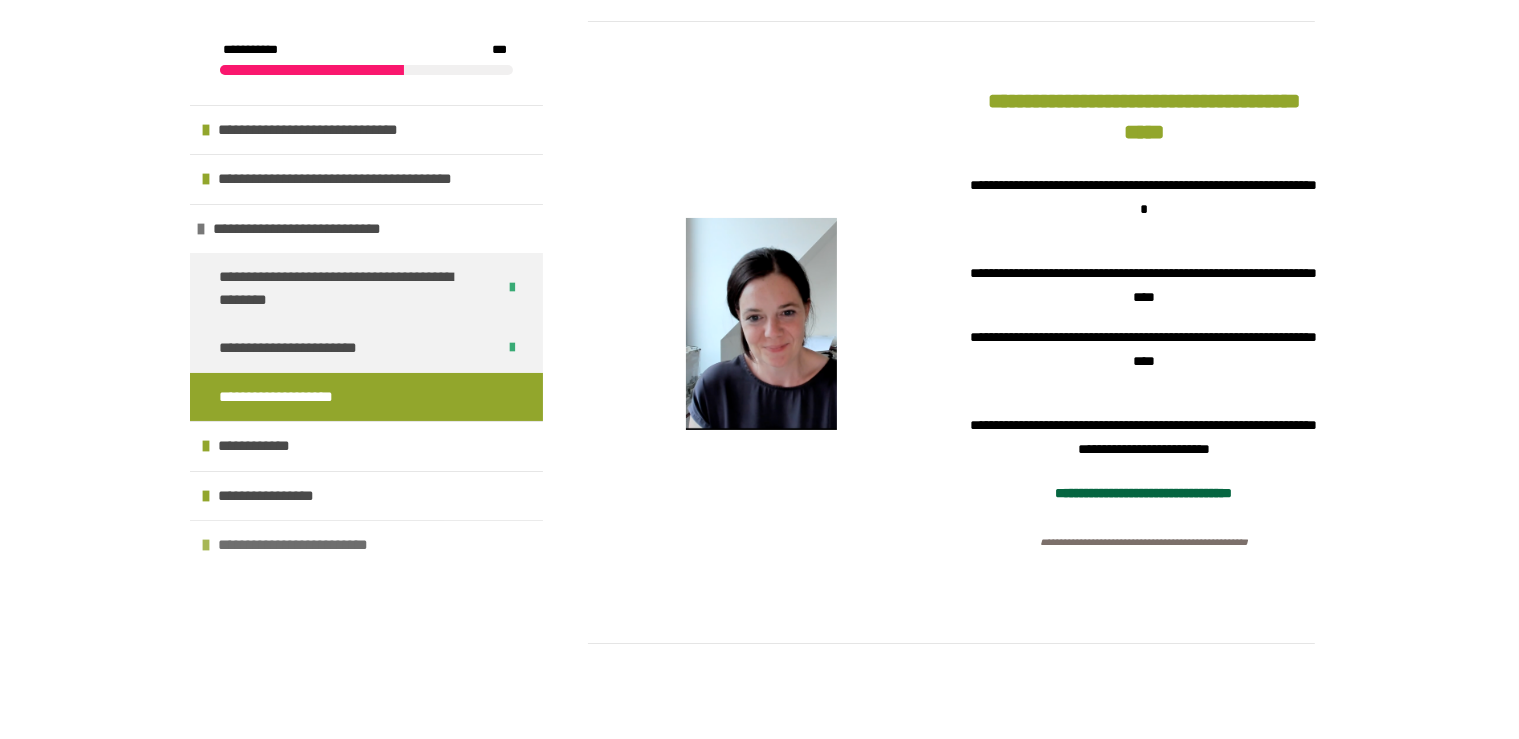 click on "**********" at bounding box center (312, 545) 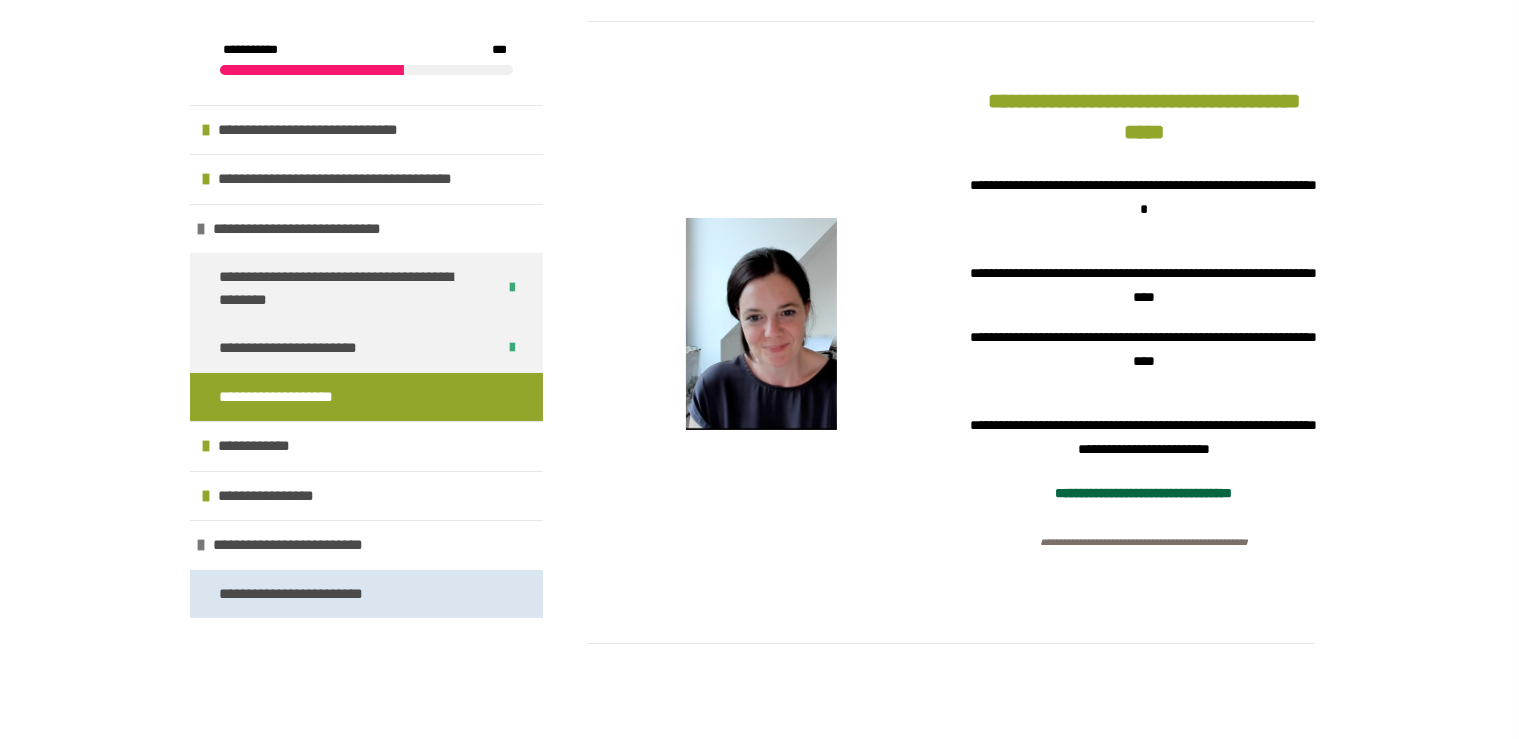 click on "**********" at bounding box center [314, 594] 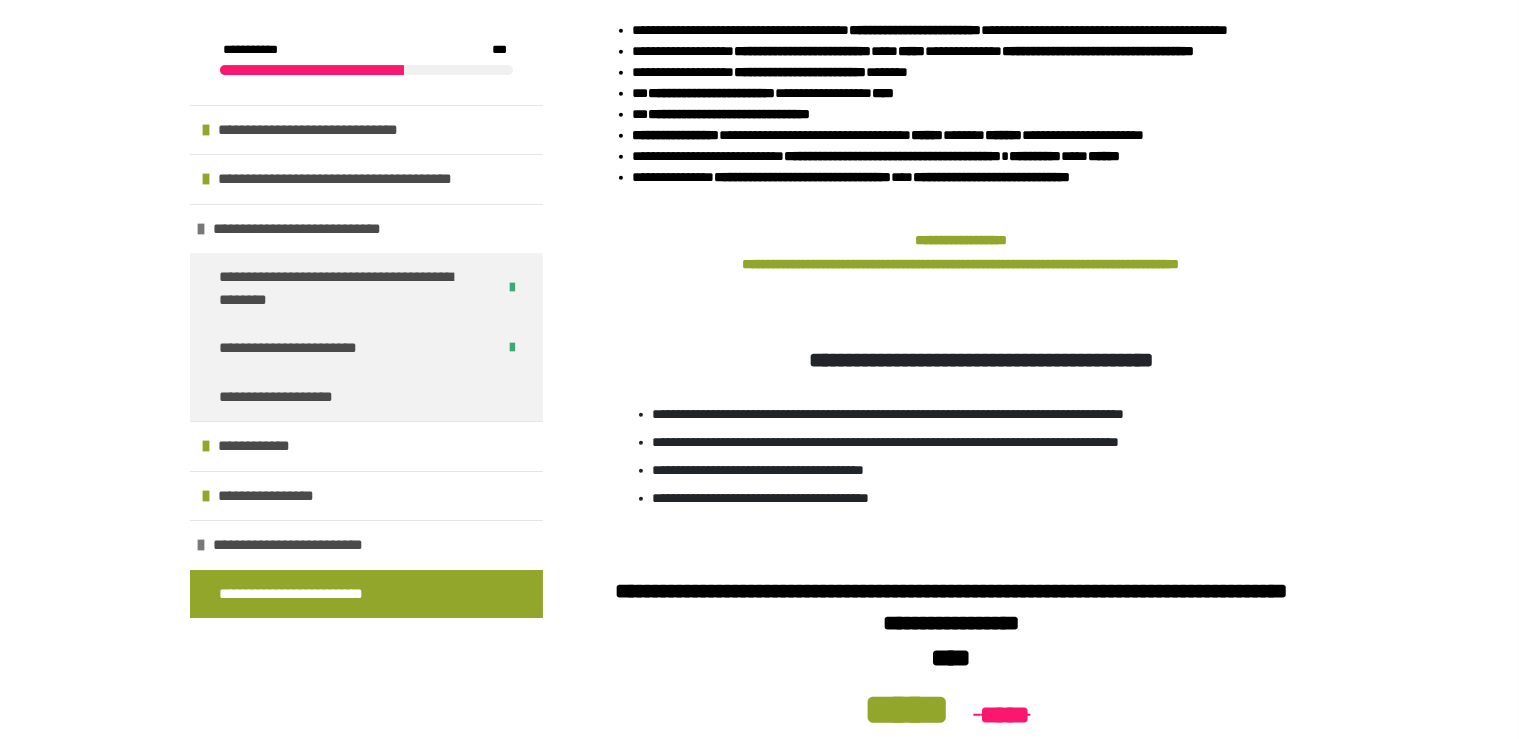 scroll, scrollTop: 1388, scrollLeft: 0, axis: vertical 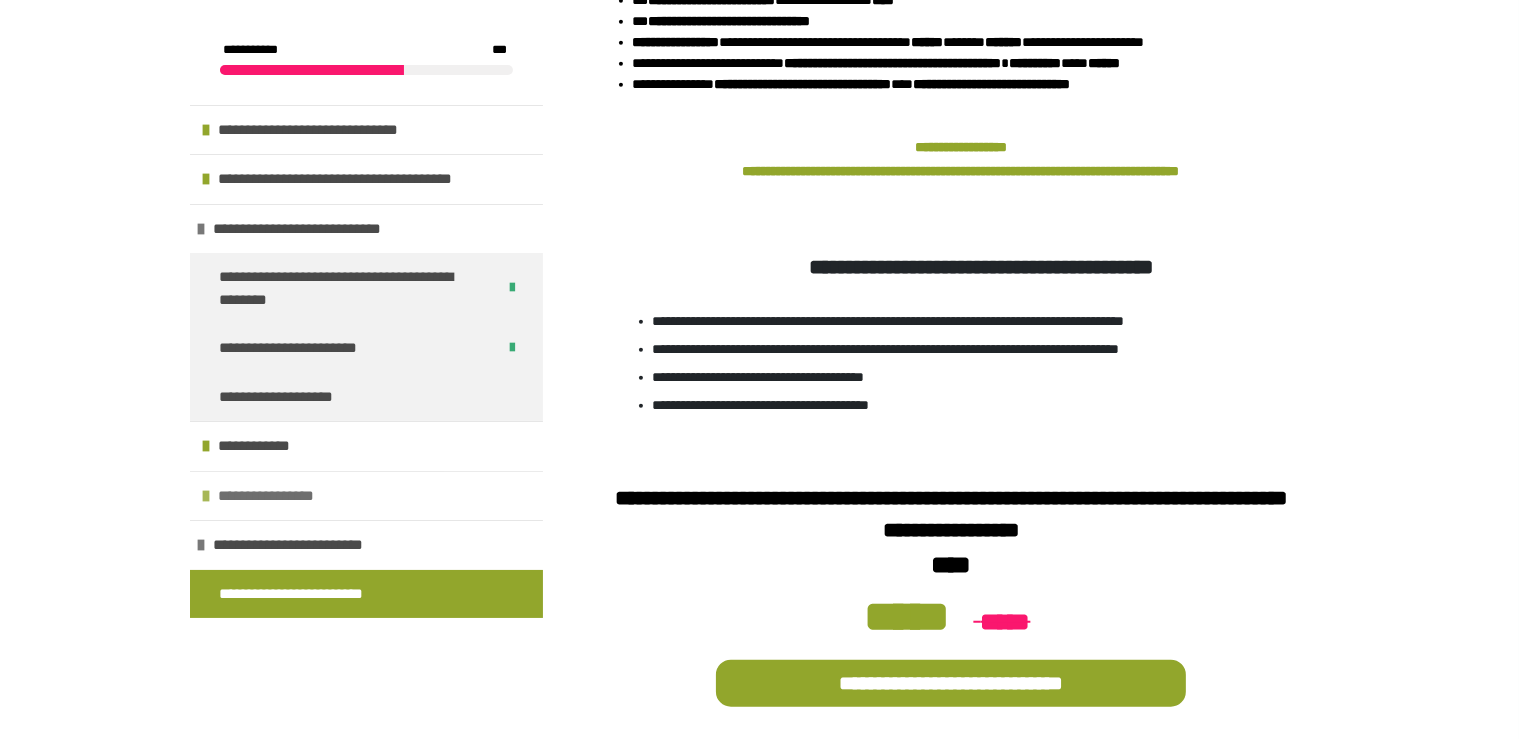 click on "**********" at bounding box center [280, 496] 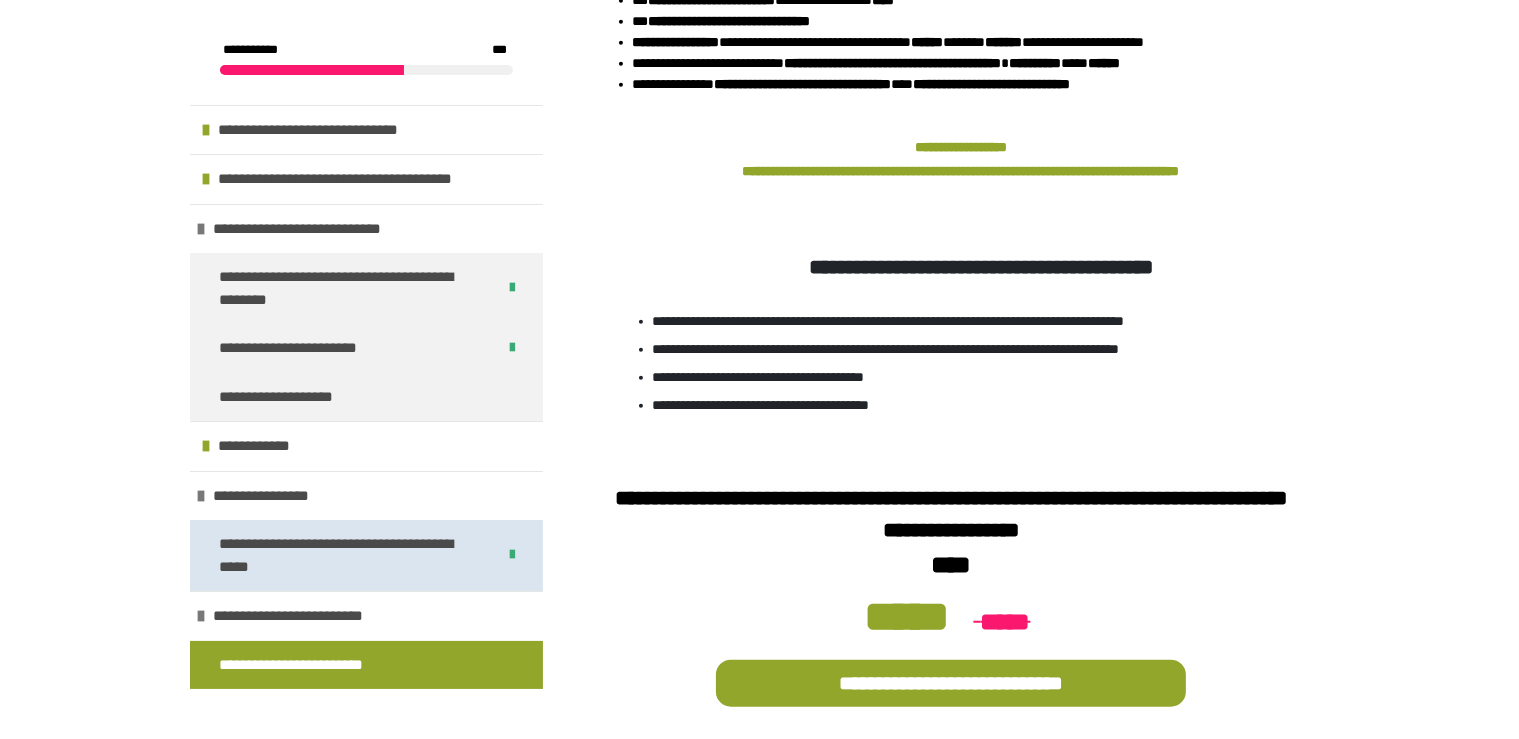 click on "**********" at bounding box center (350, 555) 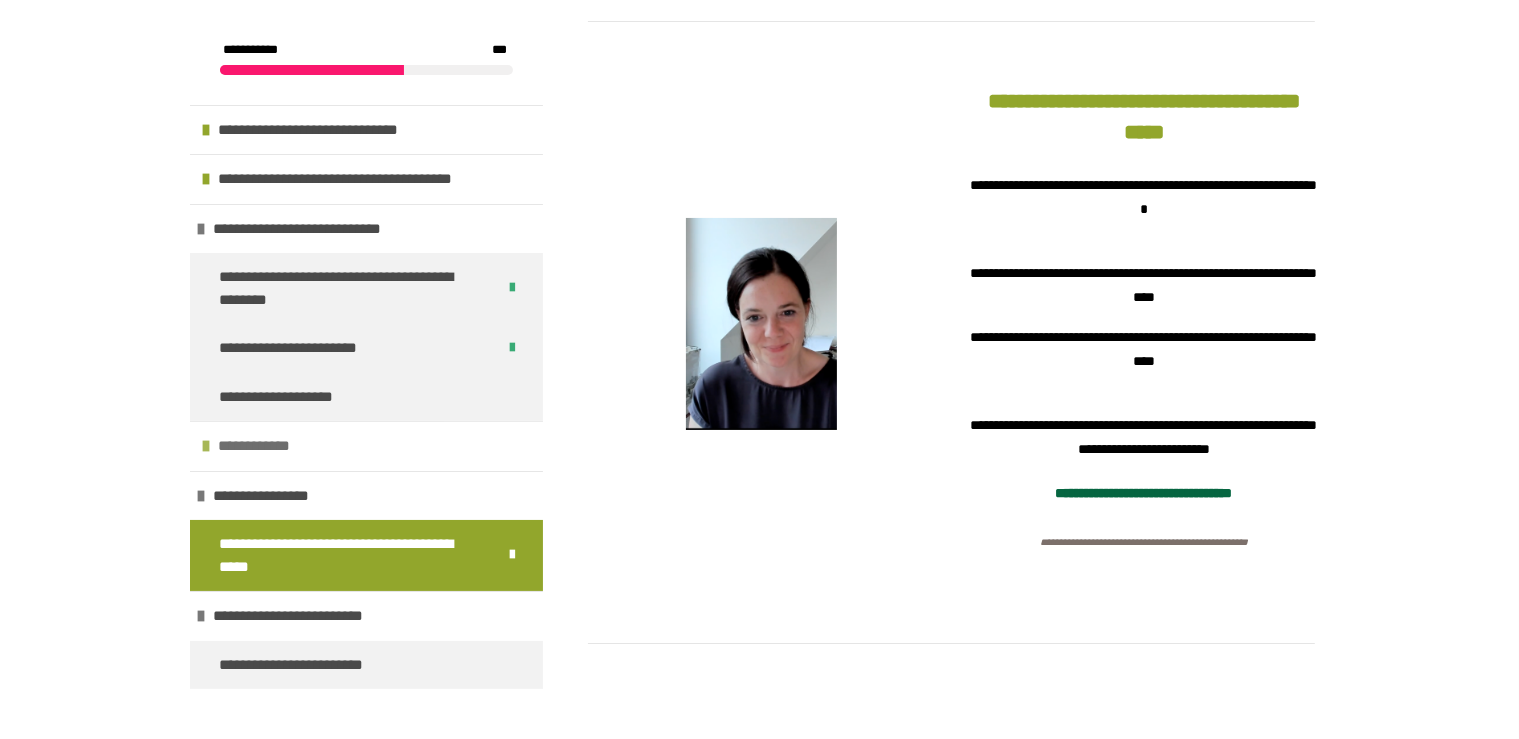 click on "**********" at bounding box center [260, 446] 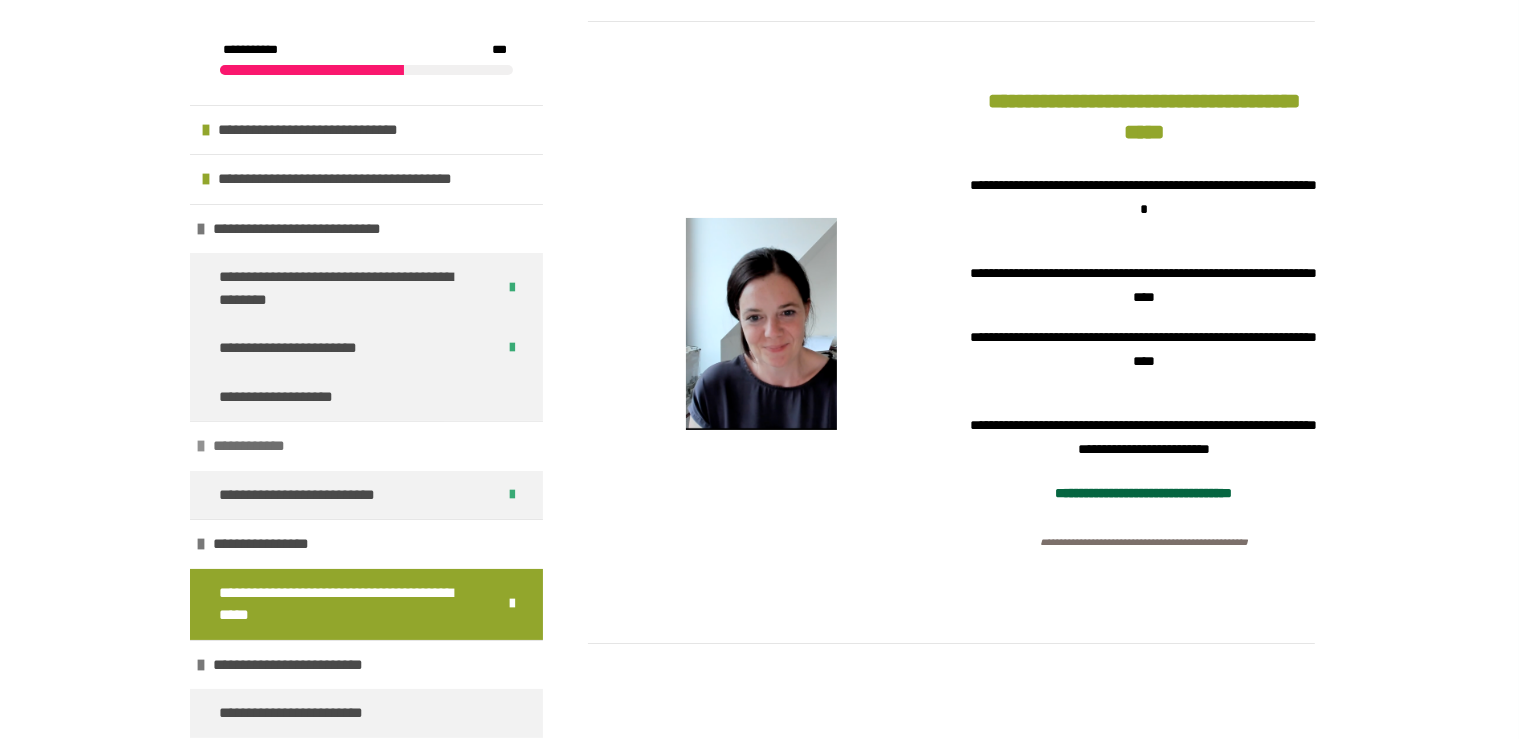 click on "**********" at bounding box center [255, 446] 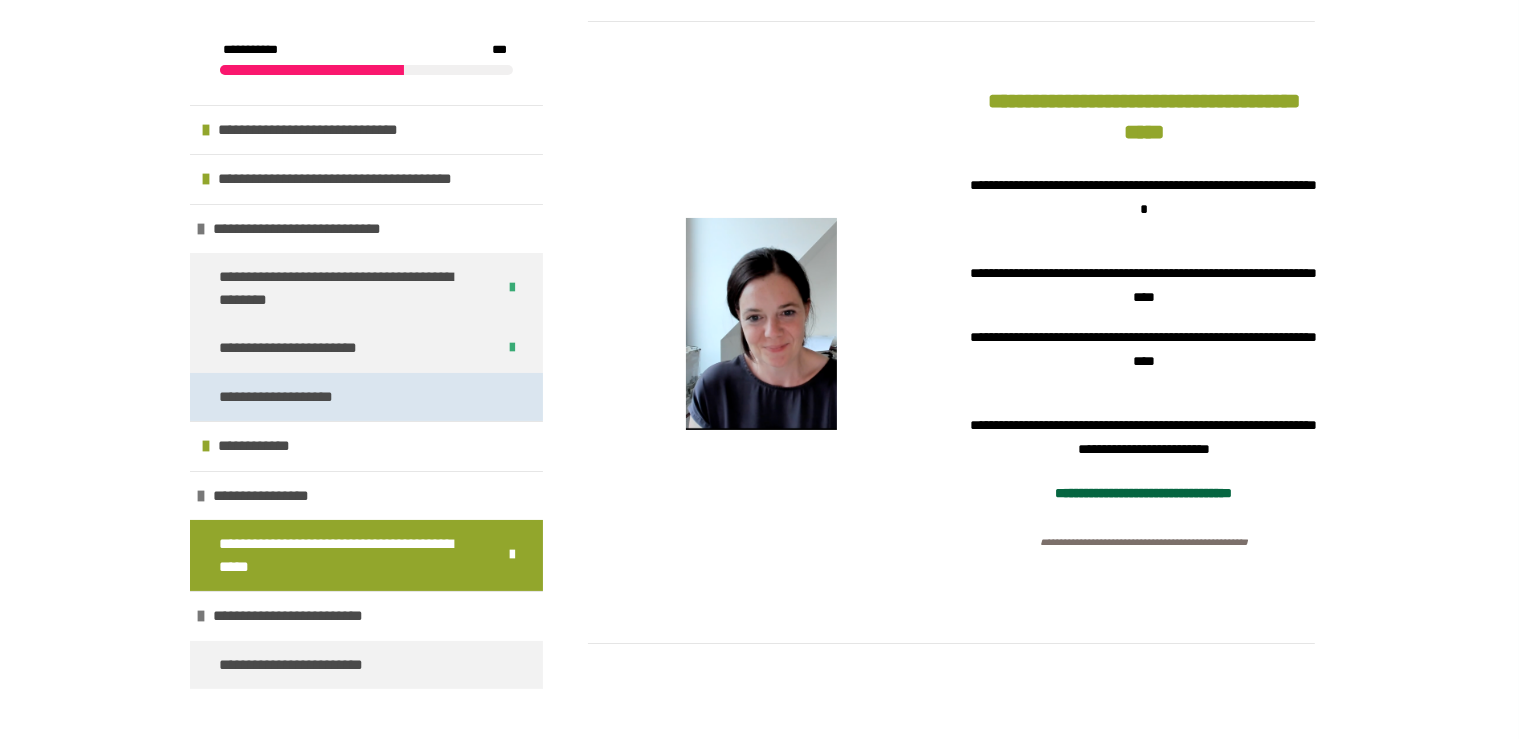 click on "**********" at bounding box center (288, 397) 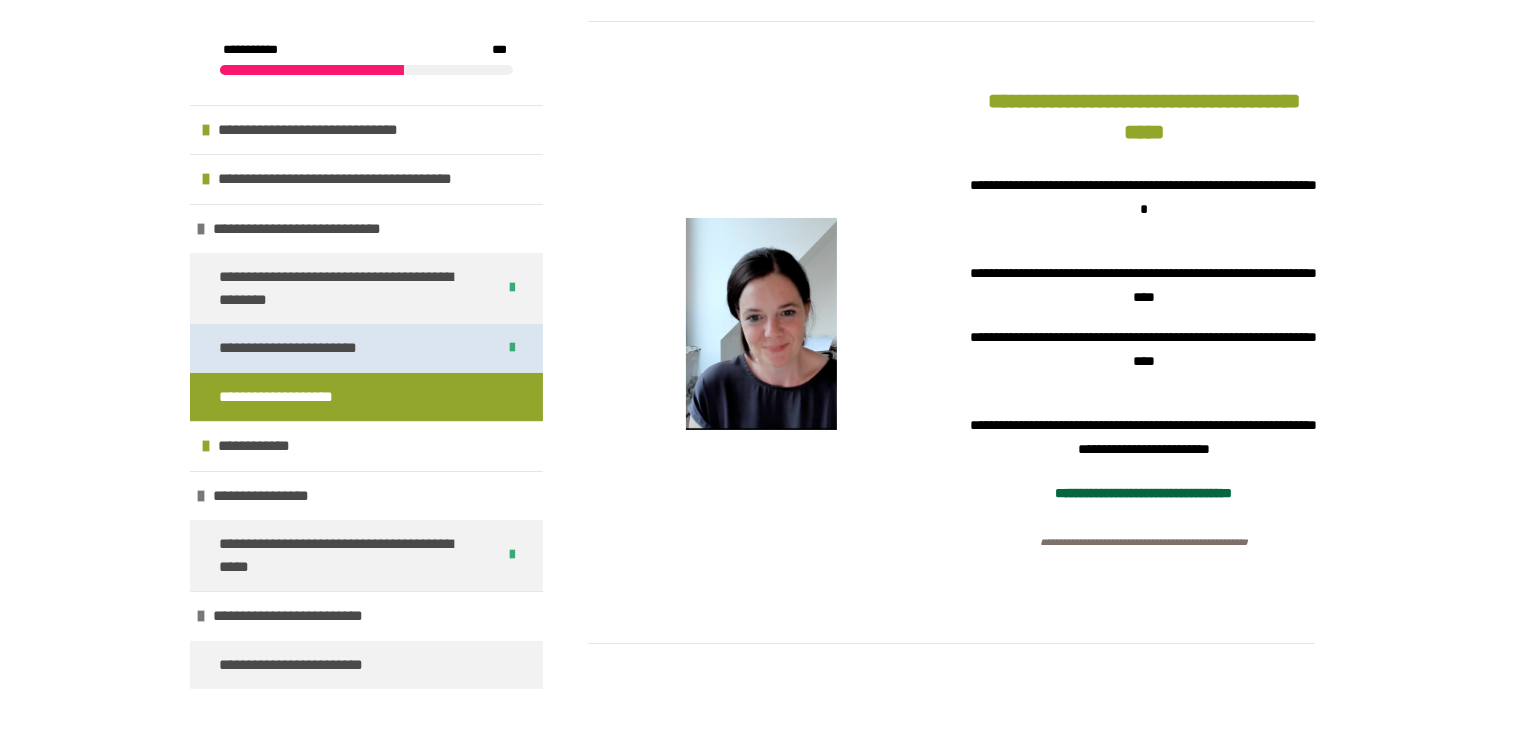 click on "**********" at bounding box center (306, 348) 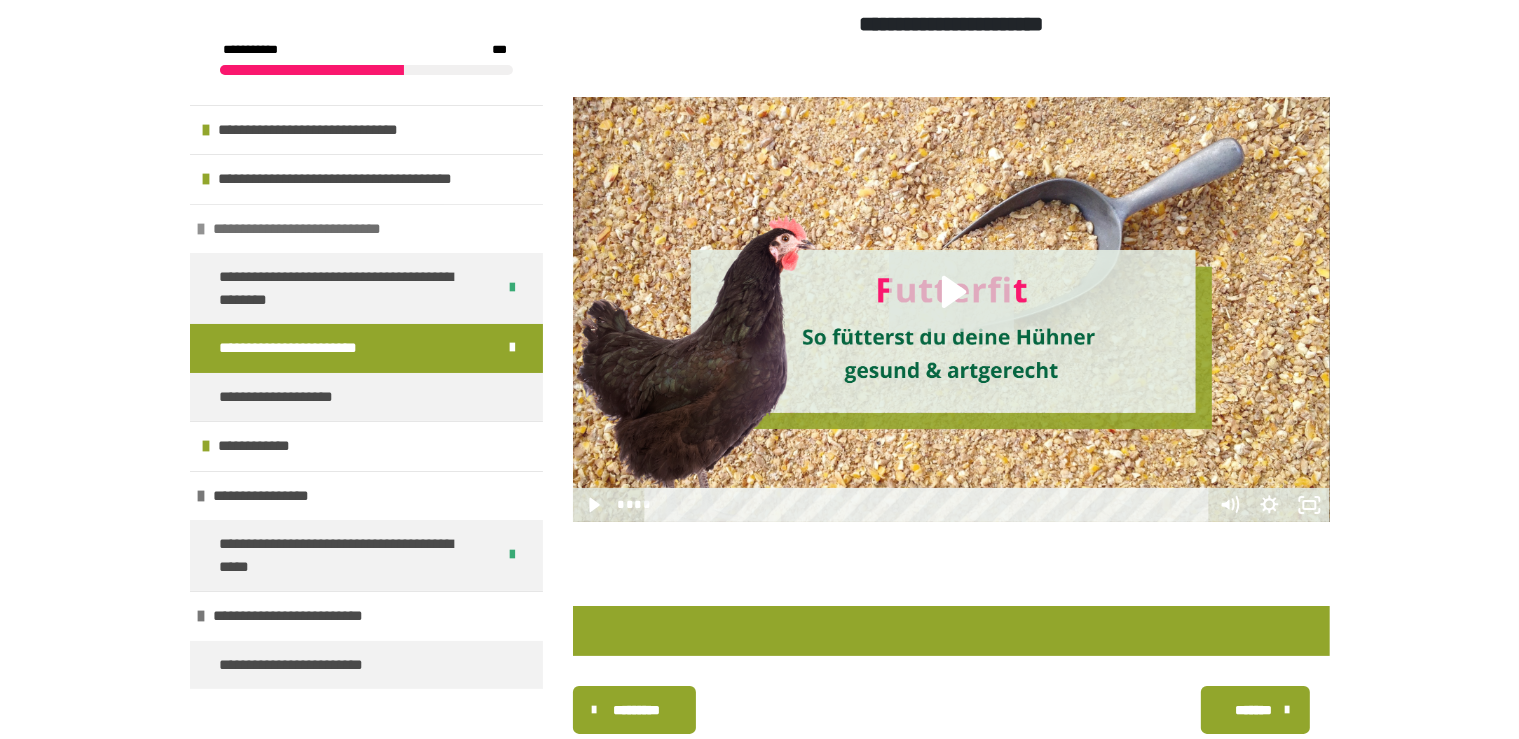 click on "**********" at bounding box center [310, 229] 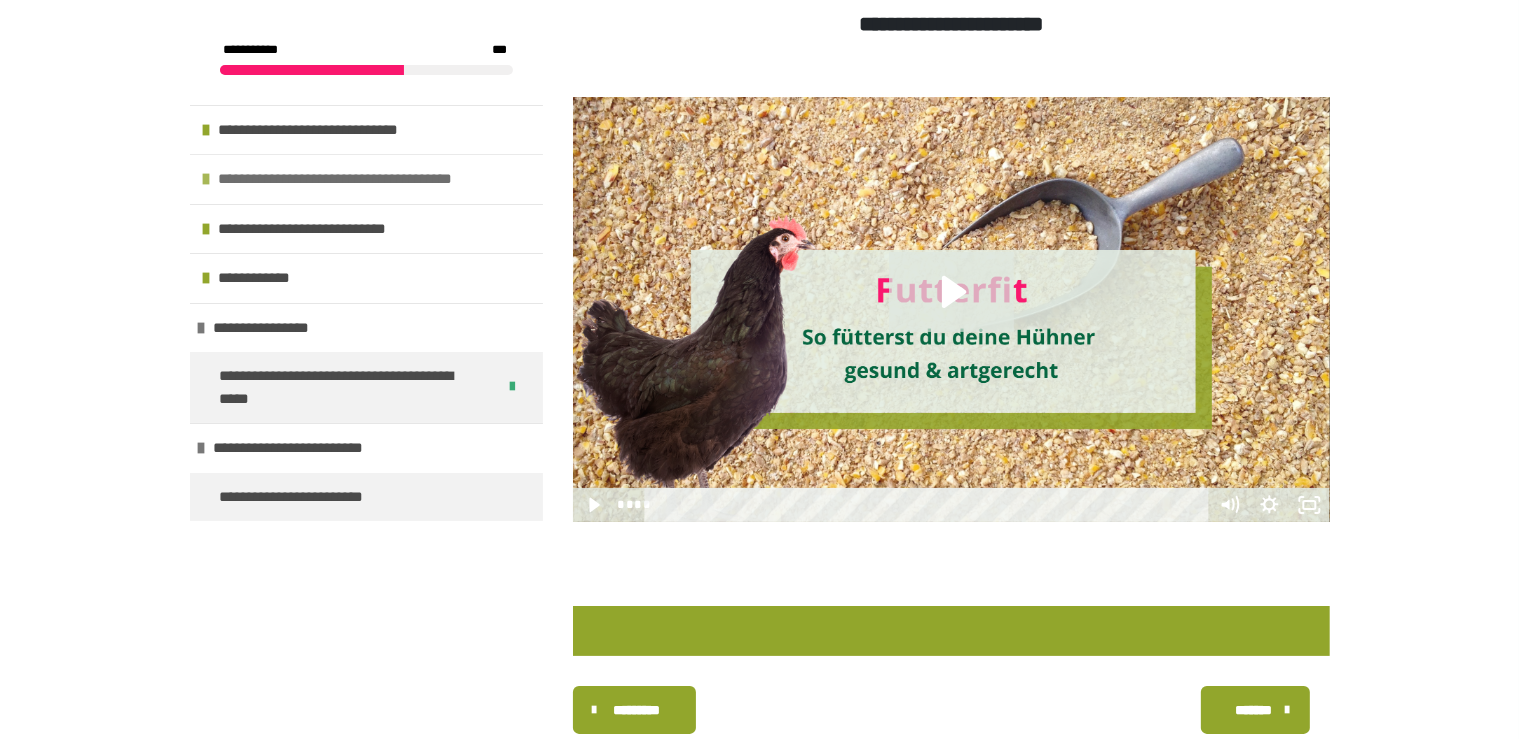 click on "**********" at bounding box center [372, 179] 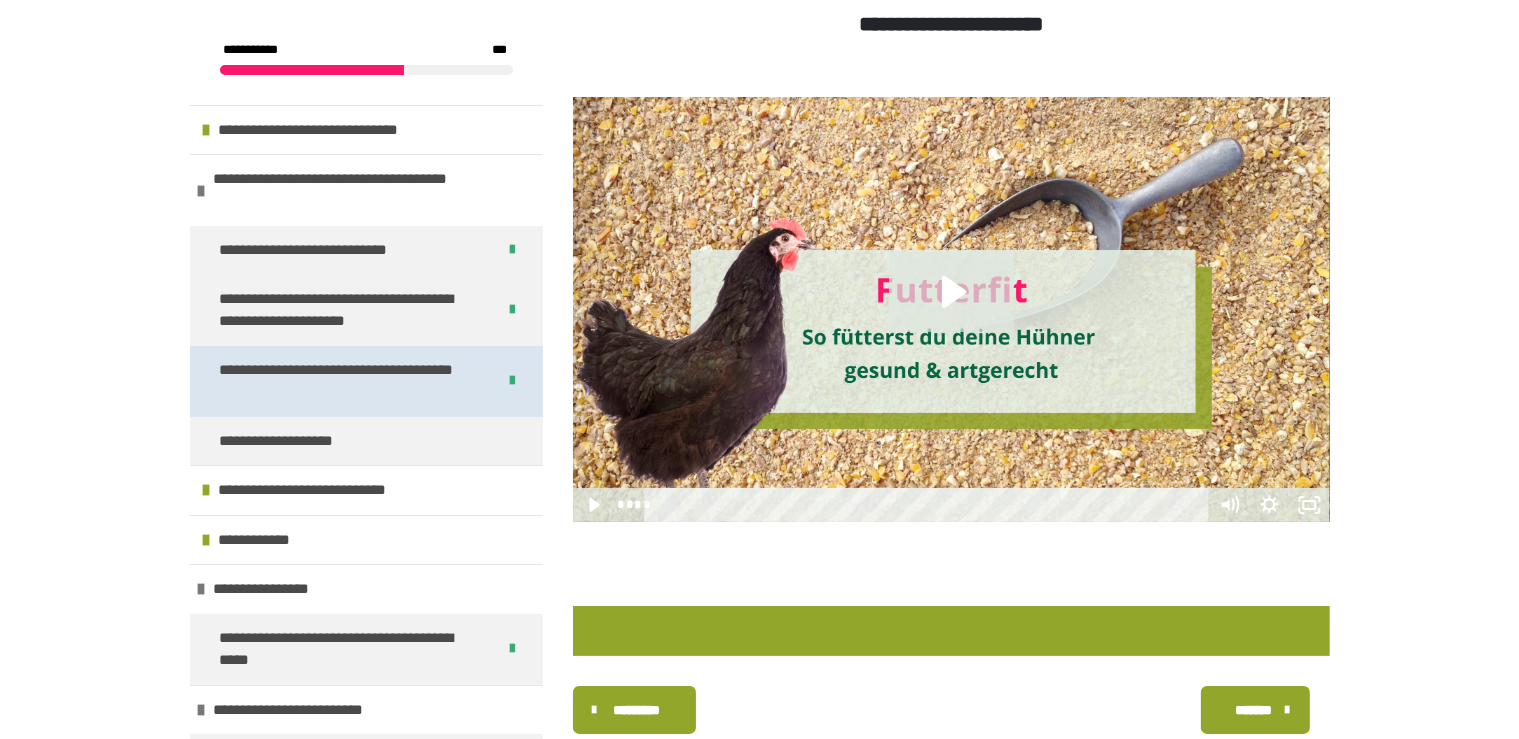 click on "**********" at bounding box center (342, 381) 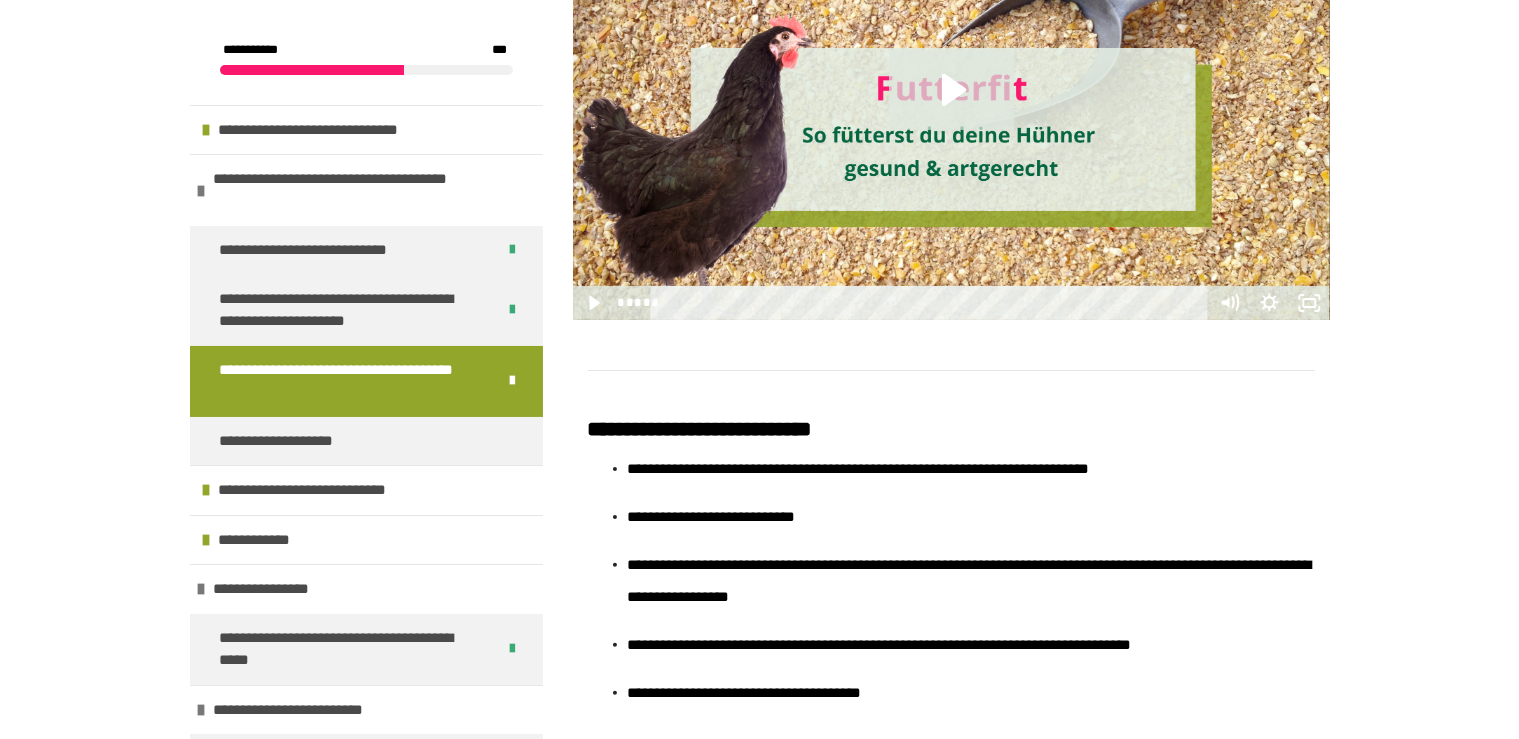 scroll, scrollTop: 411, scrollLeft: 0, axis: vertical 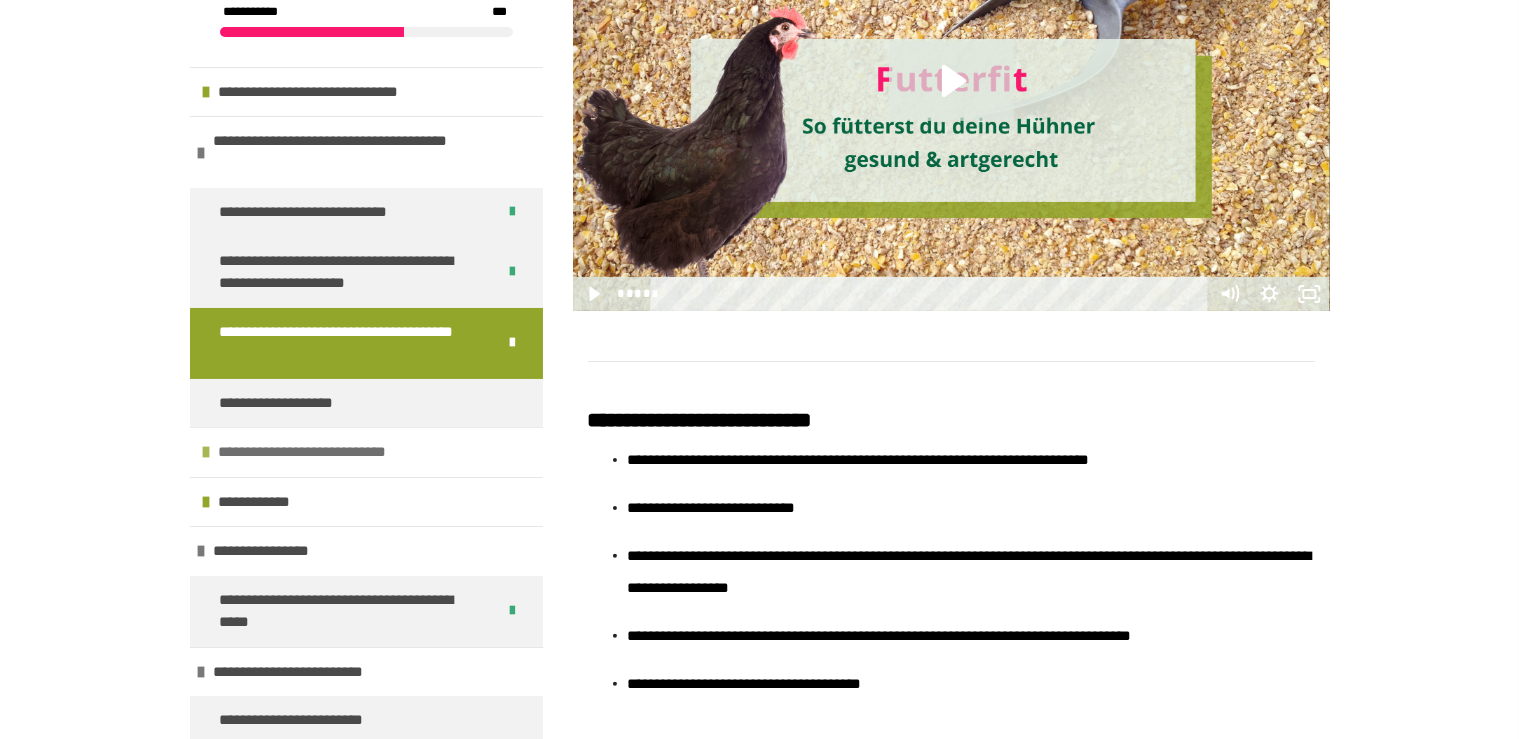 click on "**********" at bounding box center (315, 452) 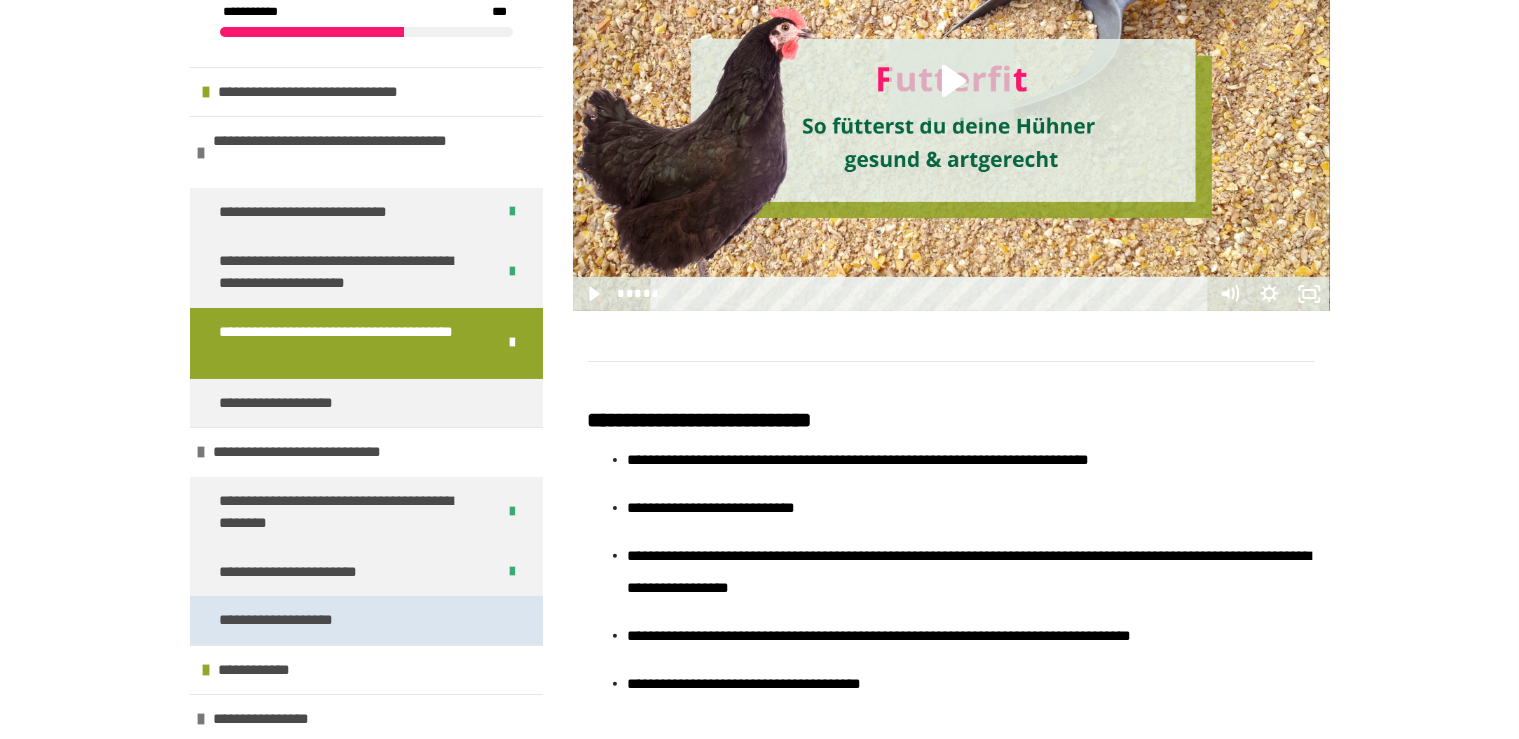 click on "**********" at bounding box center (366, 620) 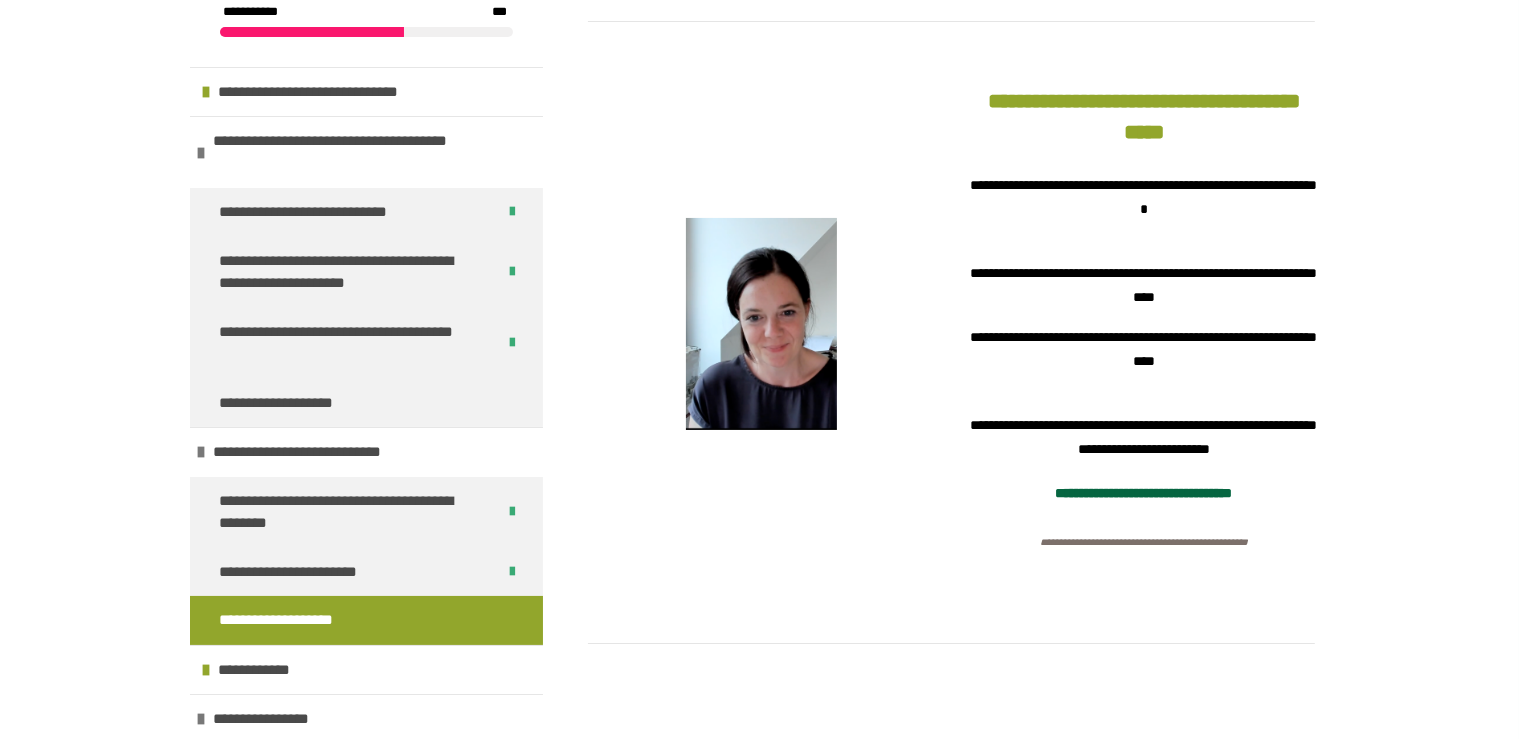 scroll, scrollTop: 336, scrollLeft: 0, axis: vertical 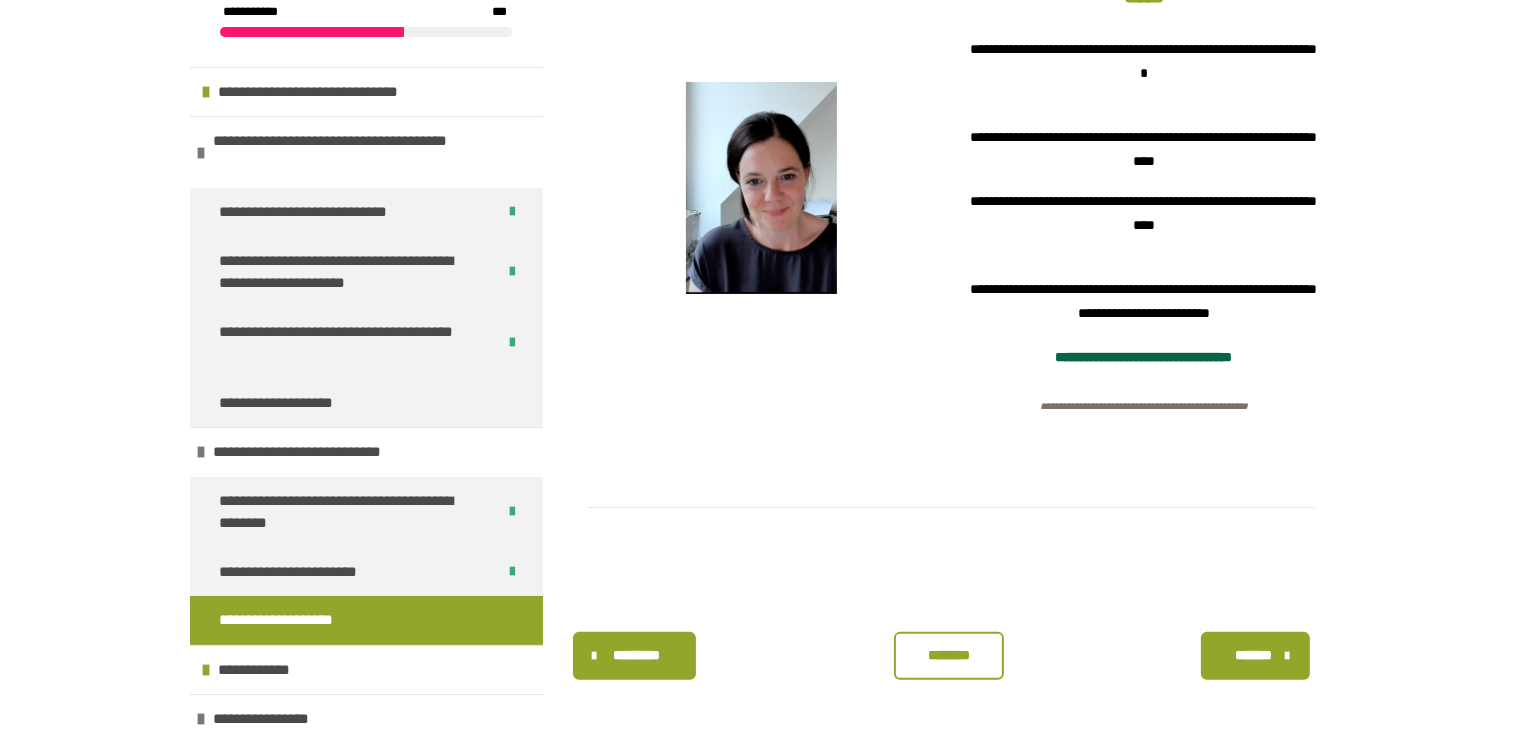 click on "********" at bounding box center (949, 655) 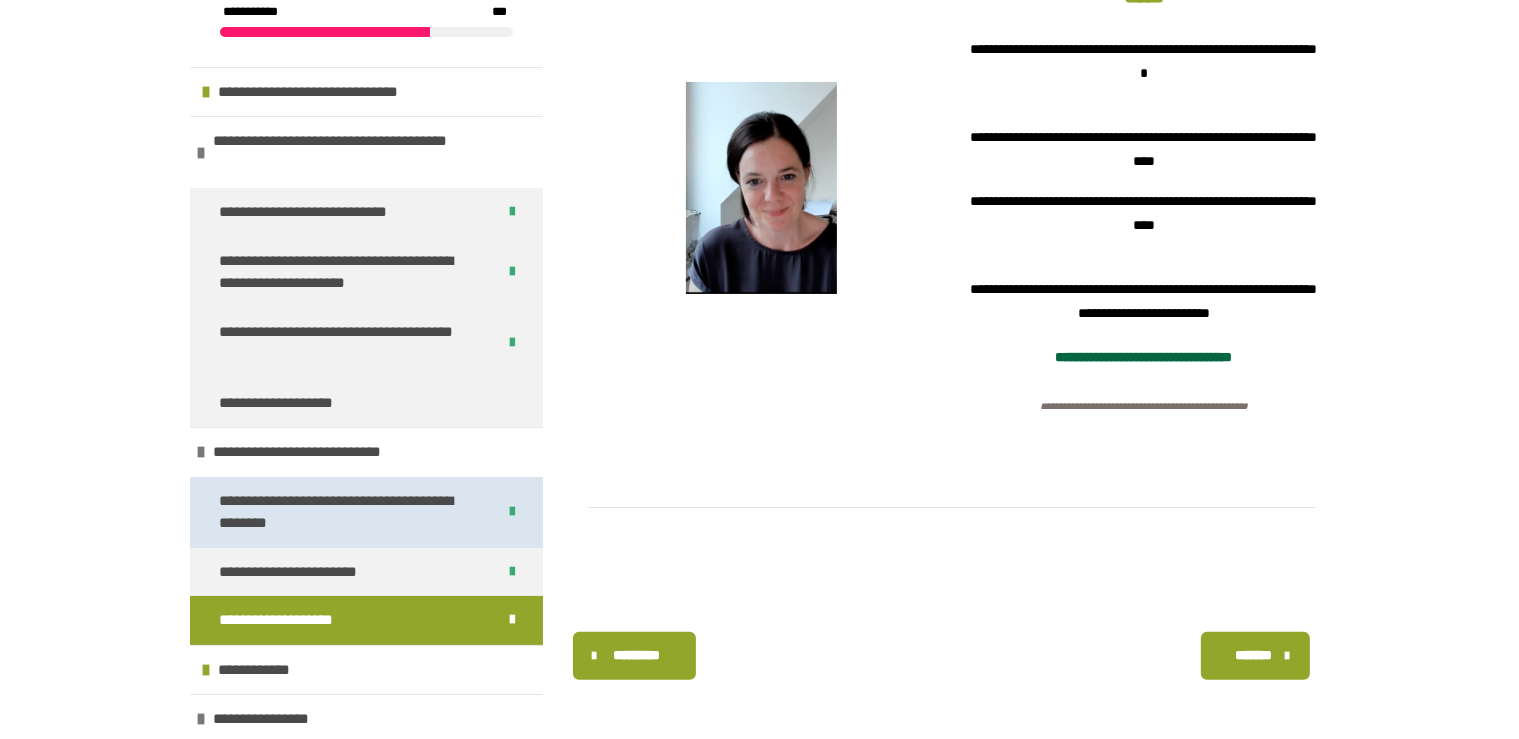 drag, startPoint x: 336, startPoint y: 420, endPoint x: 388, endPoint y: 490, distance: 87.20092 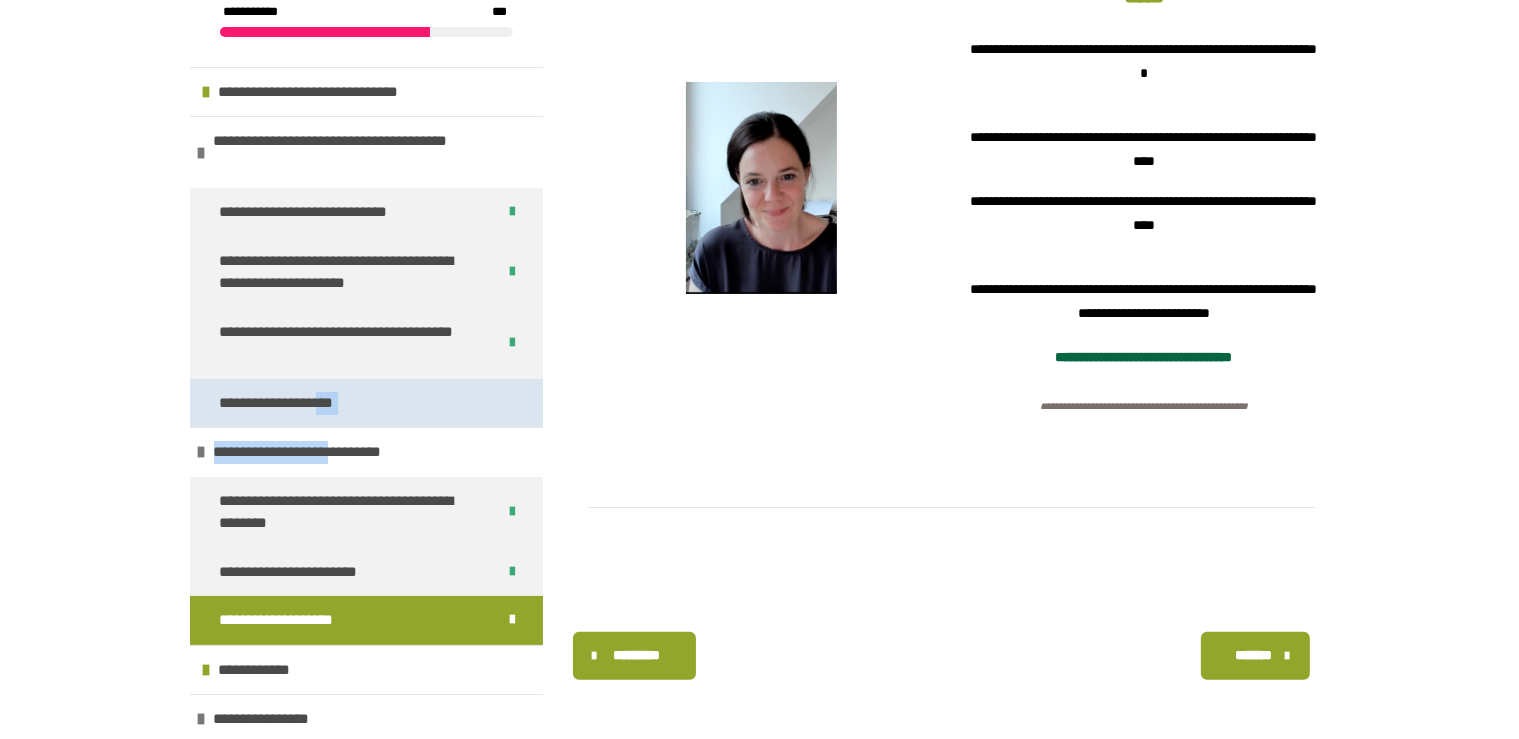 click on "**********" at bounding box center [366, 403] 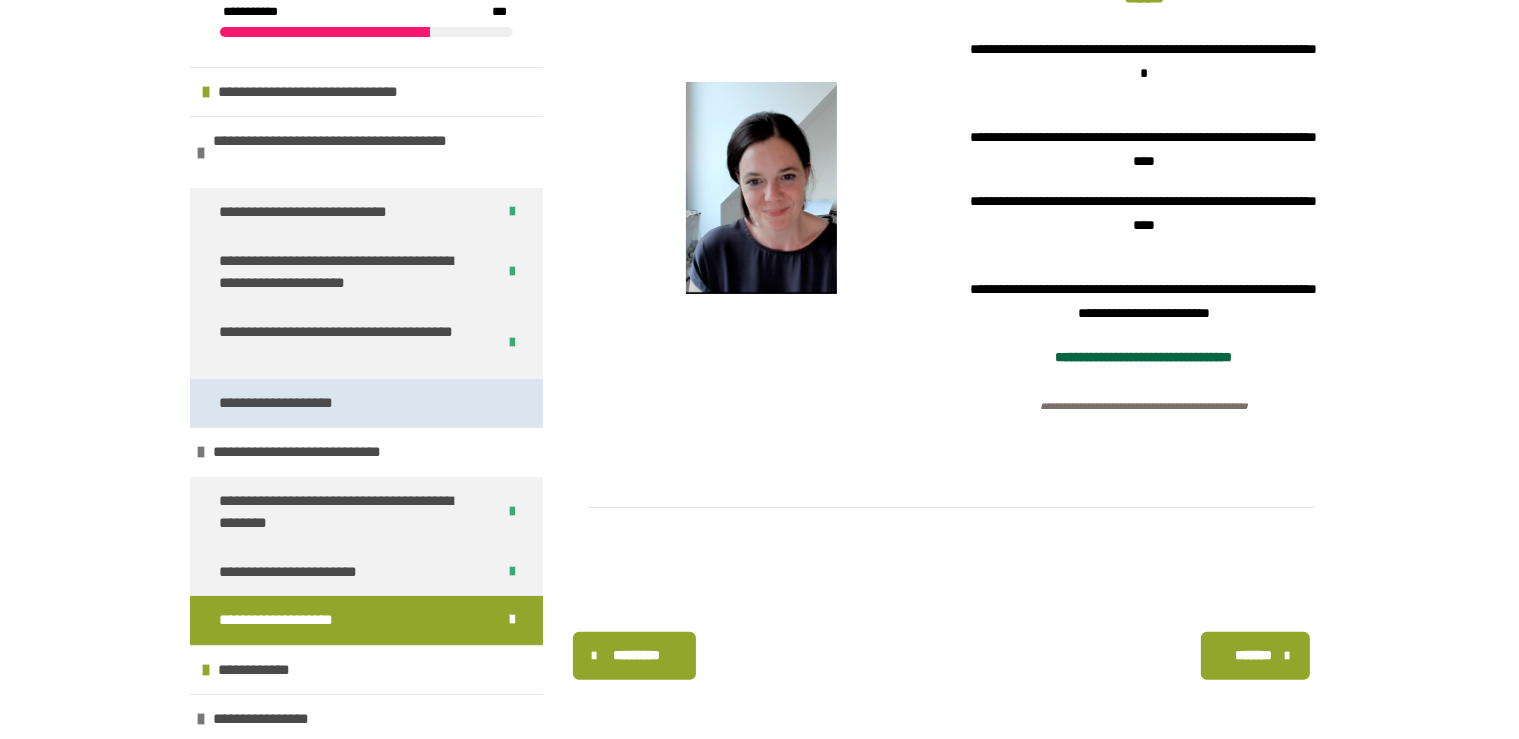 scroll, scrollTop: 200, scrollLeft: 0, axis: vertical 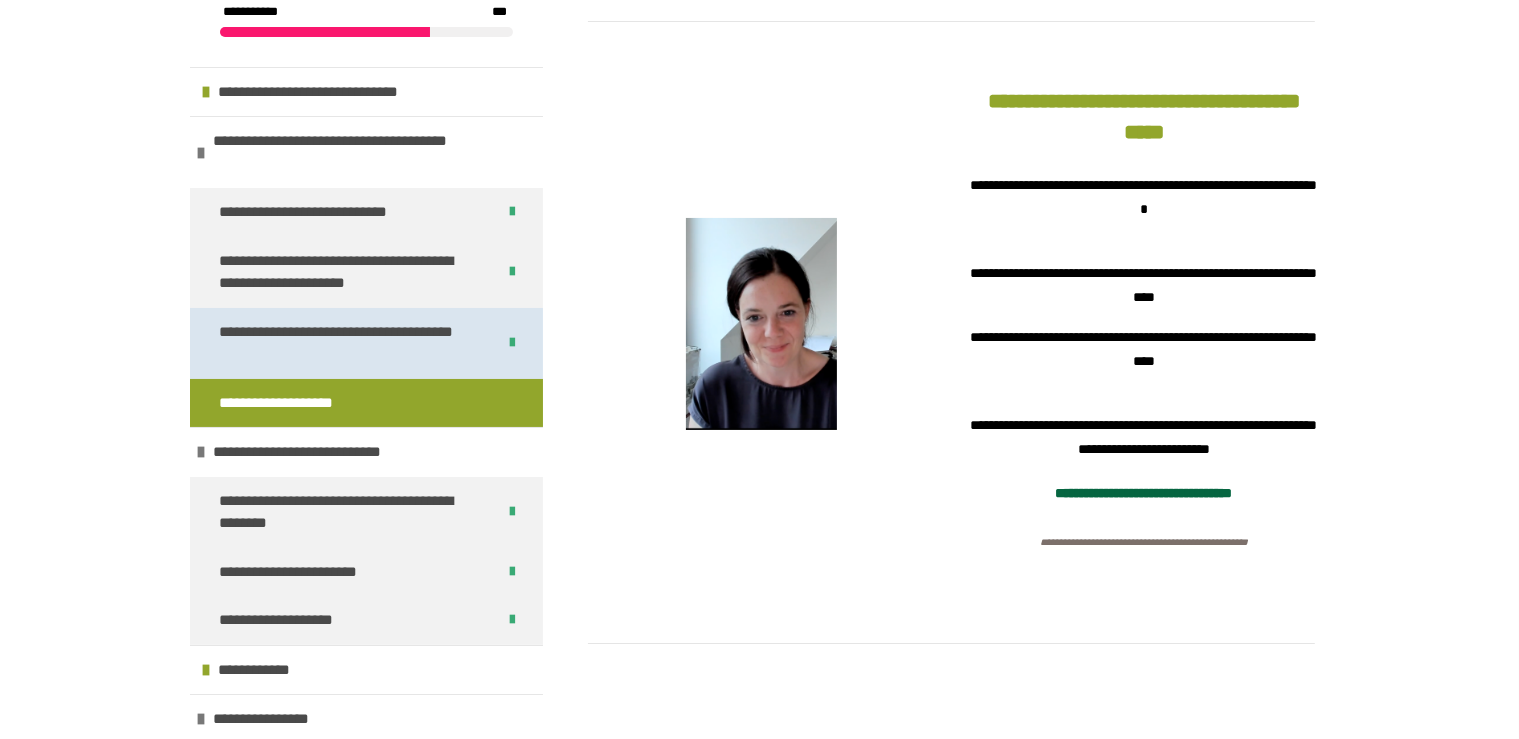 click on "**********" at bounding box center (342, 343) 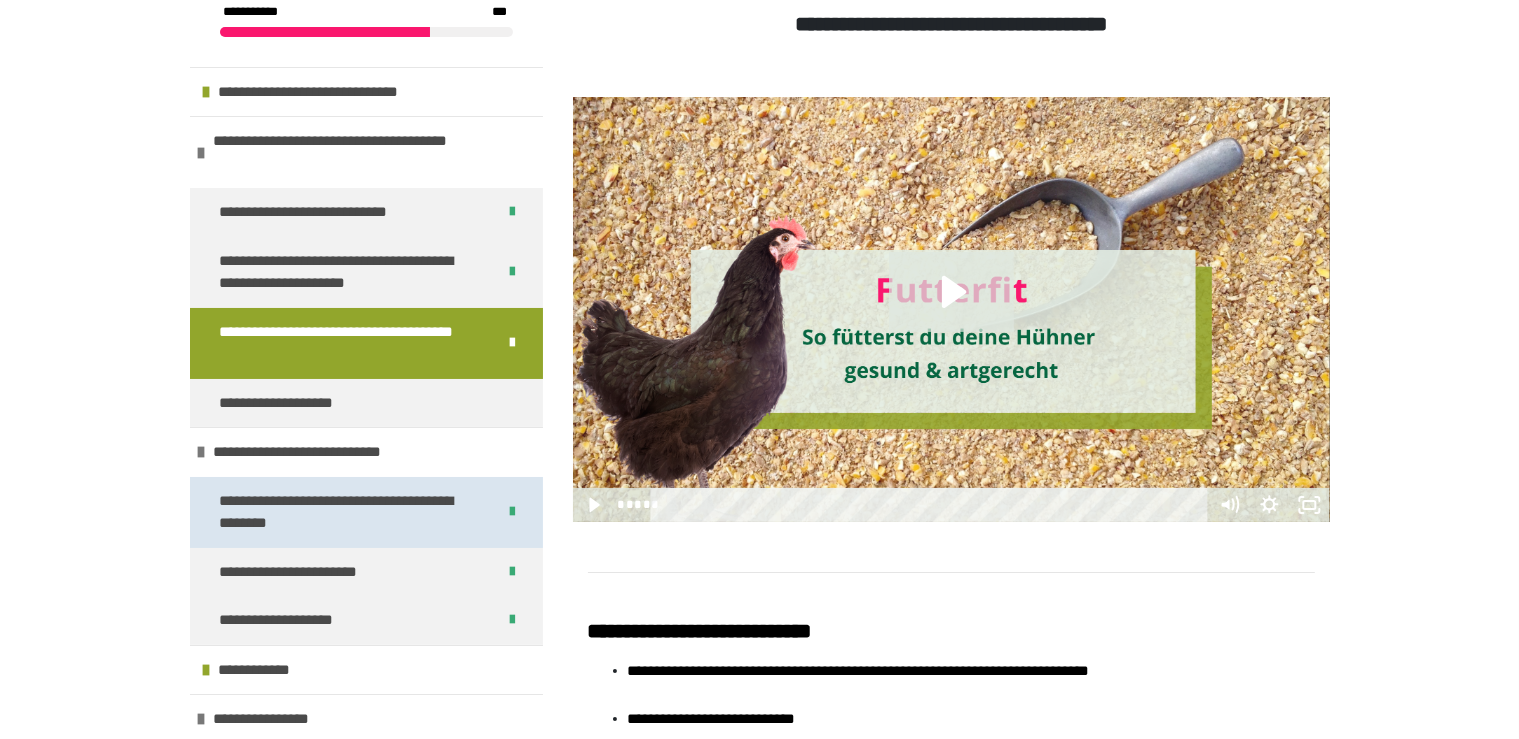 click on "**********" at bounding box center [342, 512] 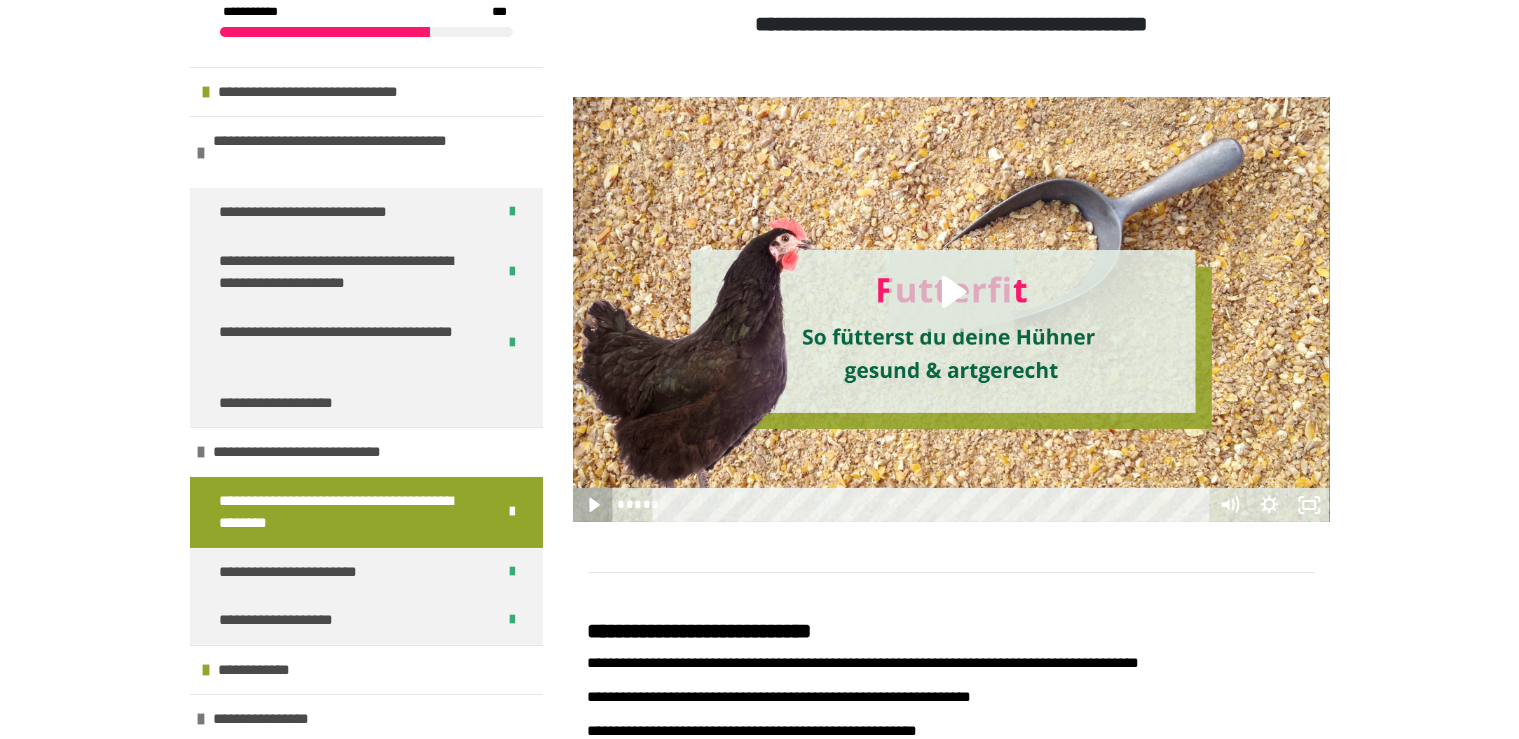 click 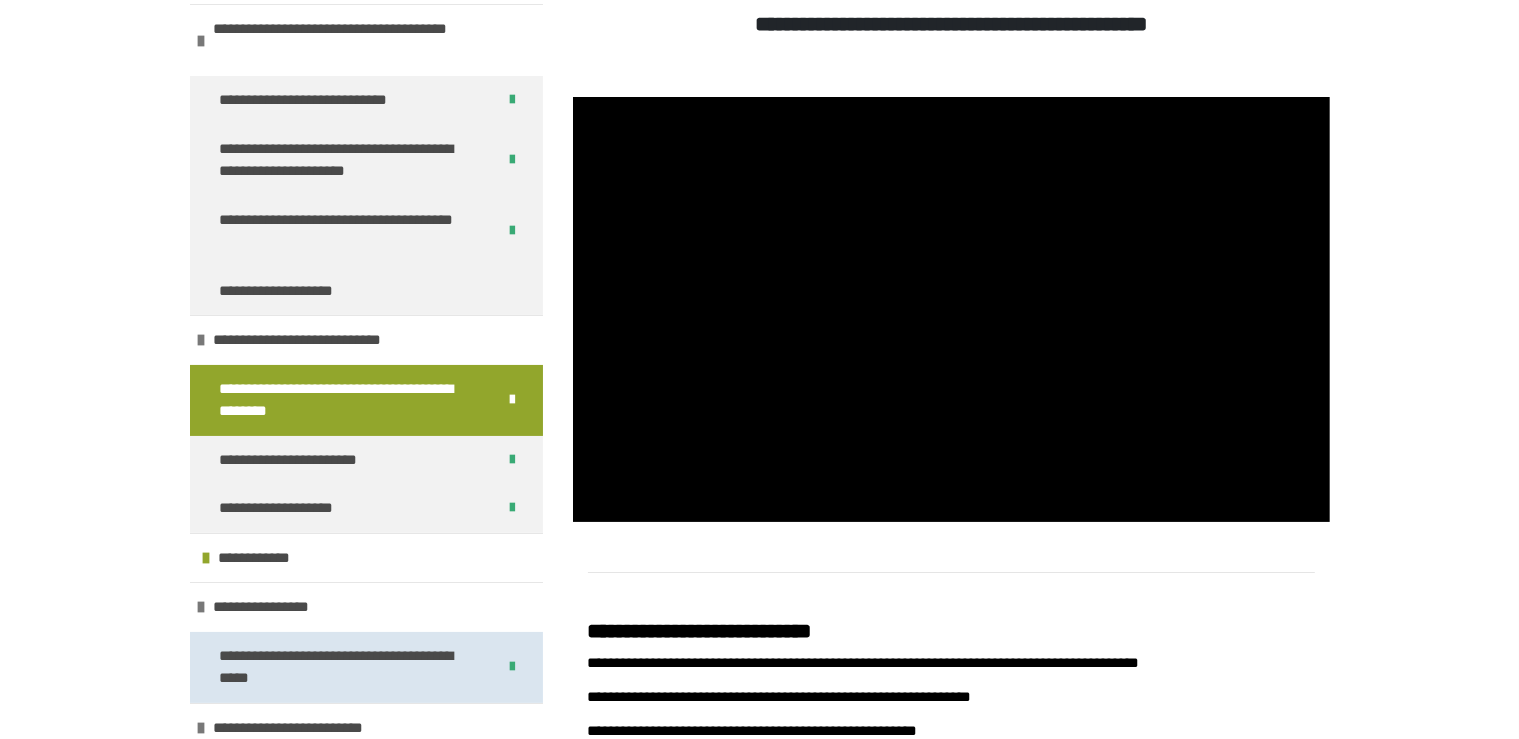 scroll, scrollTop: 206, scrollLeft: 0, axis: vertical 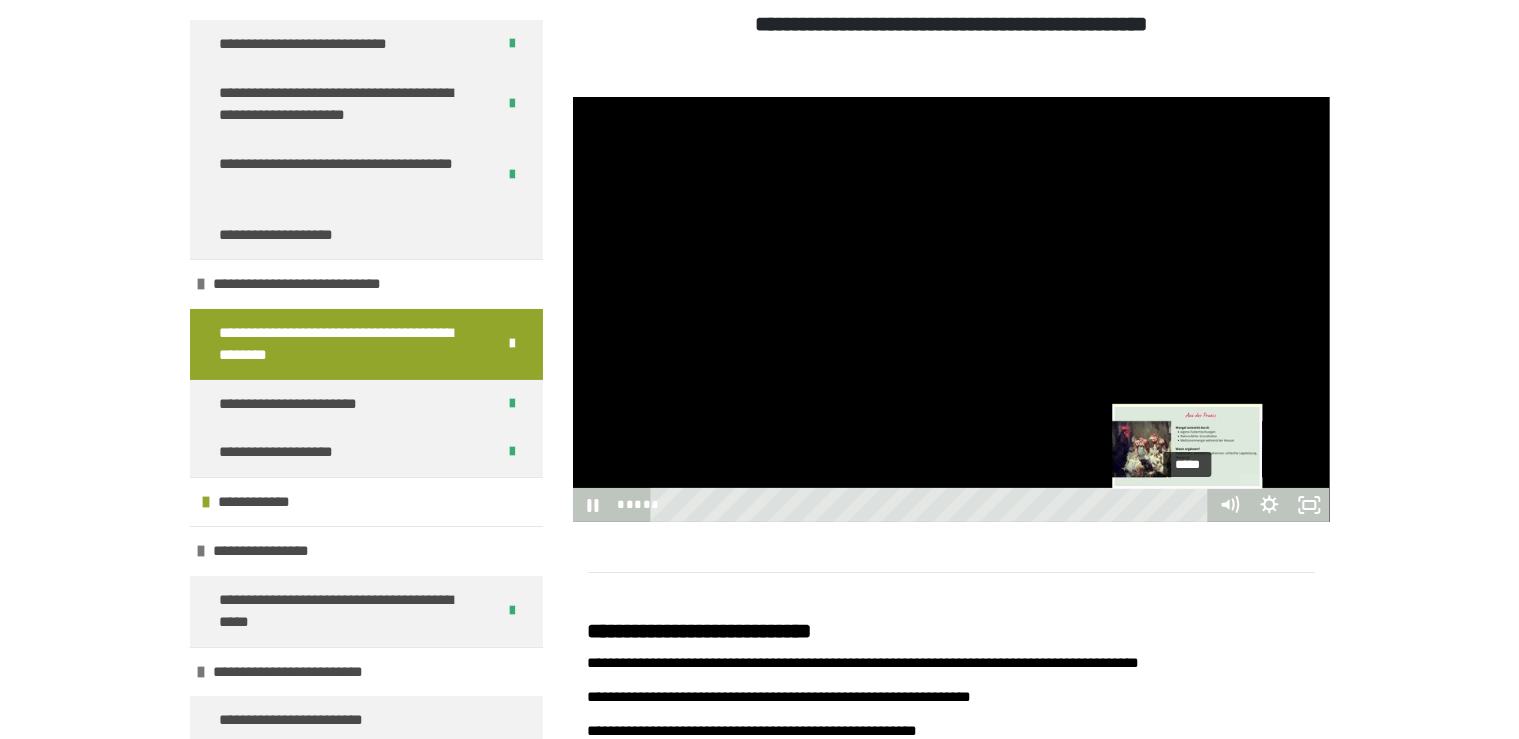 drag, startPoint x: 1178, startPoint y: 505, endPoint x: 1190, endPoint y: 508, distance: 12.369317 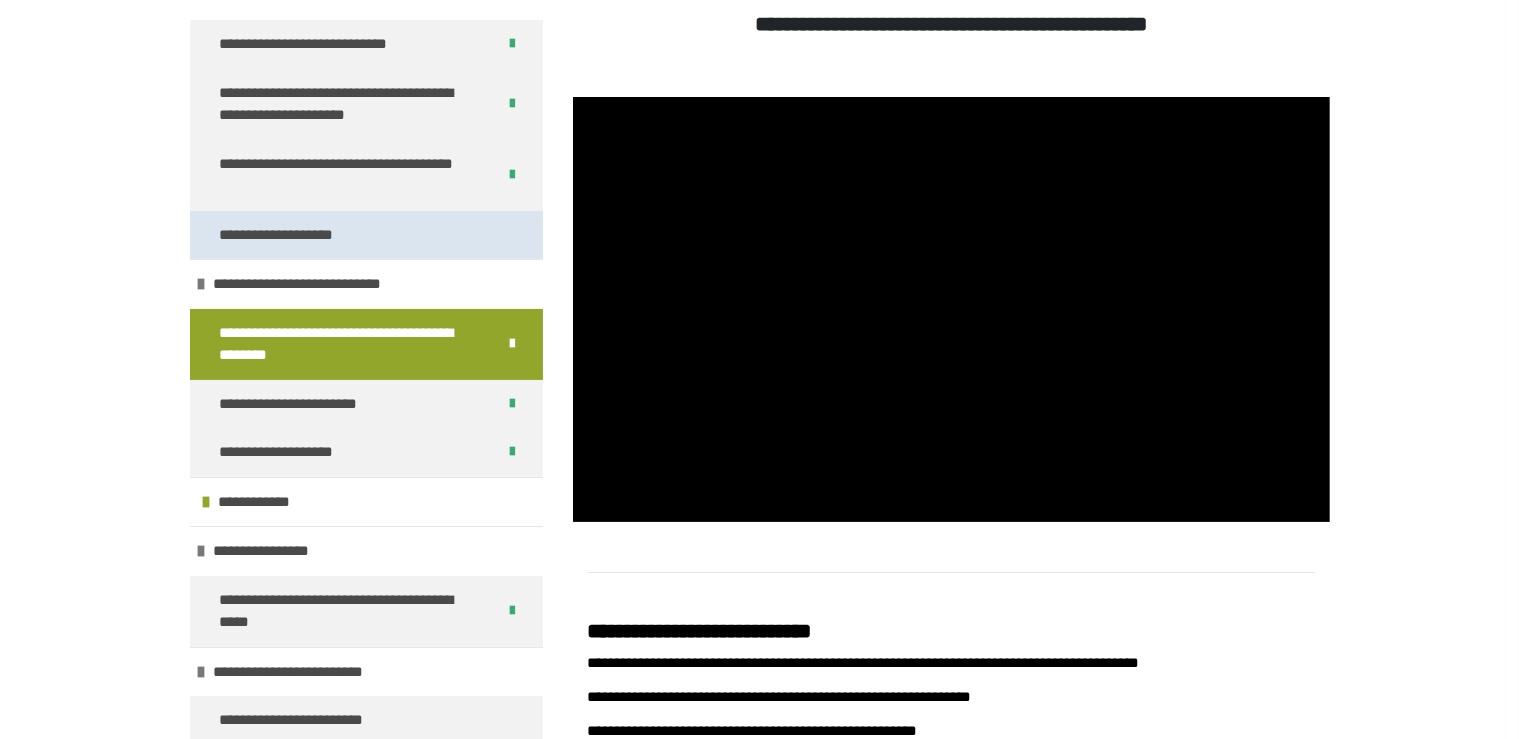 click on "**********" at bounding box center [288, 235] 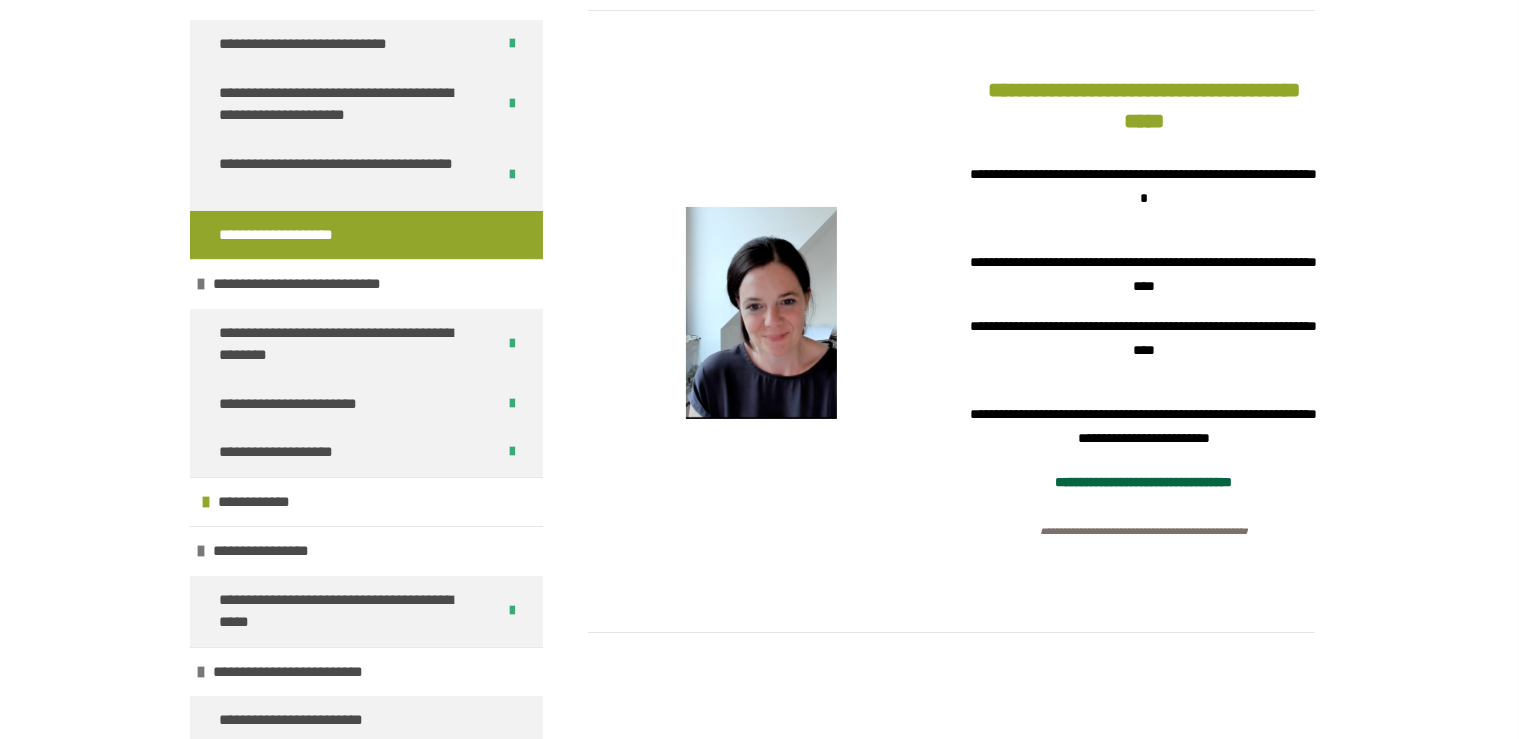 scroll, scrollTop: 336, scrollLeft: 0, axis: vertical 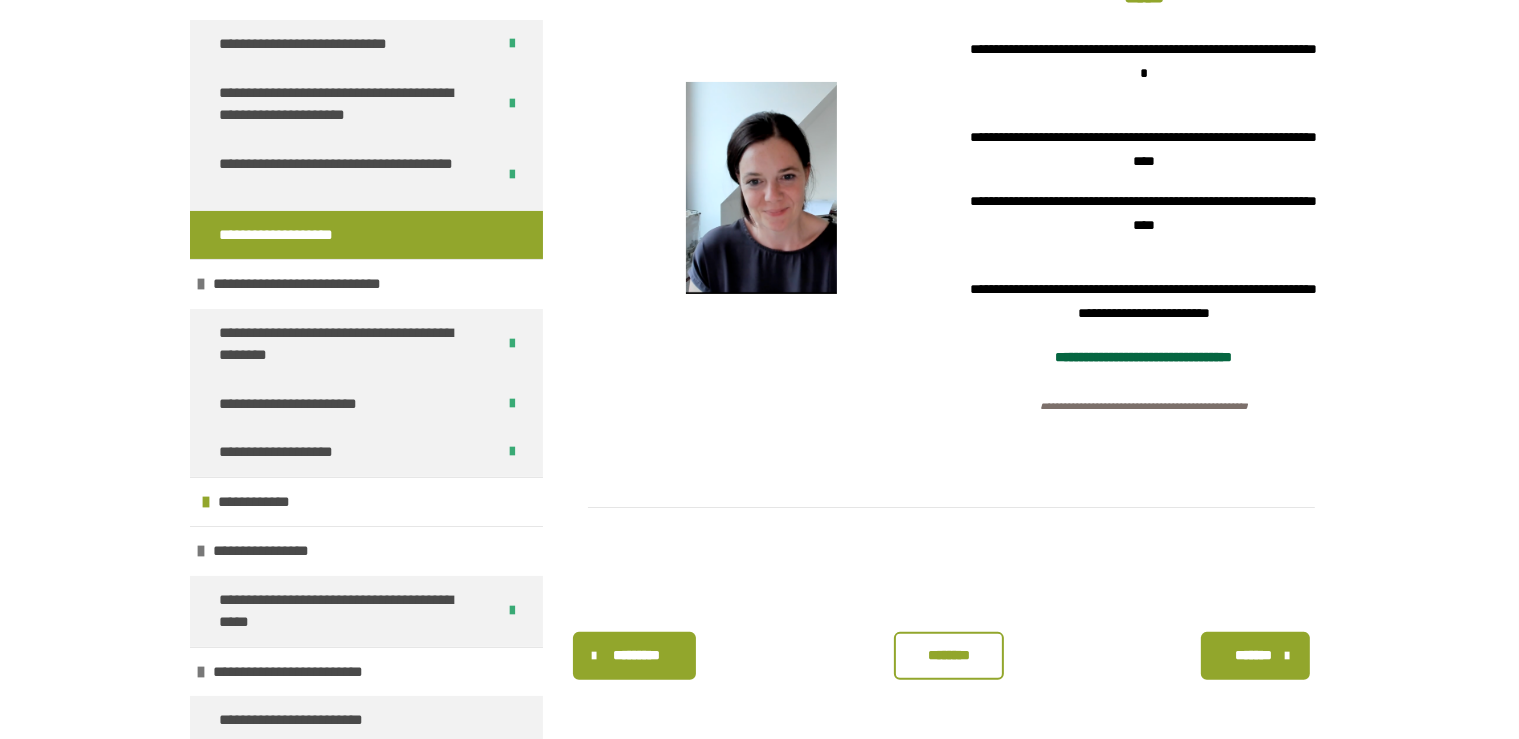 click on "********" at bounding box center (949, 656) 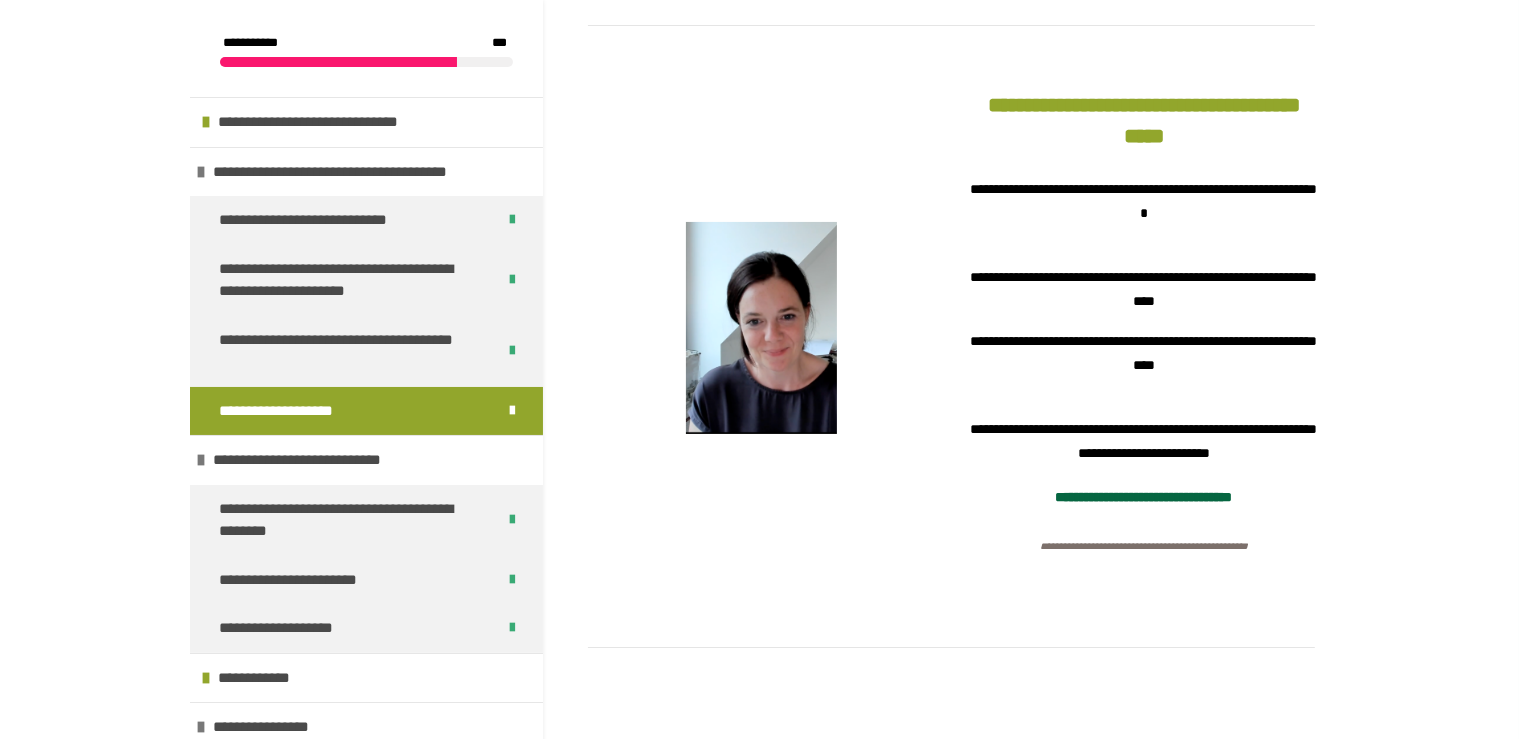 scroll, scrollTop: 19, scrollLeft: 0, axis: vertical 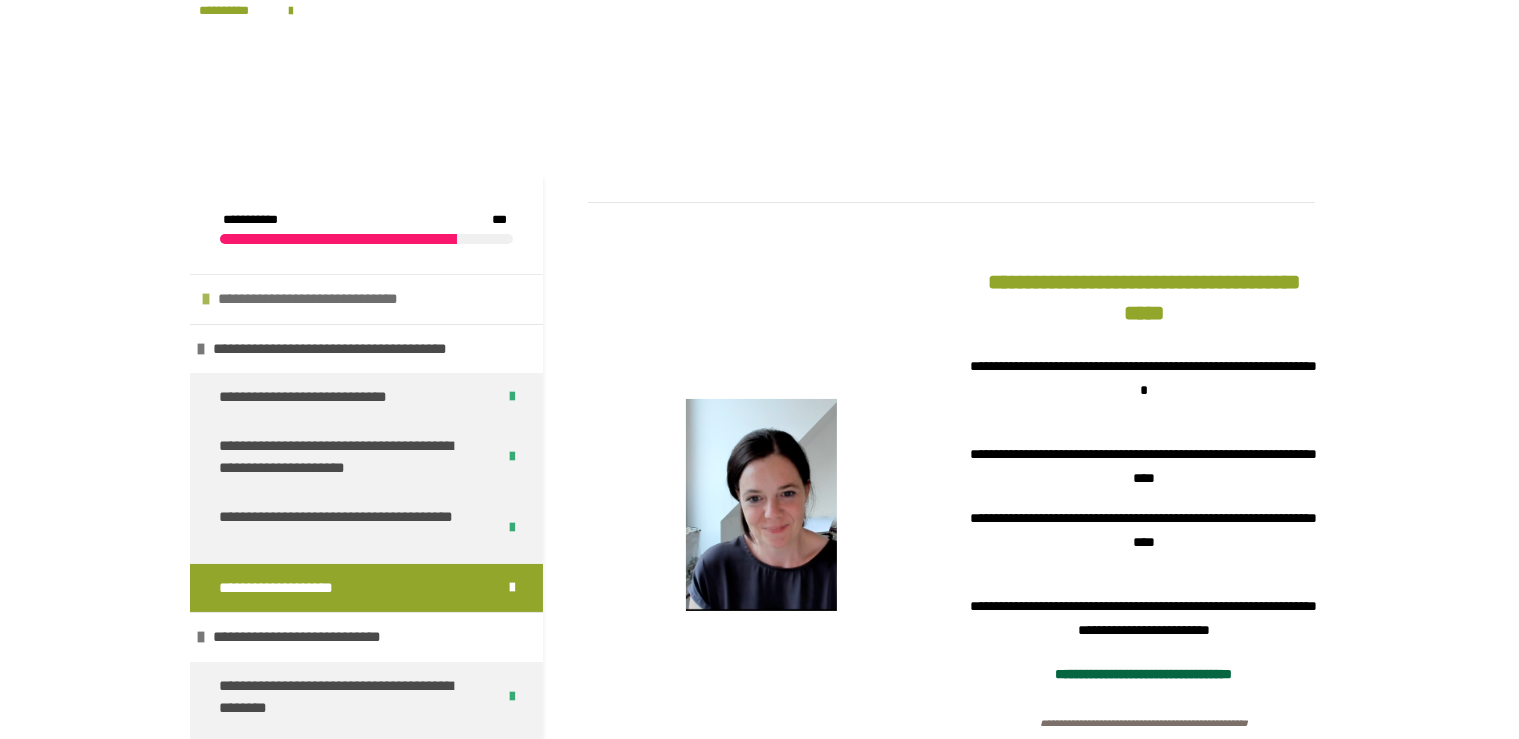 click on "**********" at bounding box center [331, 299] 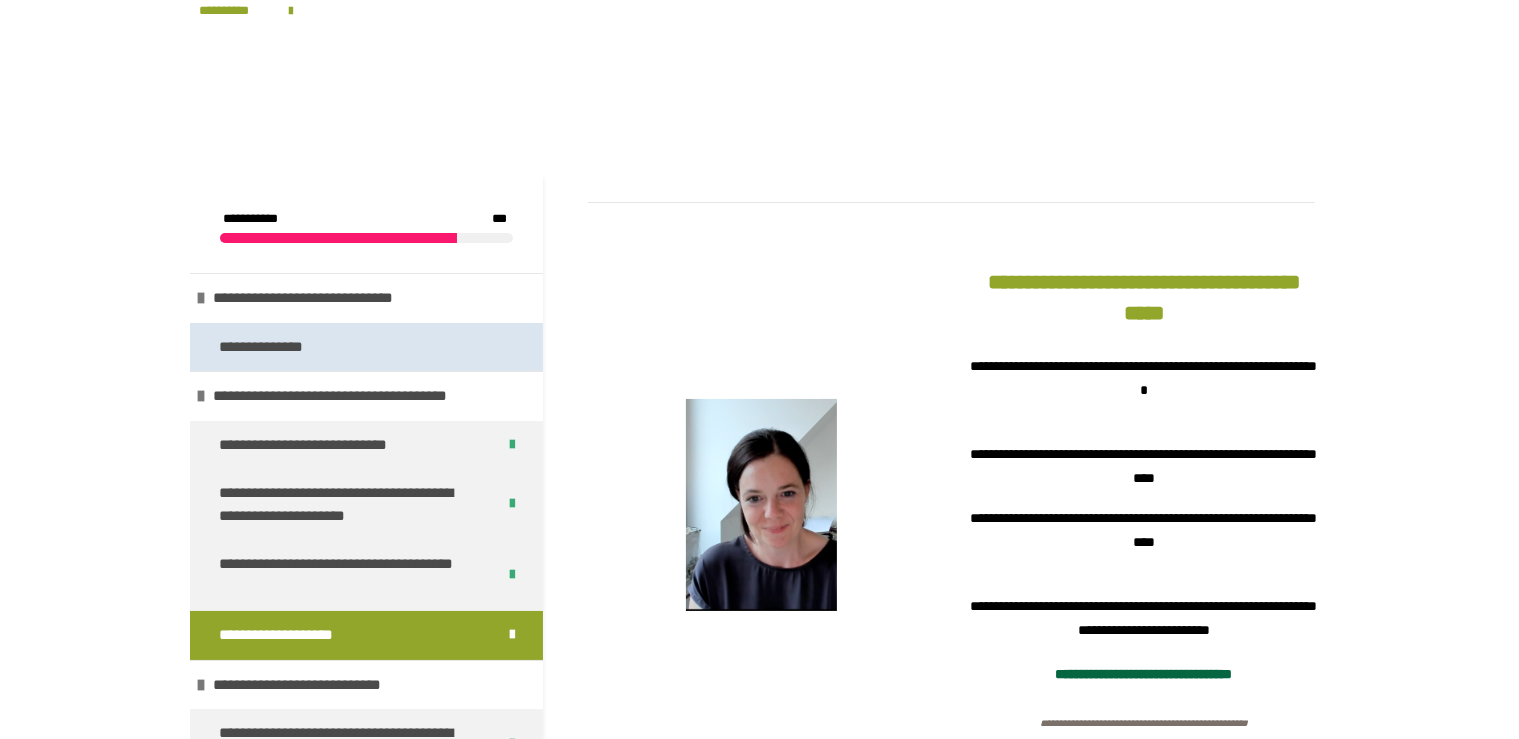 click on "**********" at bounding box center [269, 347] 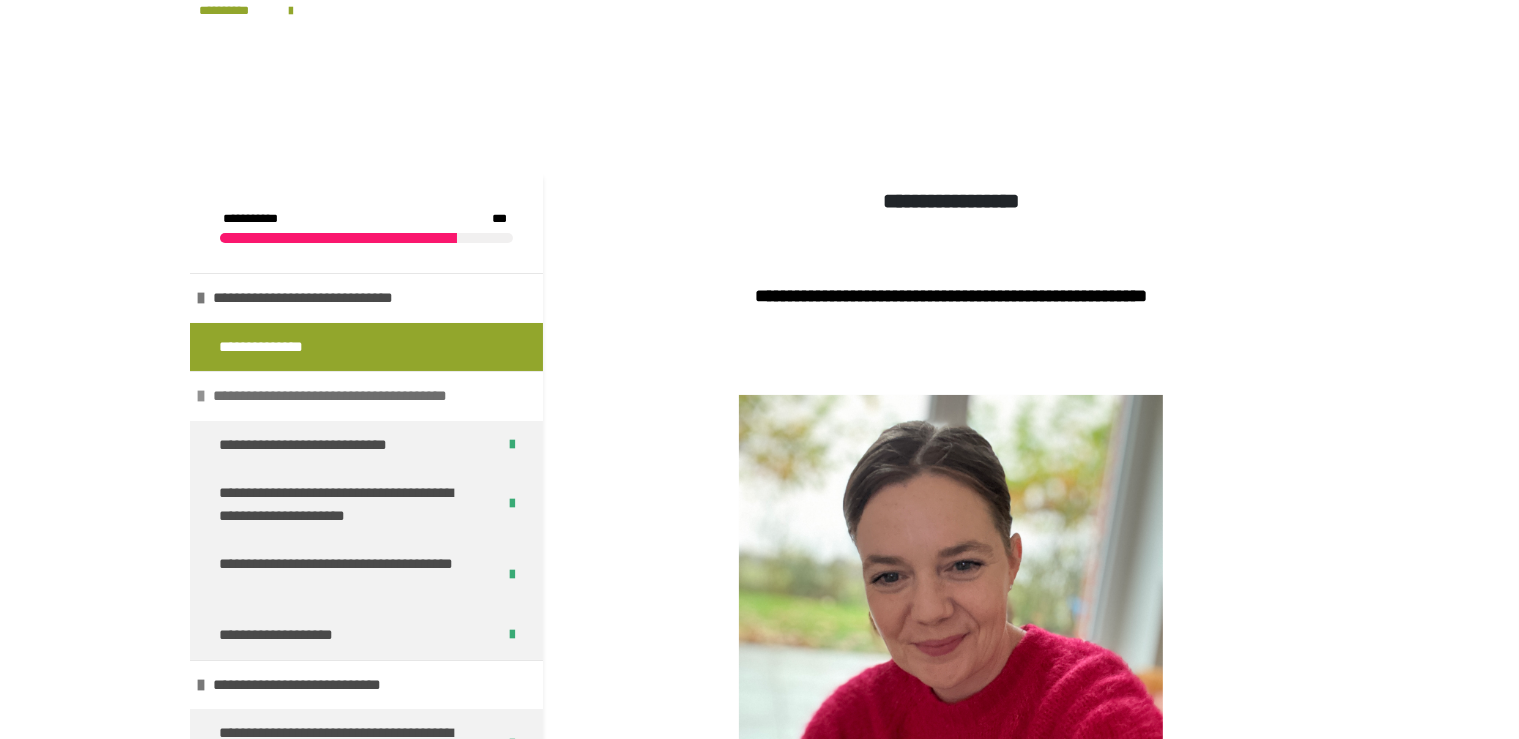 click on "**********" at bounding box center [367, 396] 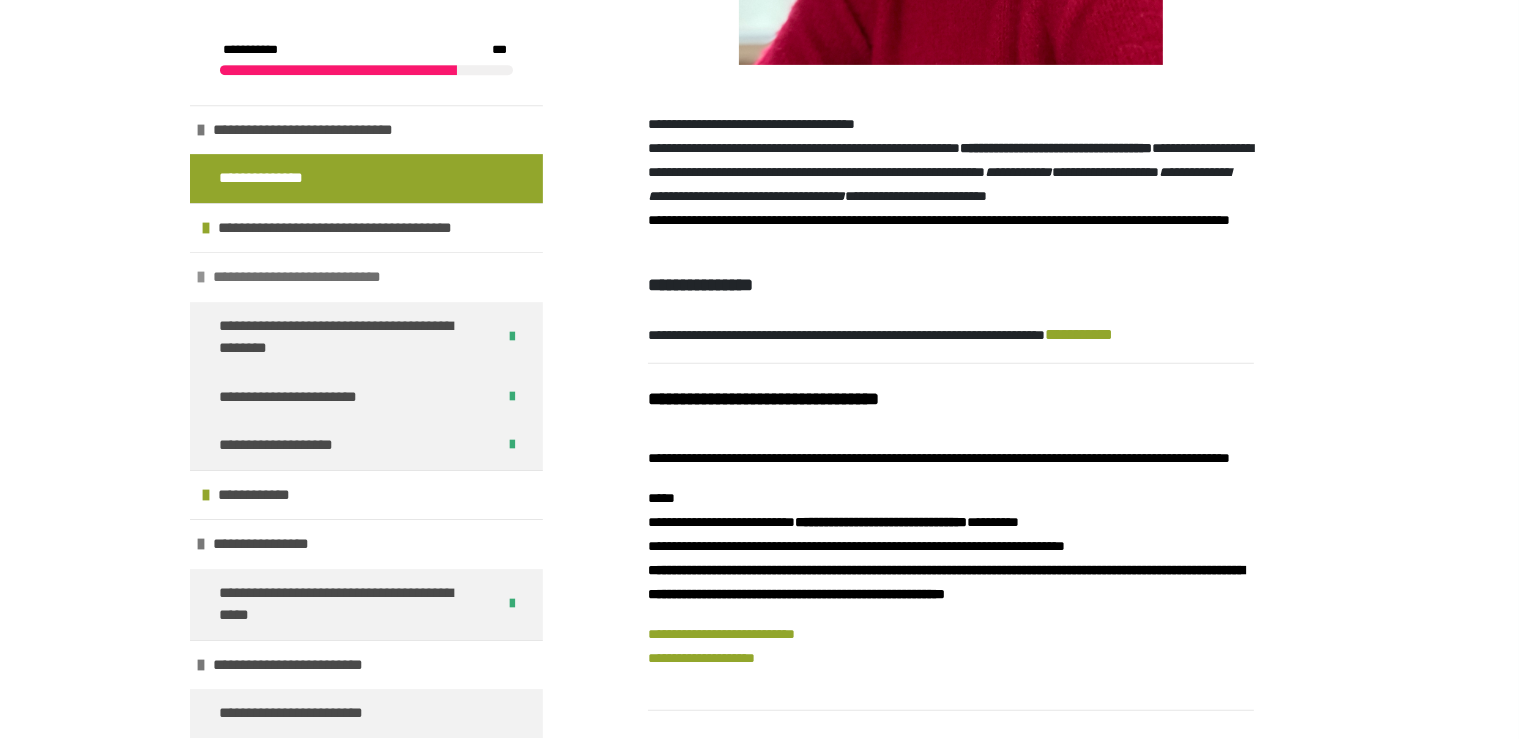 scroll, scrollTop: 758, scrollLeft: 0, axis: vertical 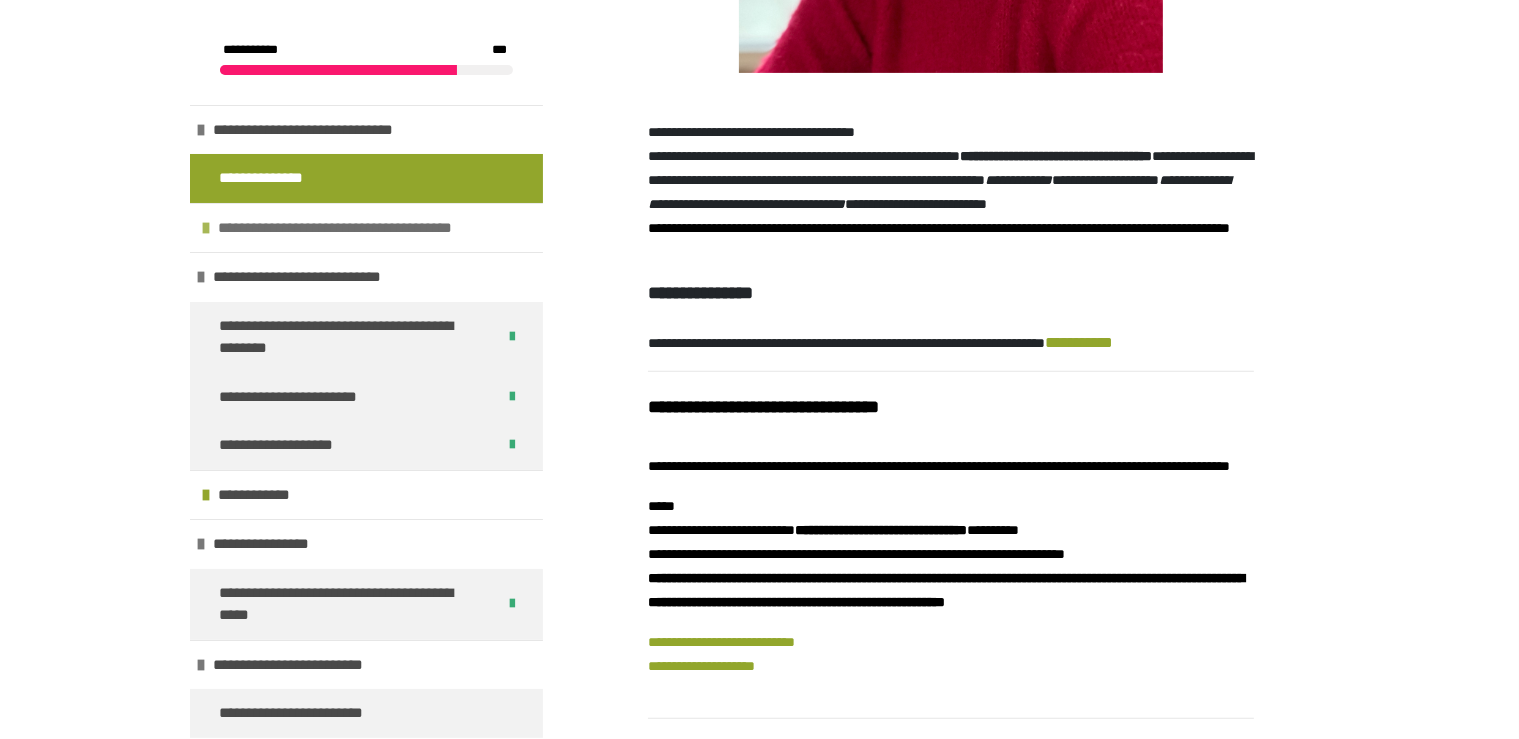 click on "**********" at bounding box center (372, 228) 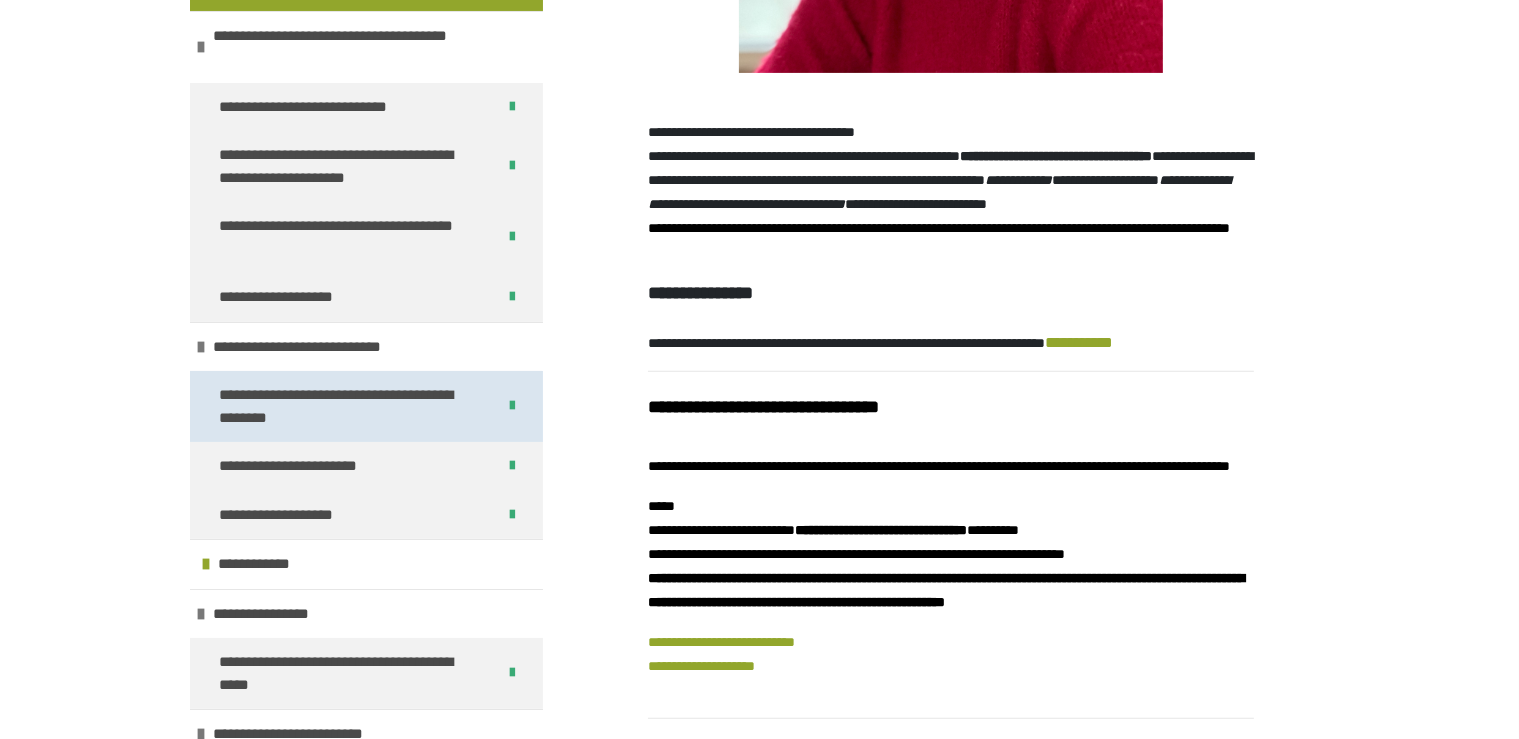 scroll, scrollTop: 254, scrollLeft: 0, axis: vertical 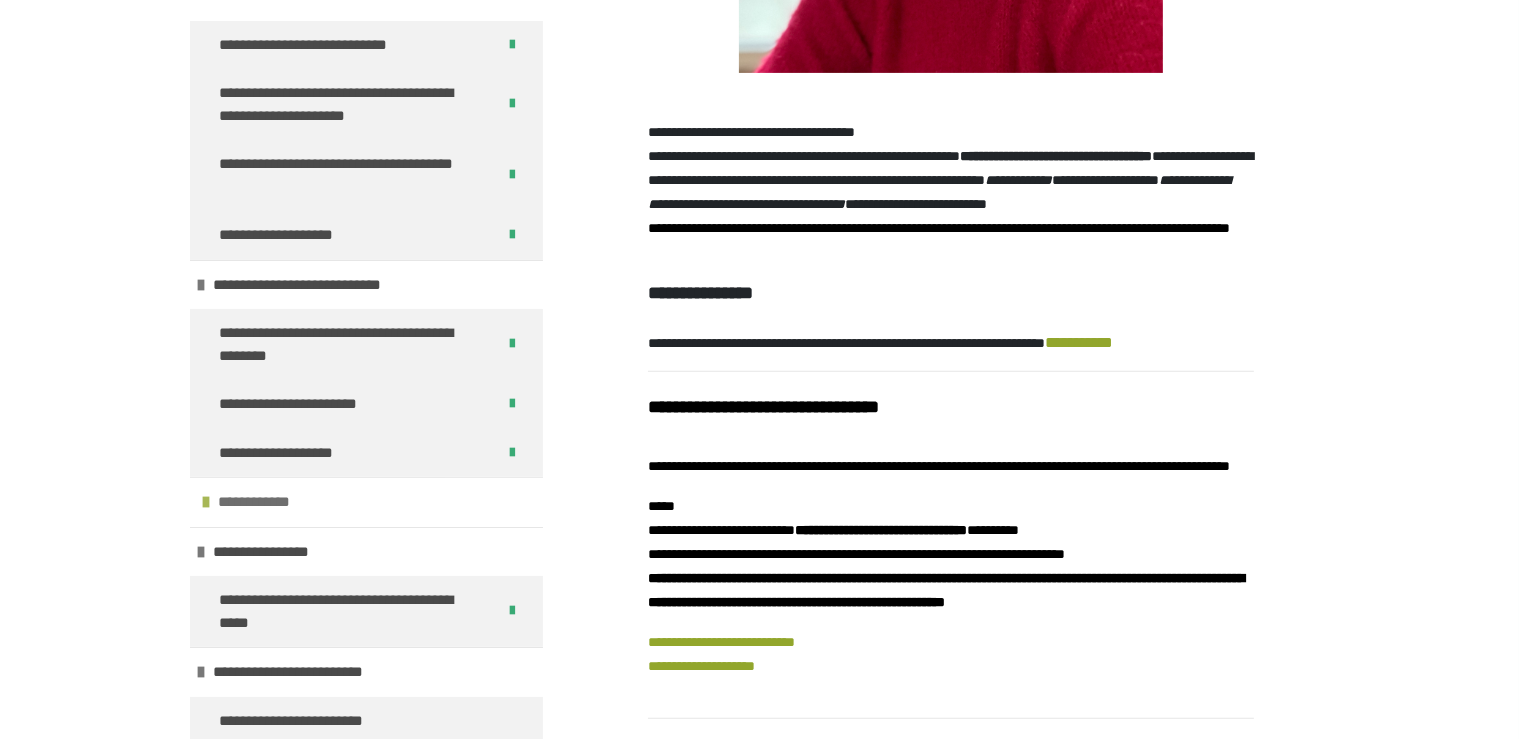 click on "**********" at bounding box center [260, 502] 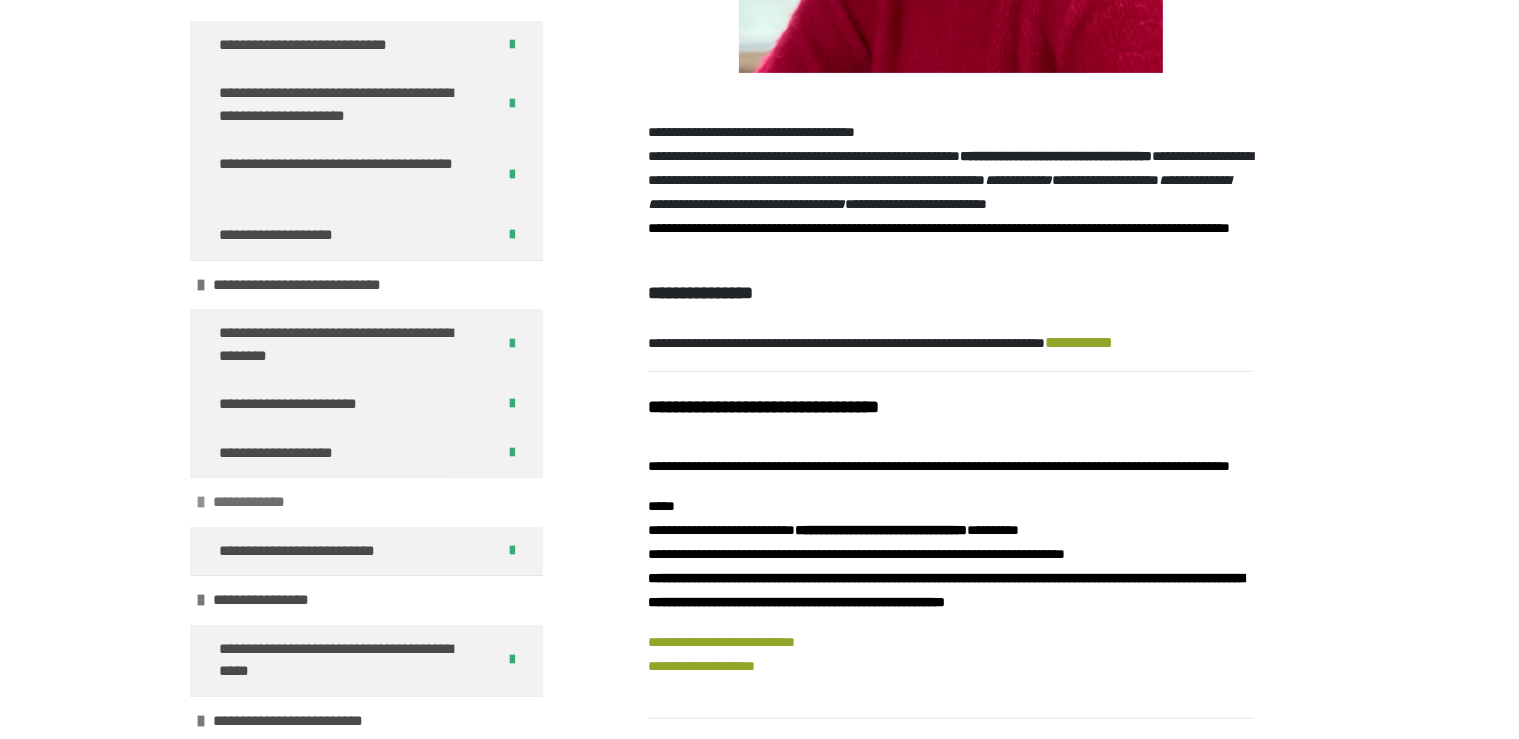 click on "**********" at bounding box center (255, 502) 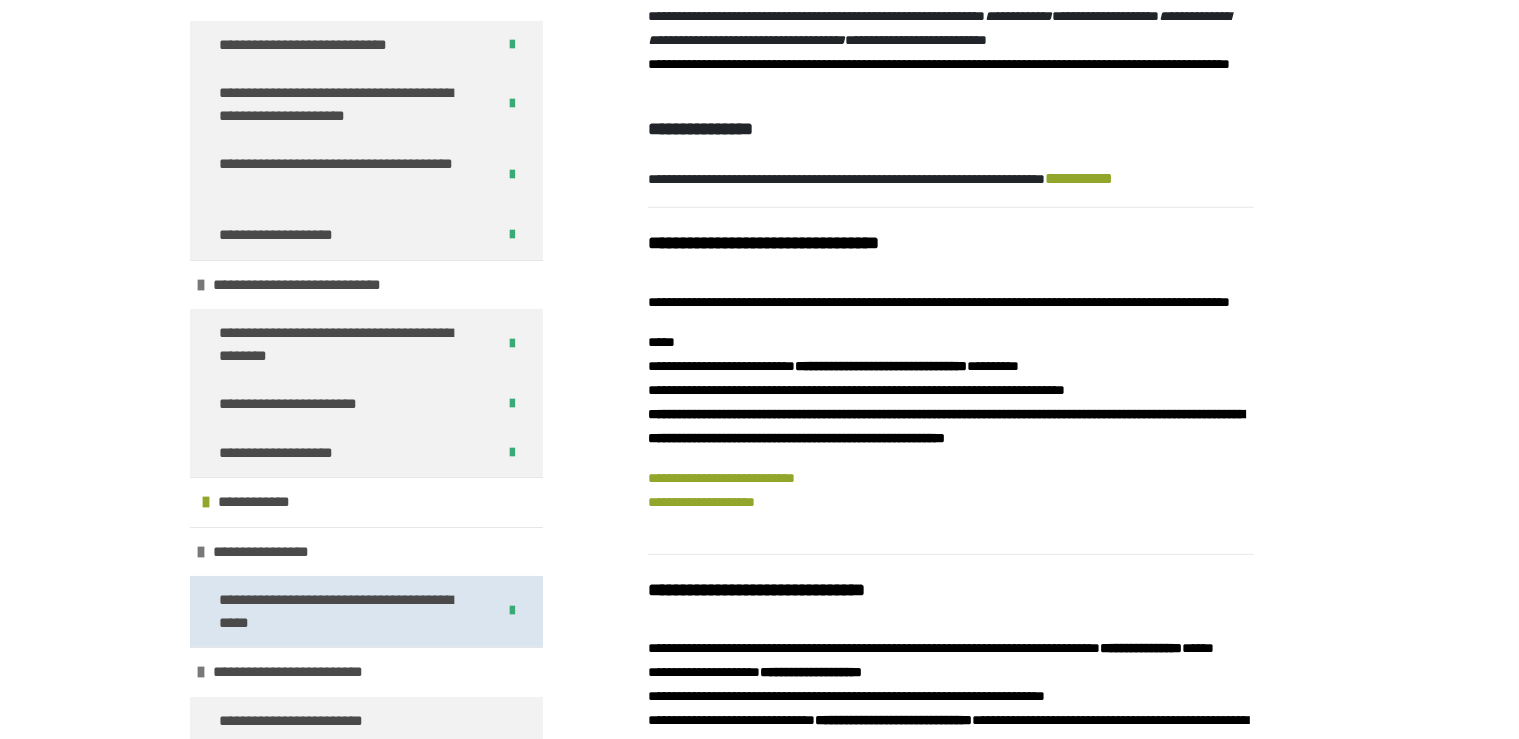 scroll, scrollTop: 969, scrollLeft: 0, axis: vertical 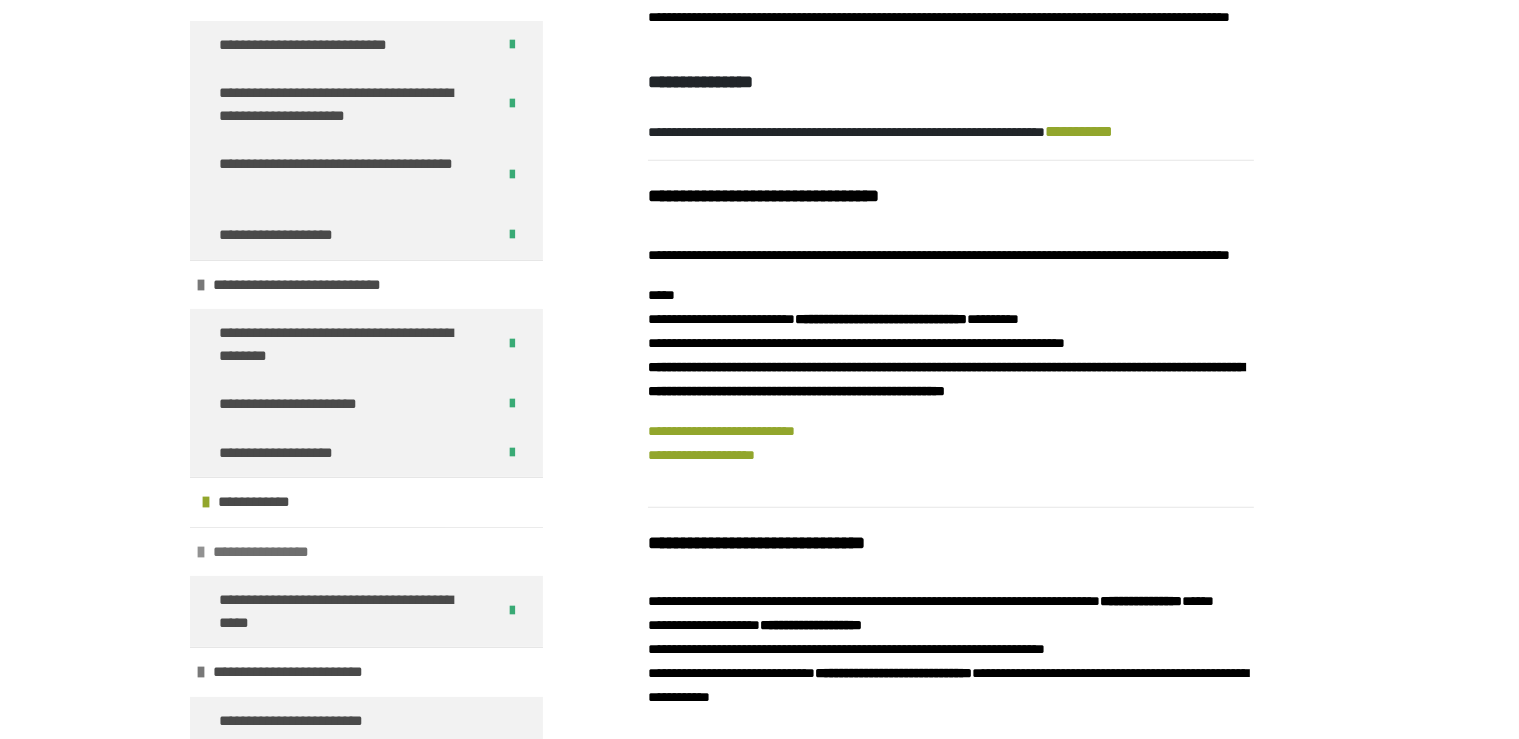 click on "**********" at bounding box center [275, 552] 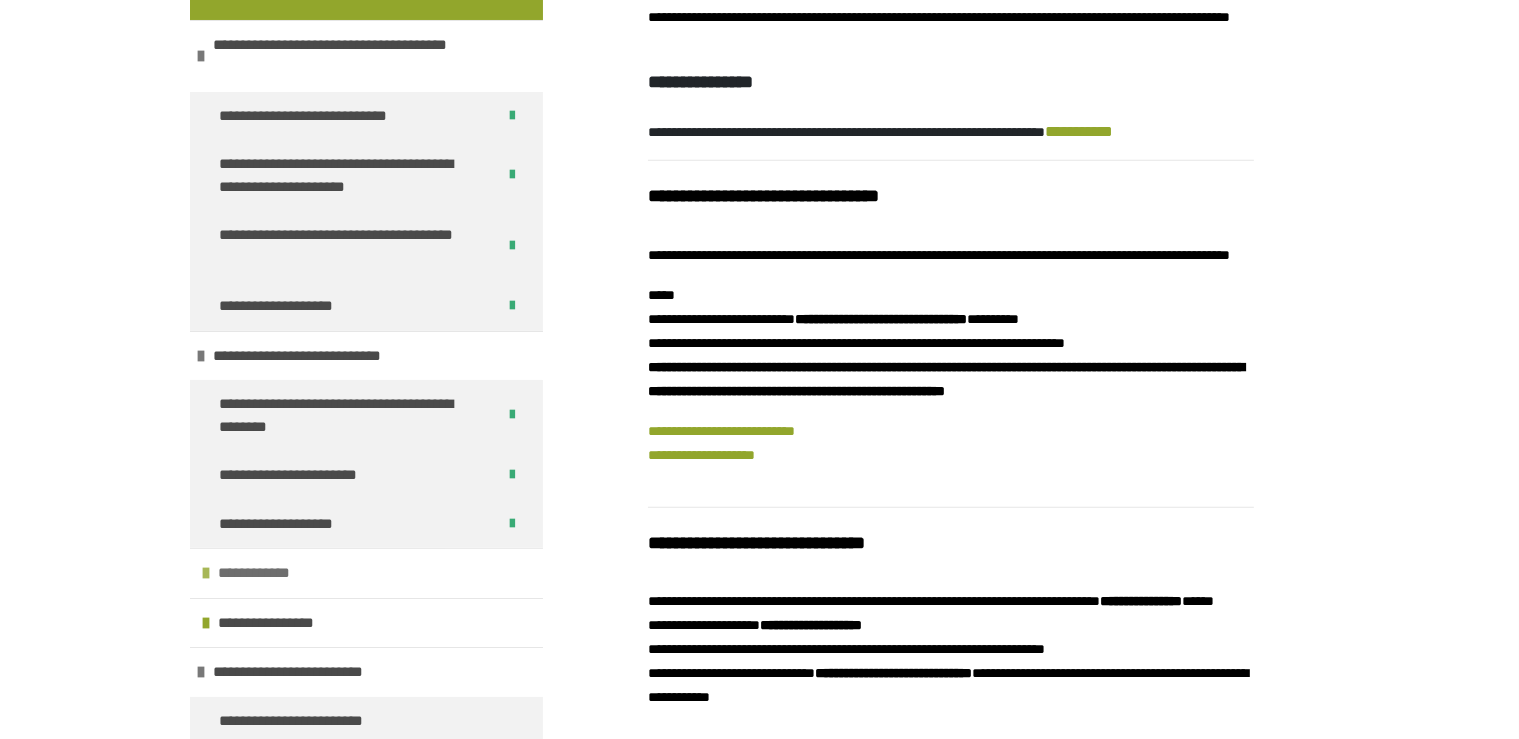 click on "**********" at bounding box center [260, 573] 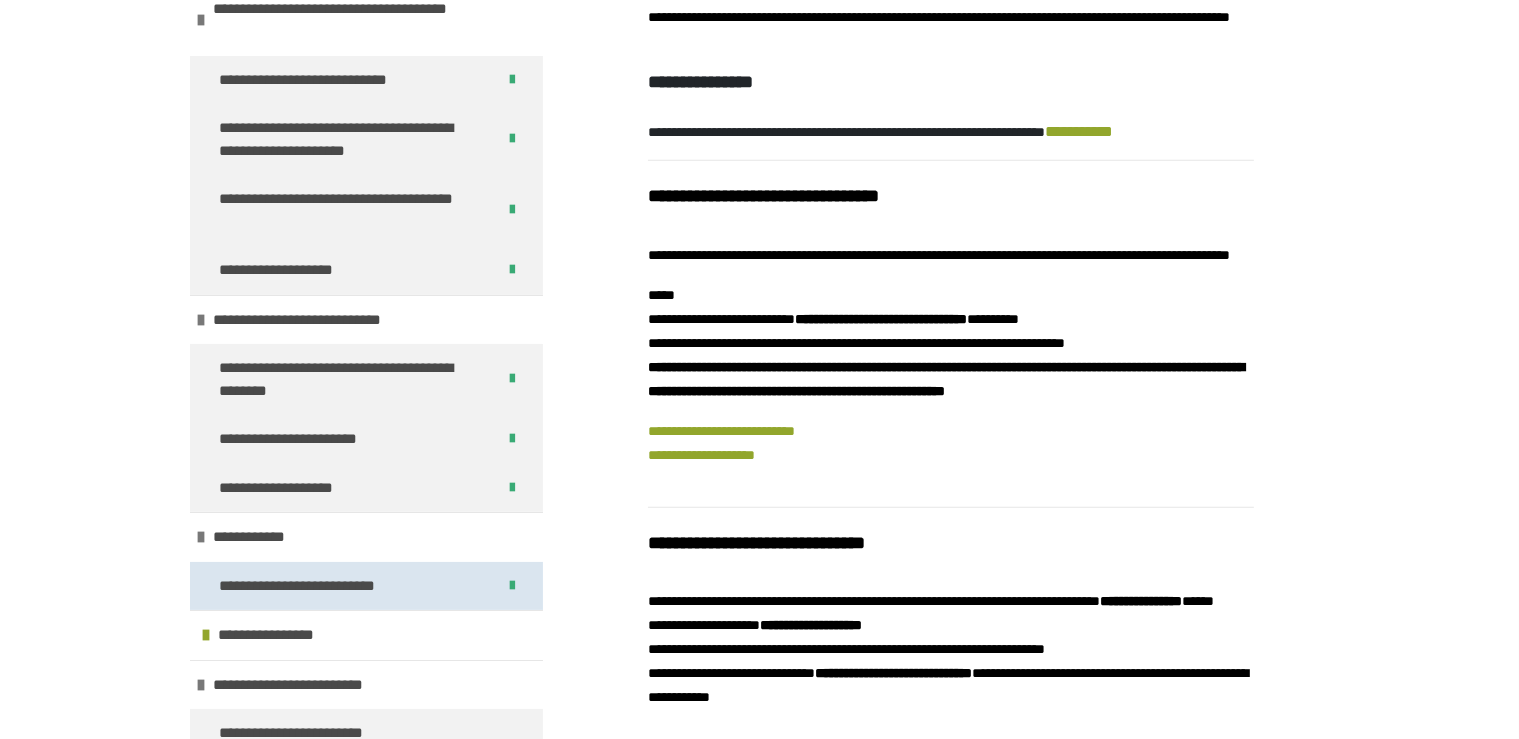 scroll, scrollTop: 231, scrollLeft: 0, axis: vertical 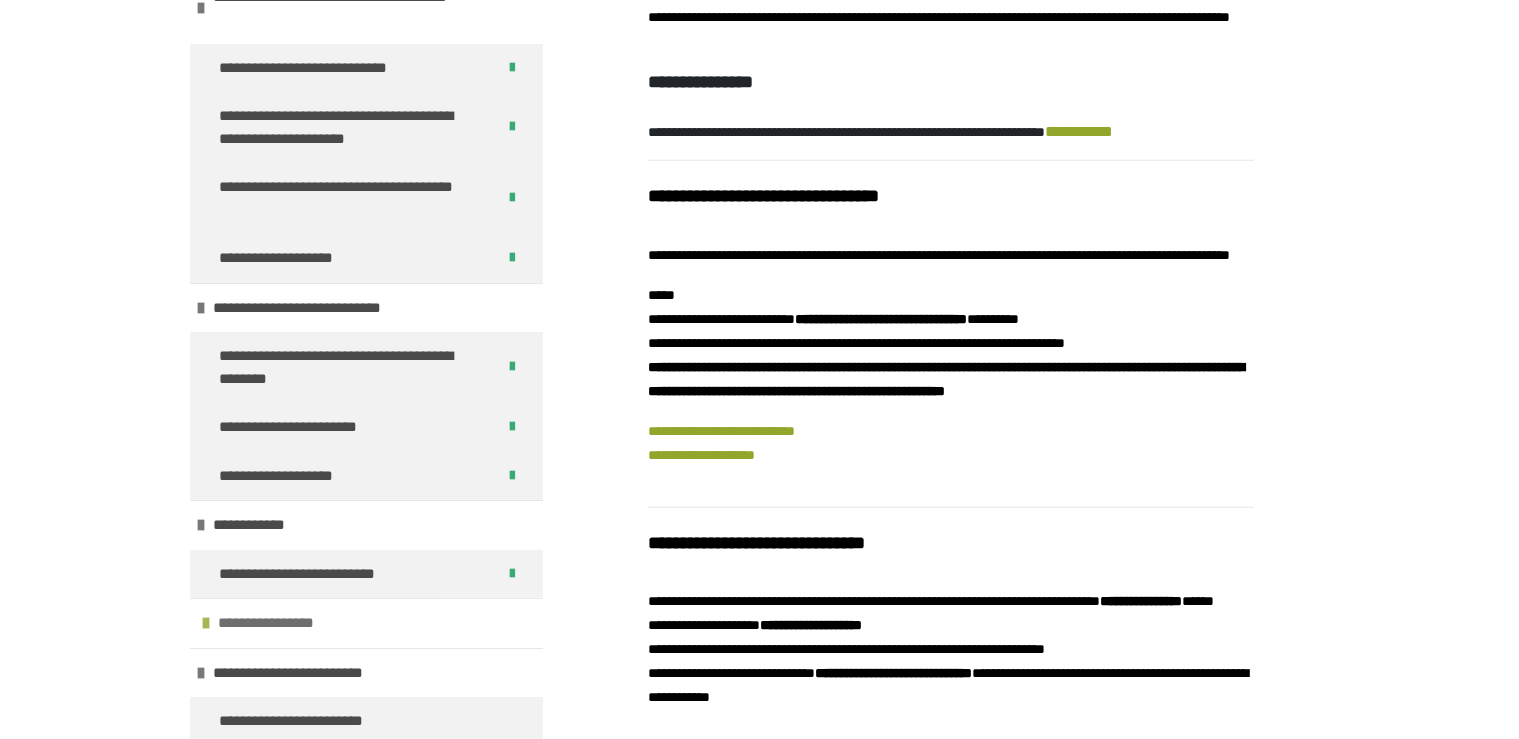 click on "**********" at bounding box center [280, 623] 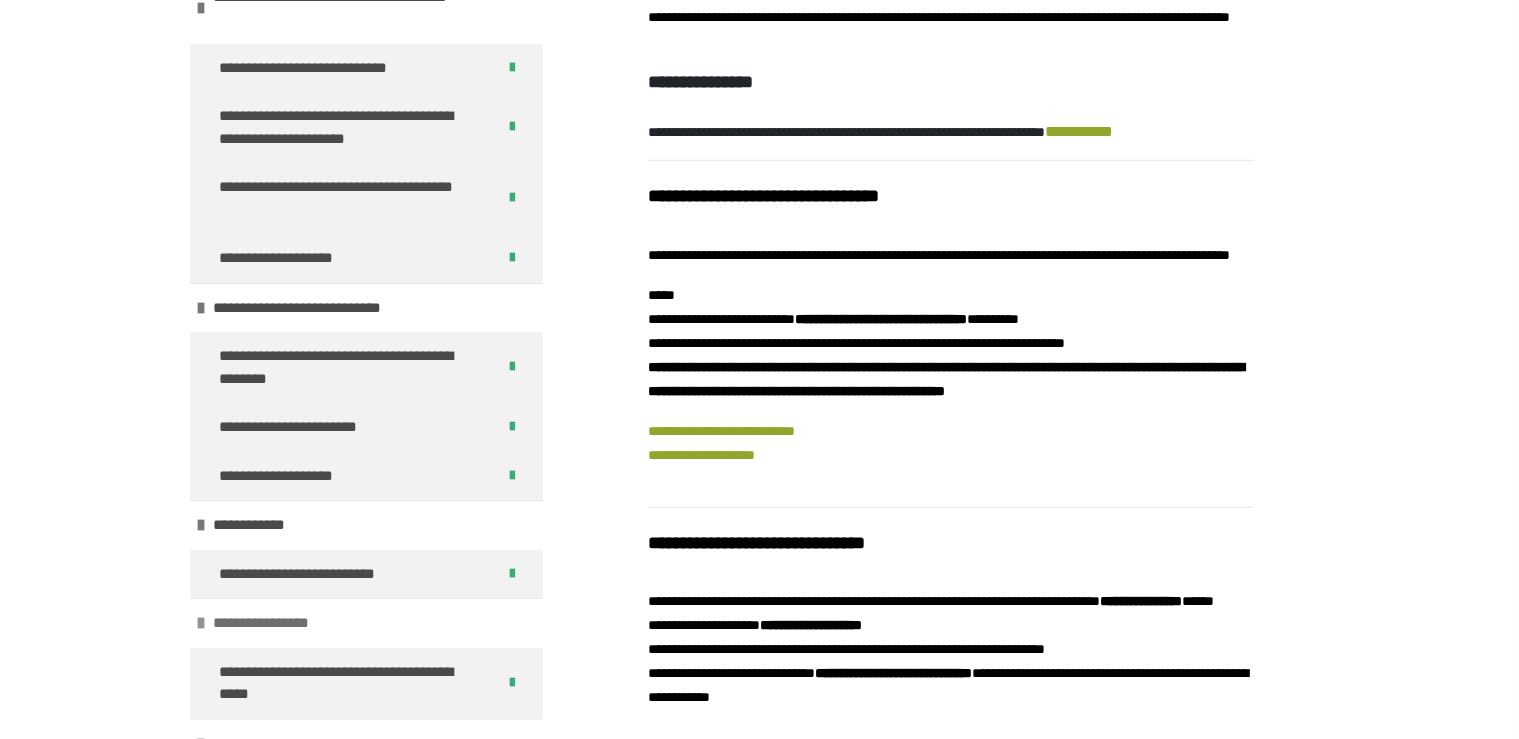 scroll, scrollTop: 302, scrollLeft: 0, axis: vertical 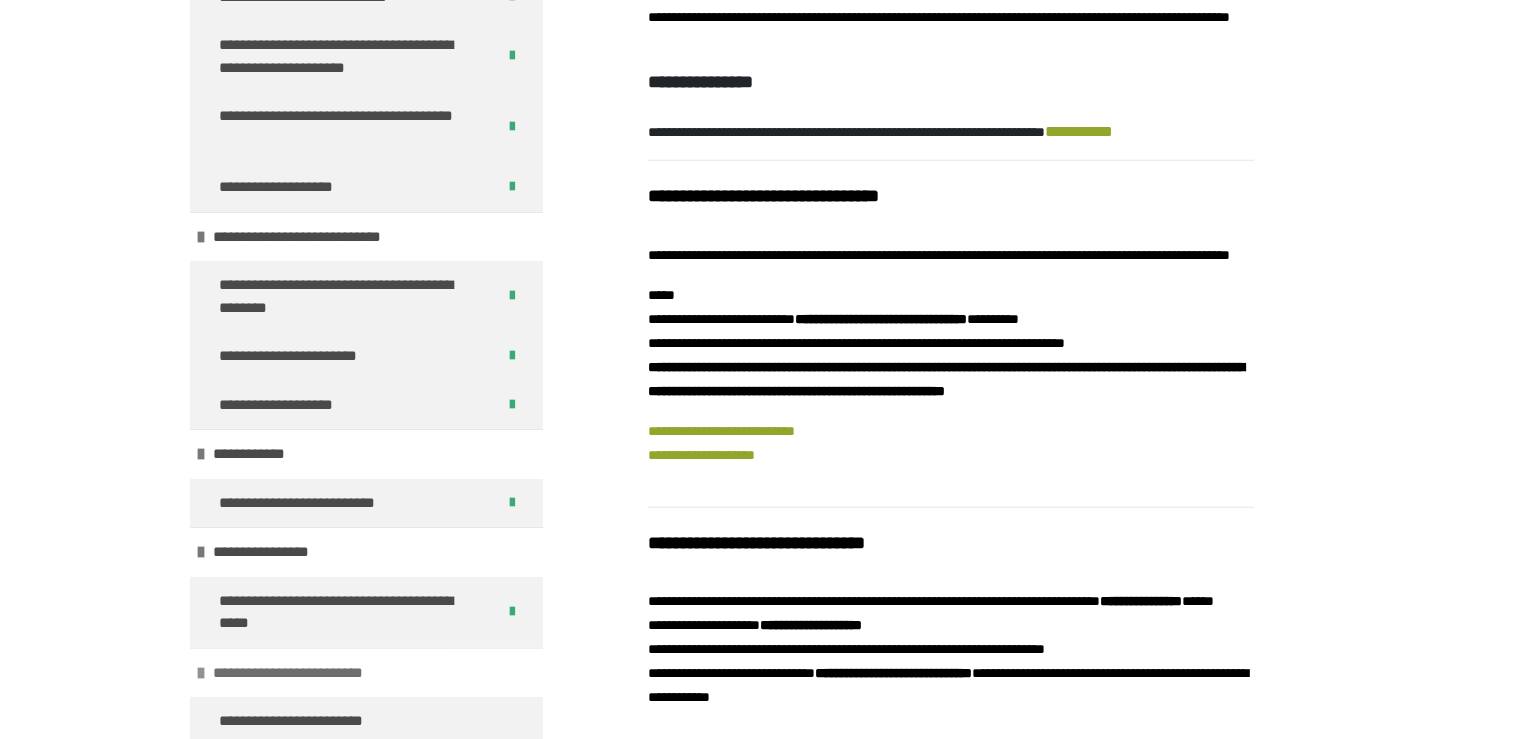 click on "**********" at bounding box center [307, 673] 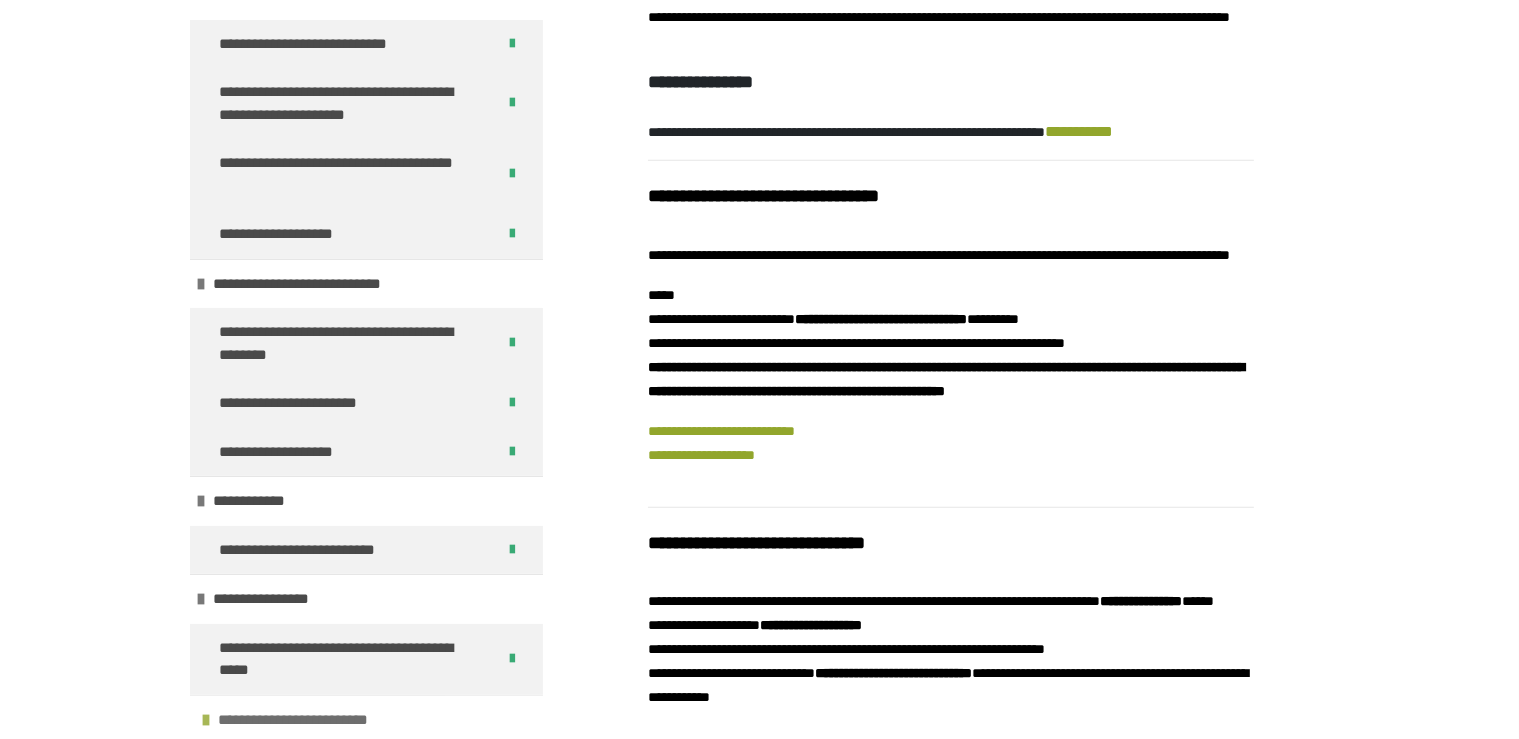 scroll, scrollTop: 254, scrollLeft: 0, axis: vertical 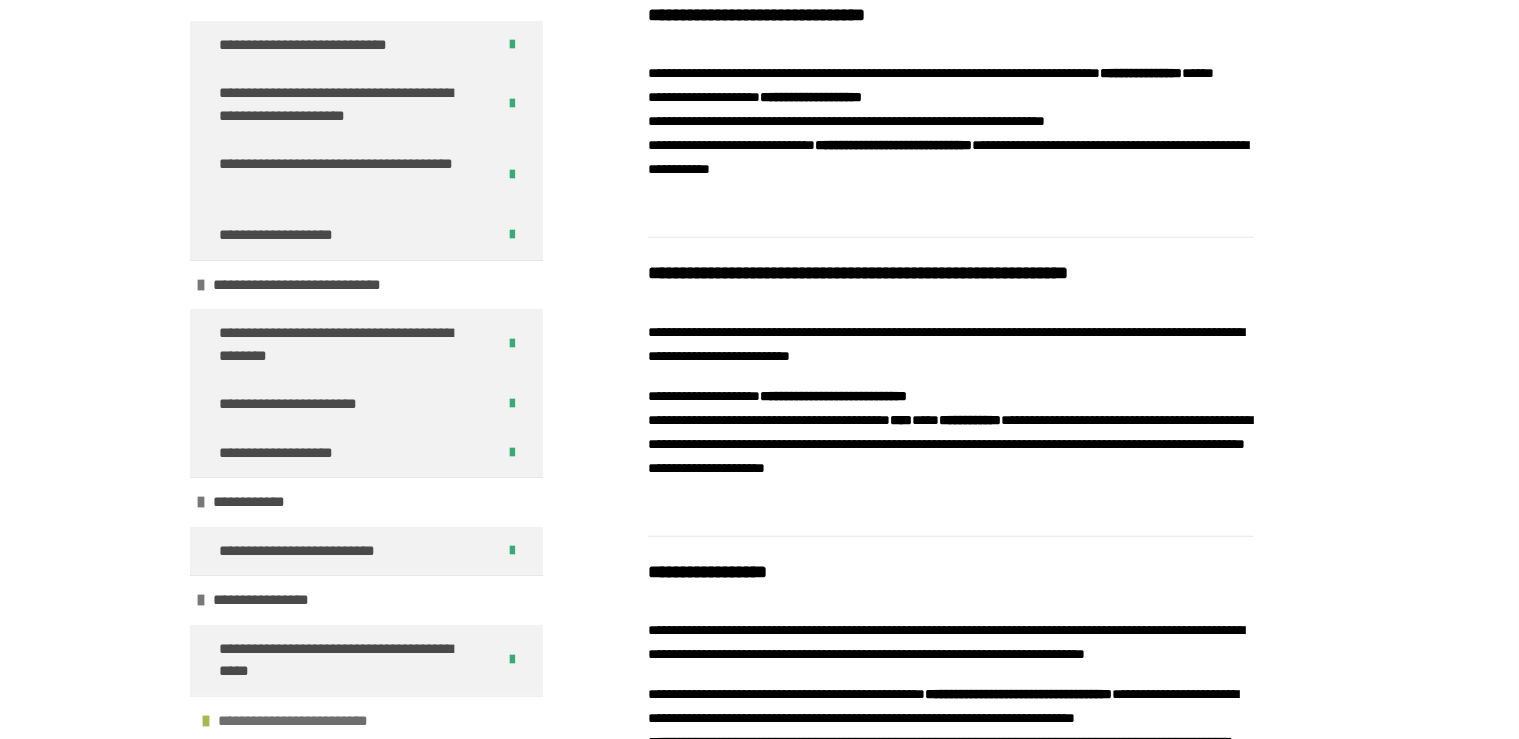click on "**********" at bounding box center (312, 721) 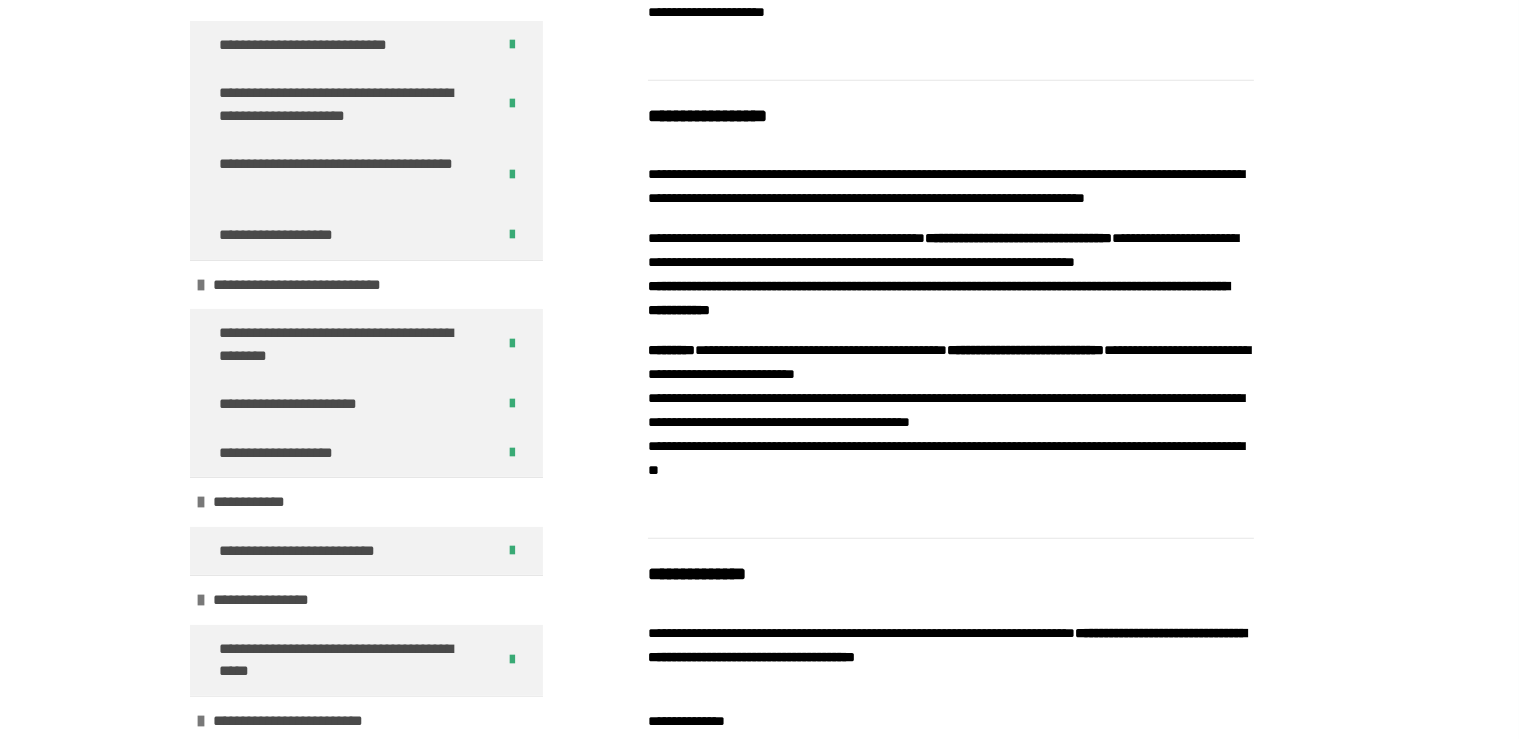 scroll, scrollTop: 2131, scrollLeft: 0, axis: vertical 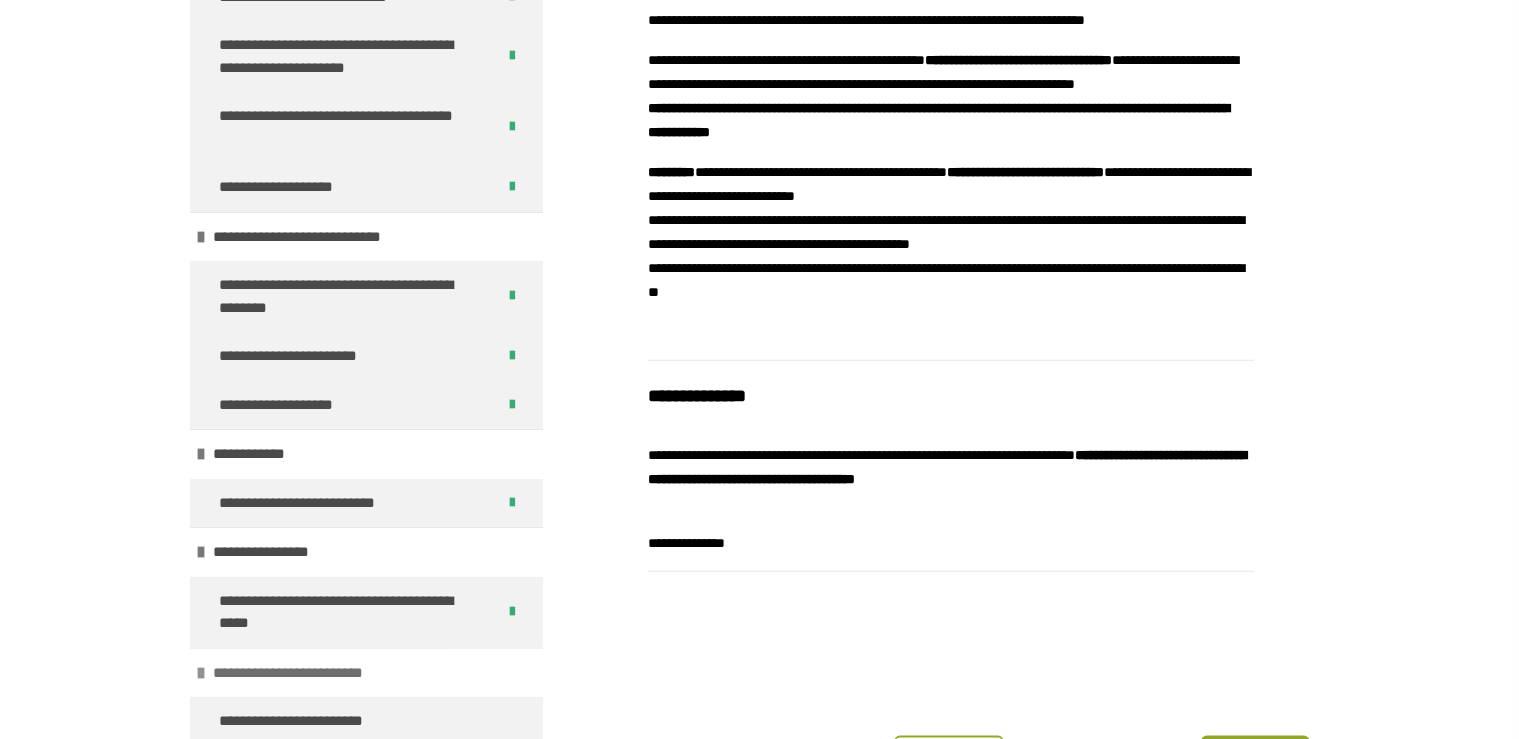 click on "**********" at bounding box center [307, 673] 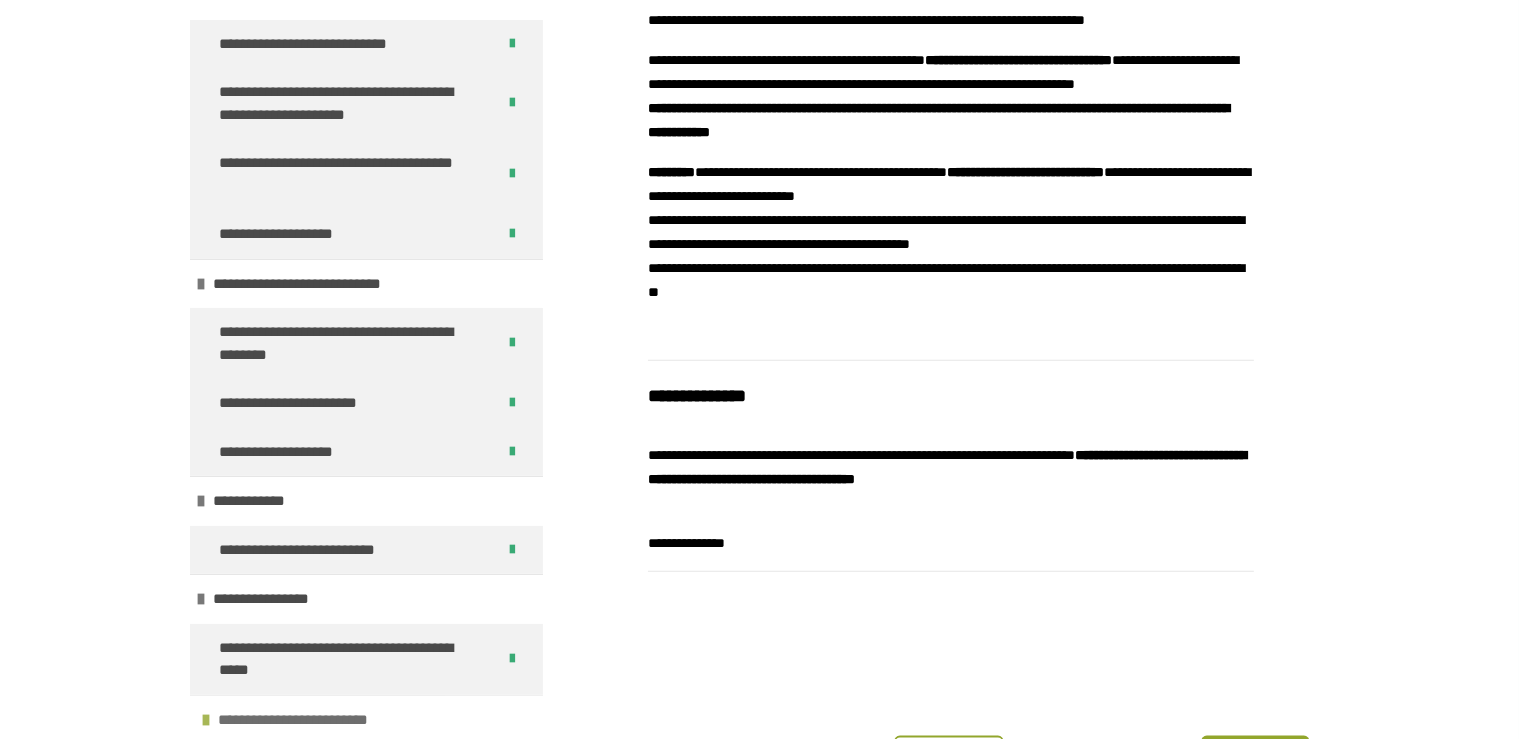 scroll, scrollTop: 254, scrollLeft: 0, axis: vertical 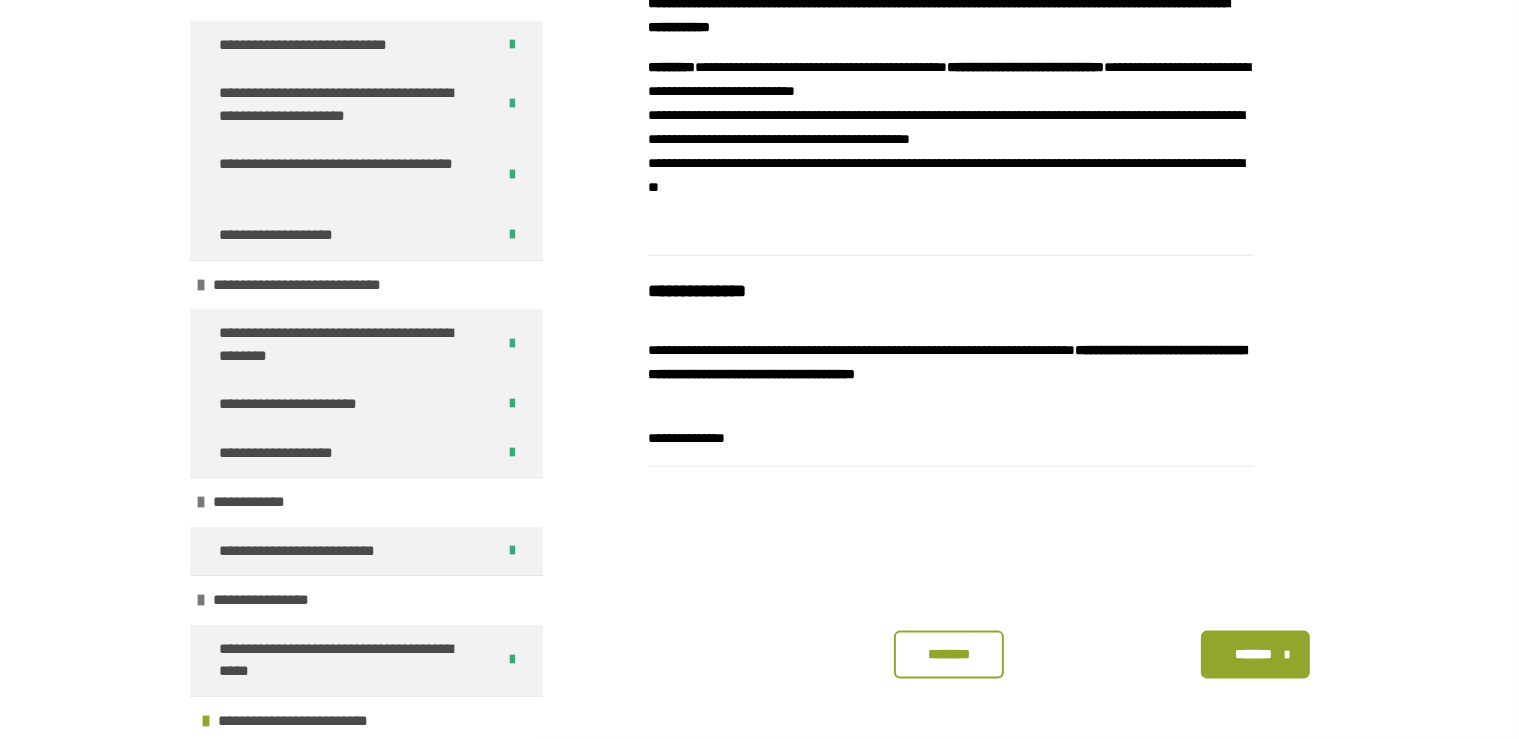 click on "********" at bounding box center (949, 654) 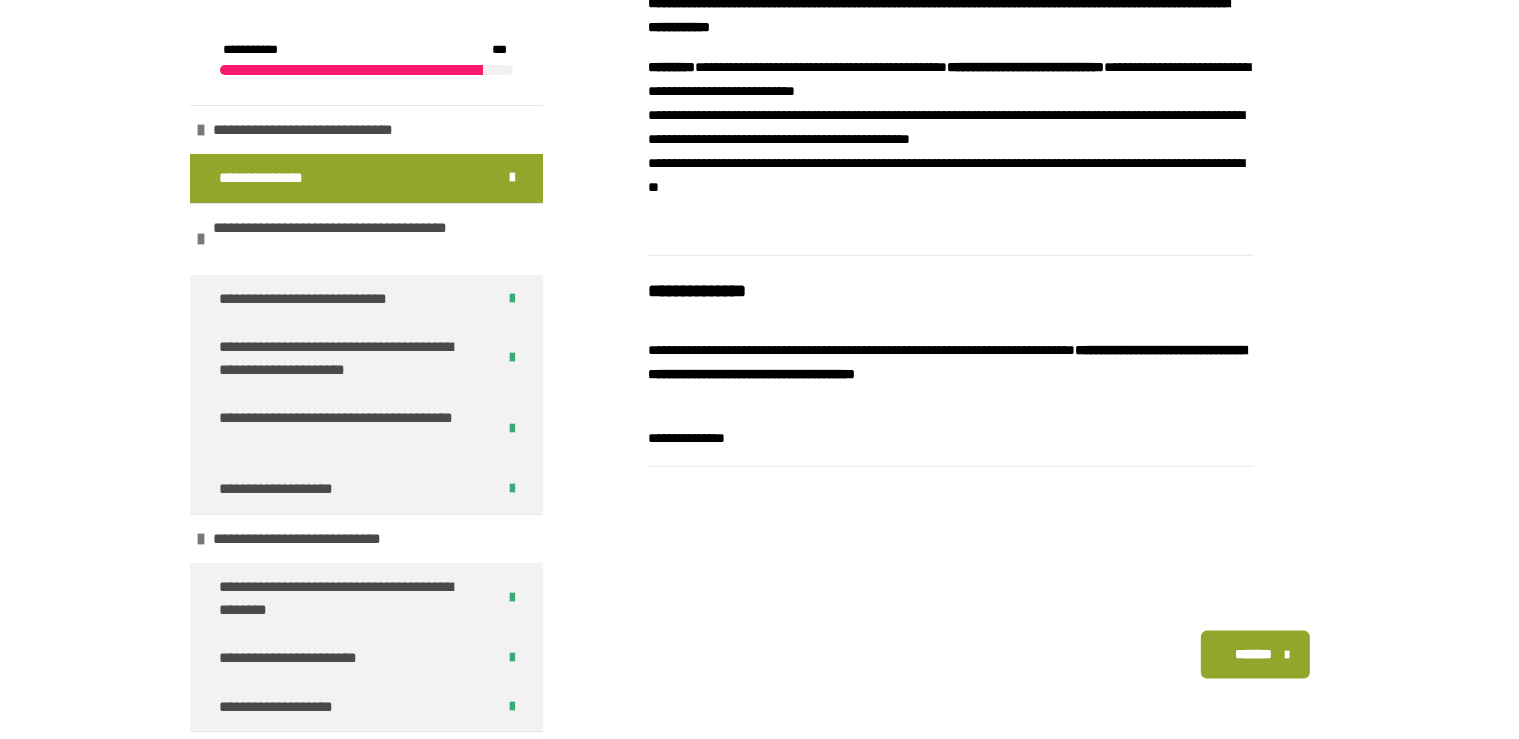 scroll, scrollTop: 254, scrollLeft: 0, axis: vertical 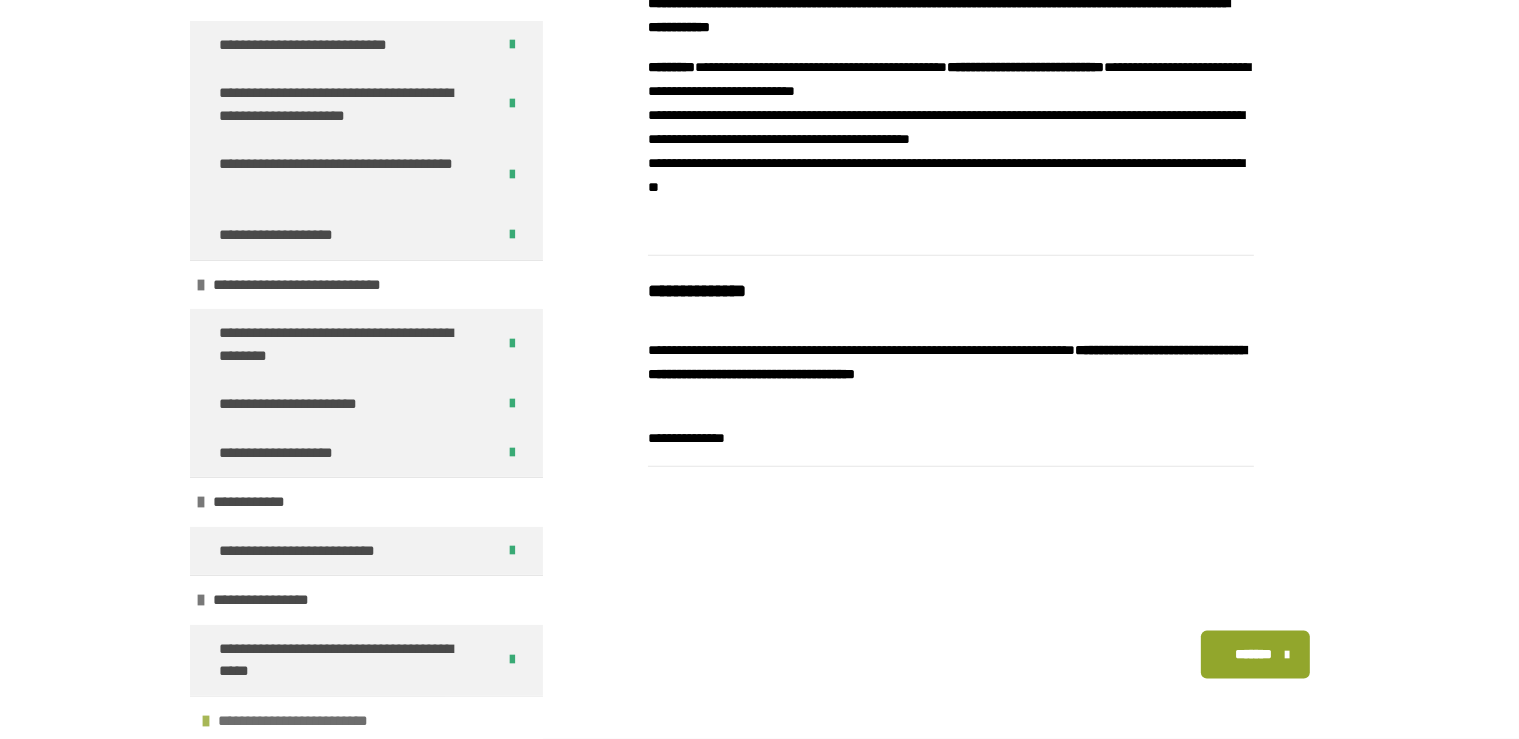click on "**********" at bounding box center (312, 721) 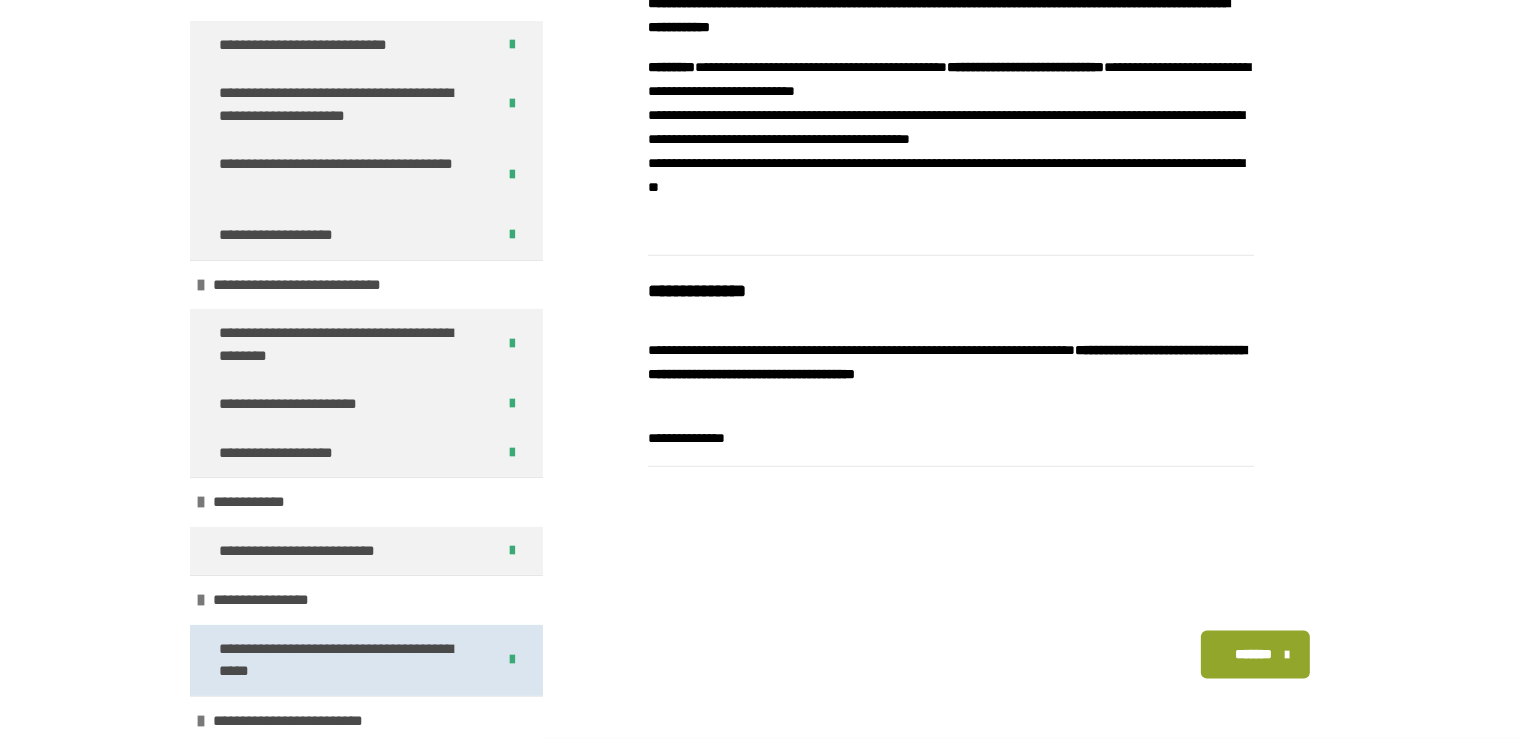 scroll, scrollTop: 302, scrollLeft: 0, axis: vertical 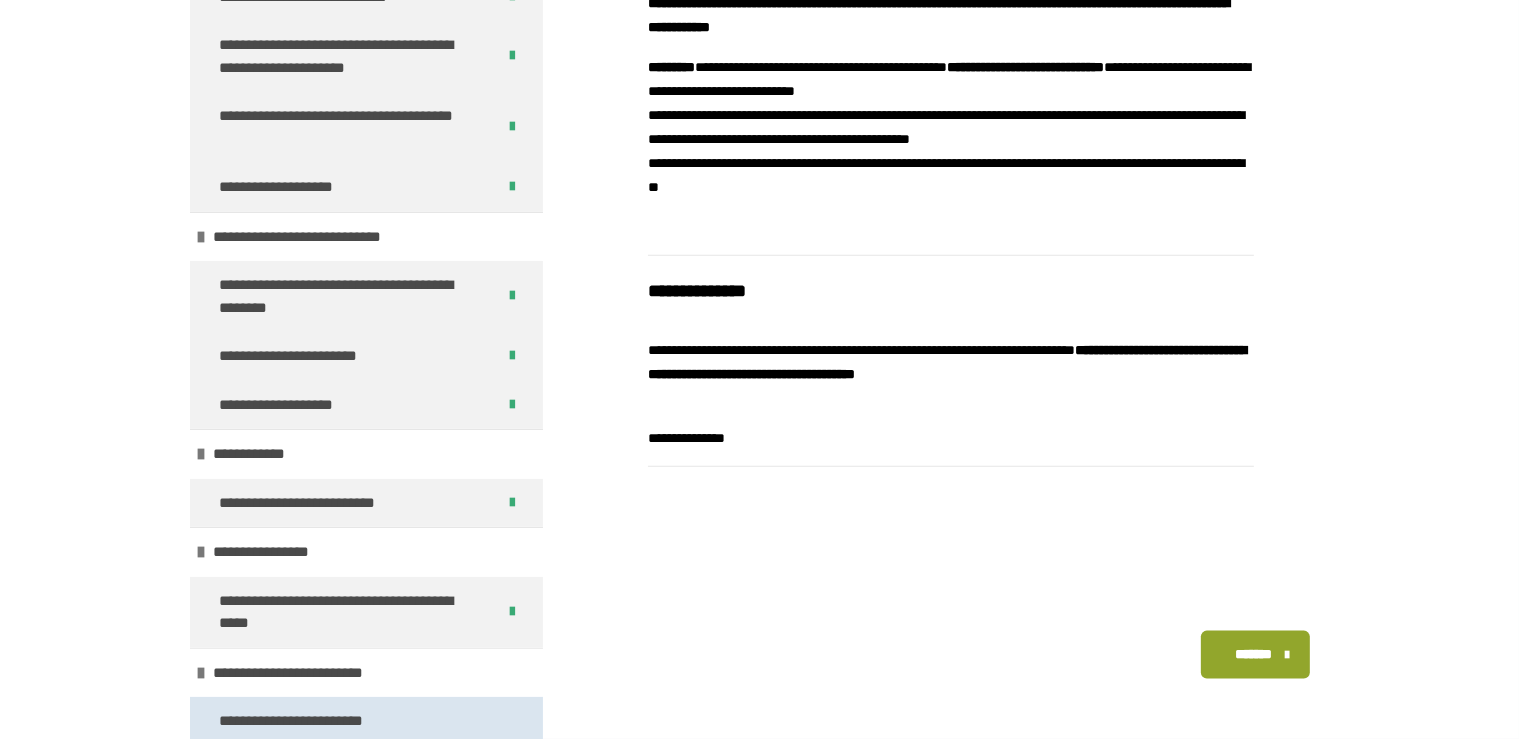click on "**********" at bounding box center (314, 721) 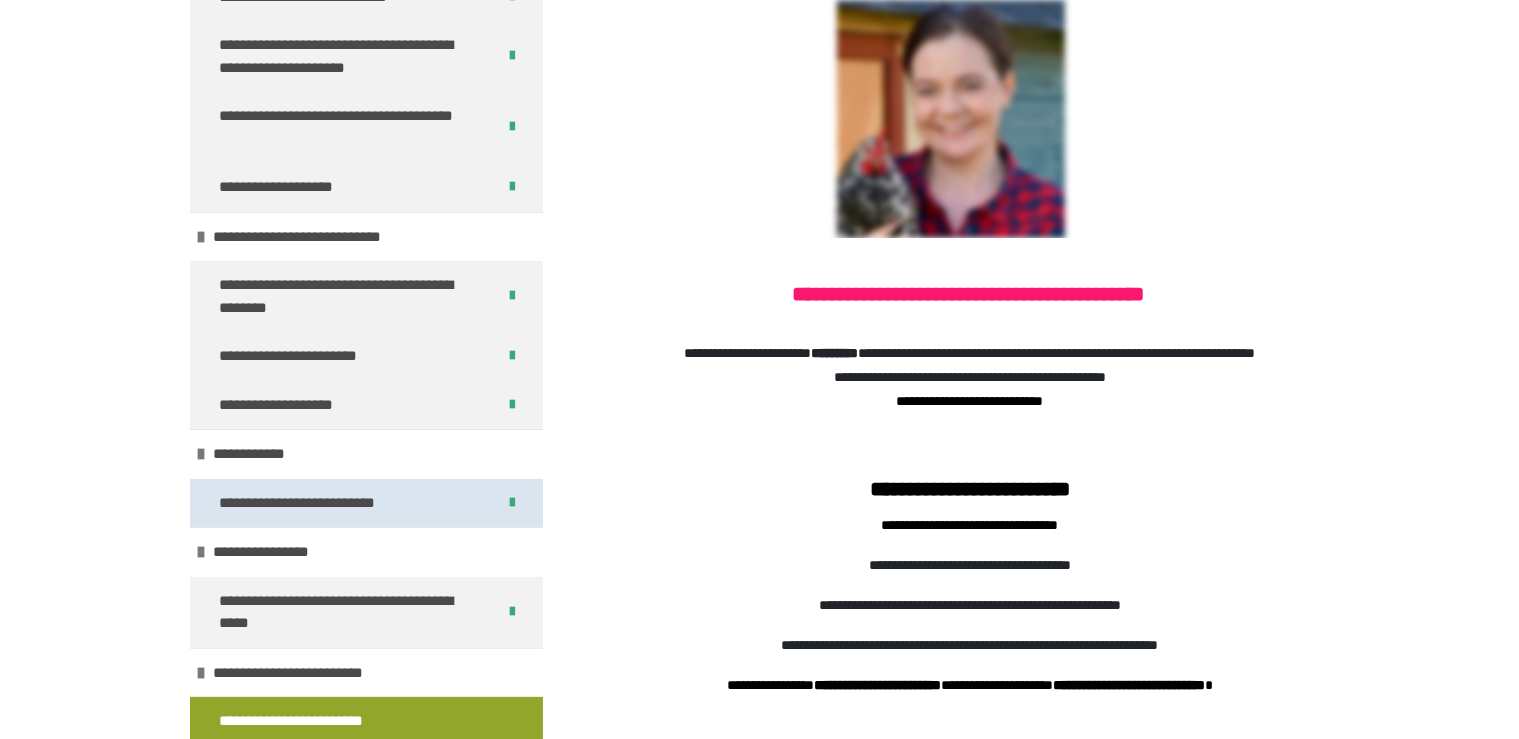 scroll, scrollTop: 438, scrollLeft: 0, axis: vertical 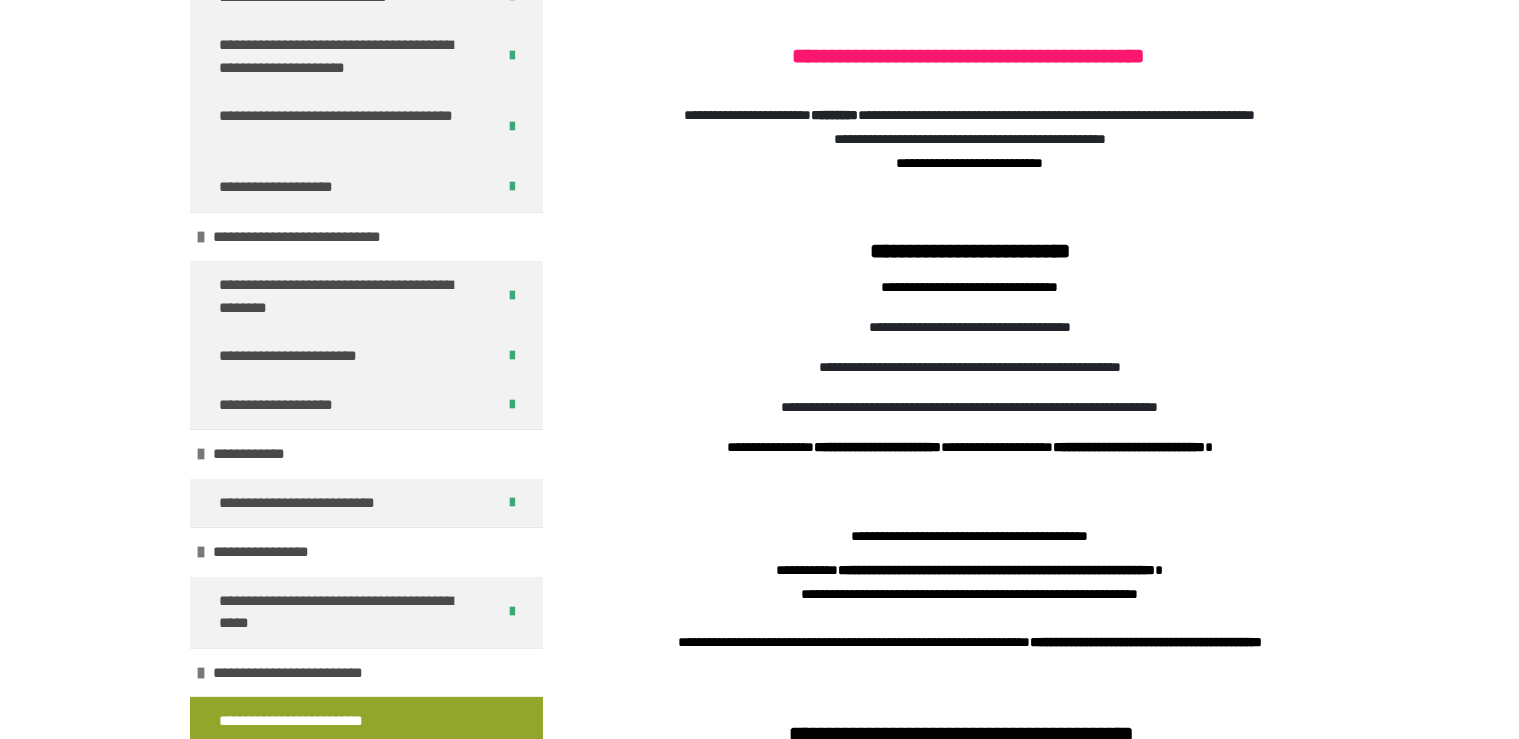 drag, startPoint x: 544, startPoint y: 489, endPoint x: 543, endPoint y: 537, distance: 48.010414 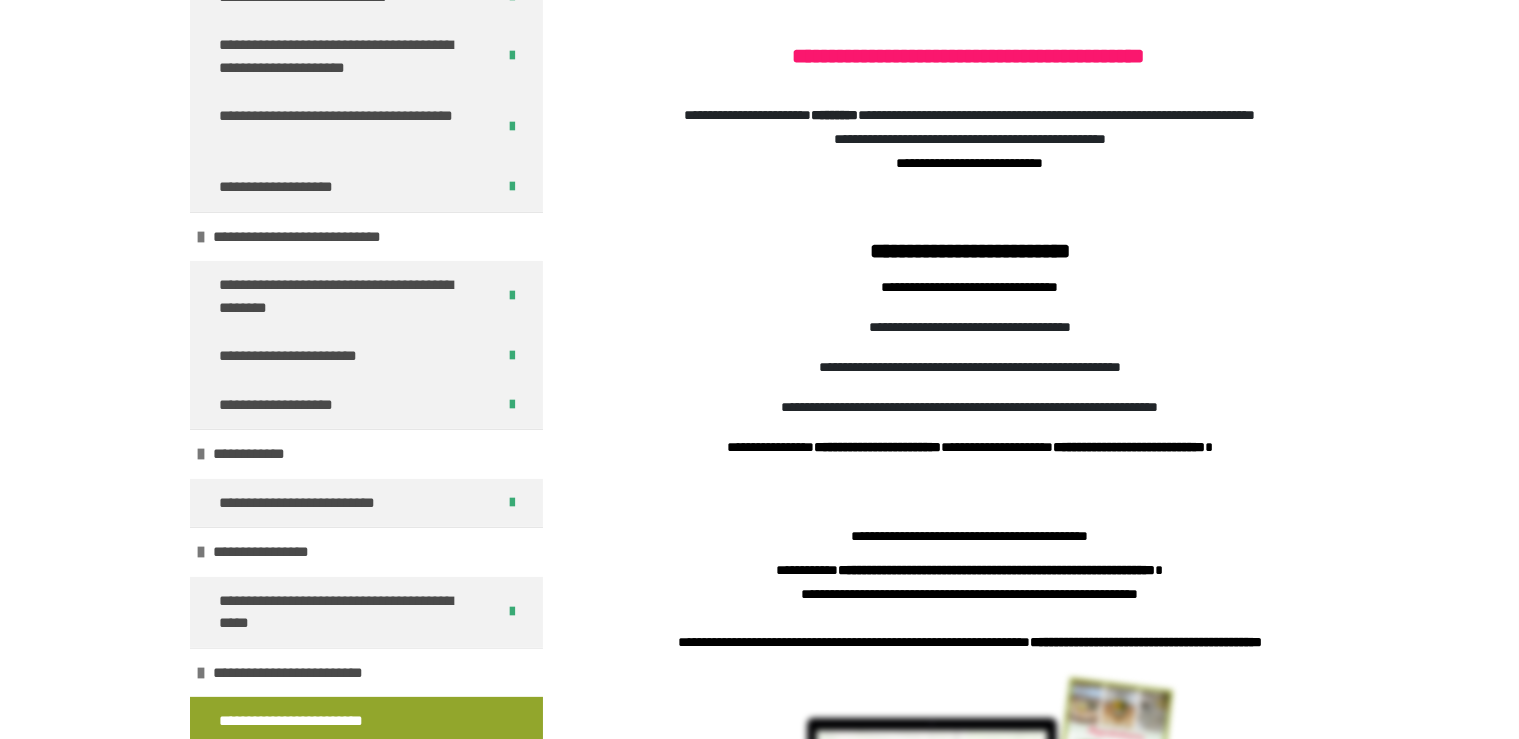 click on "**********" at bounding box center [760, 973] 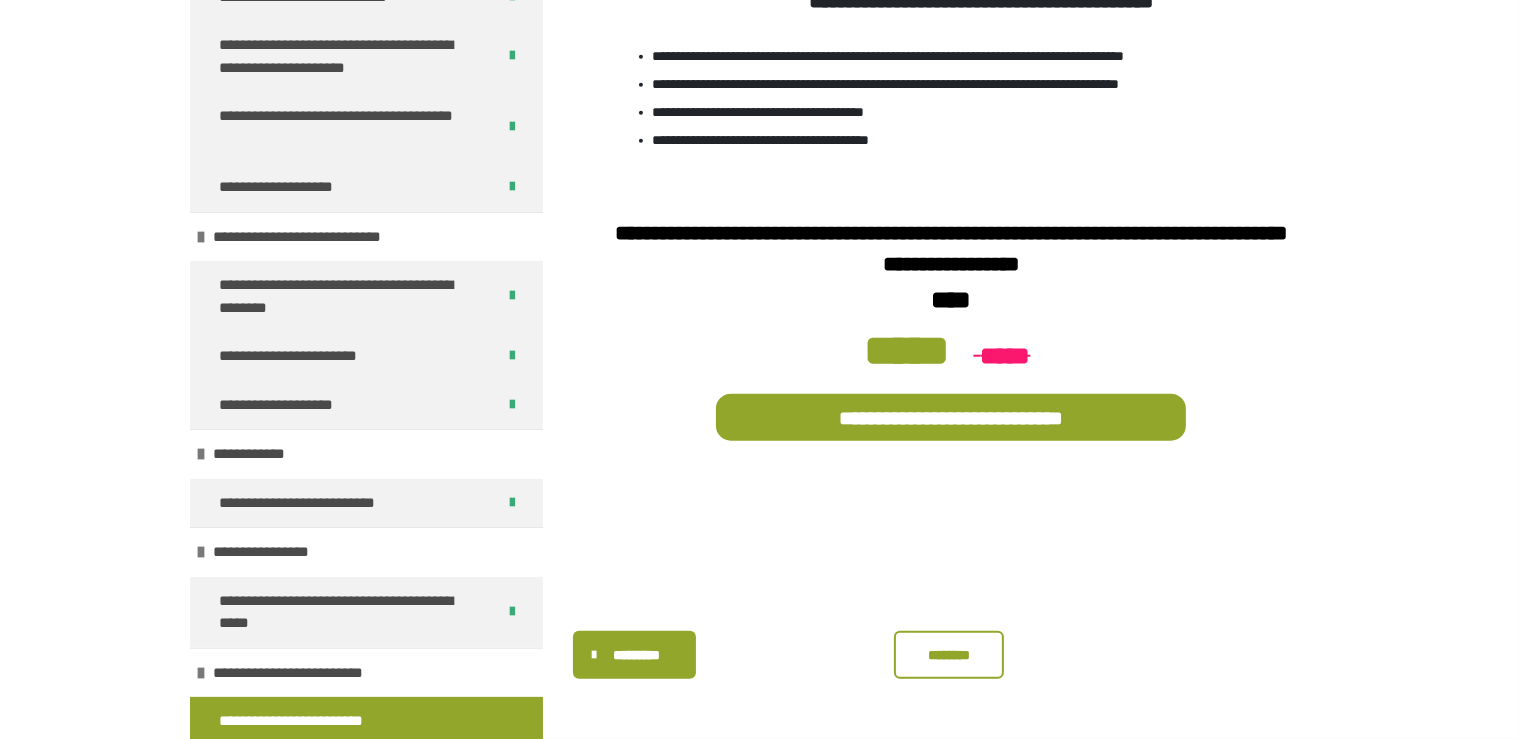 scroll, scrollTop: 2043, scrollLeft: 0, axis: vertical 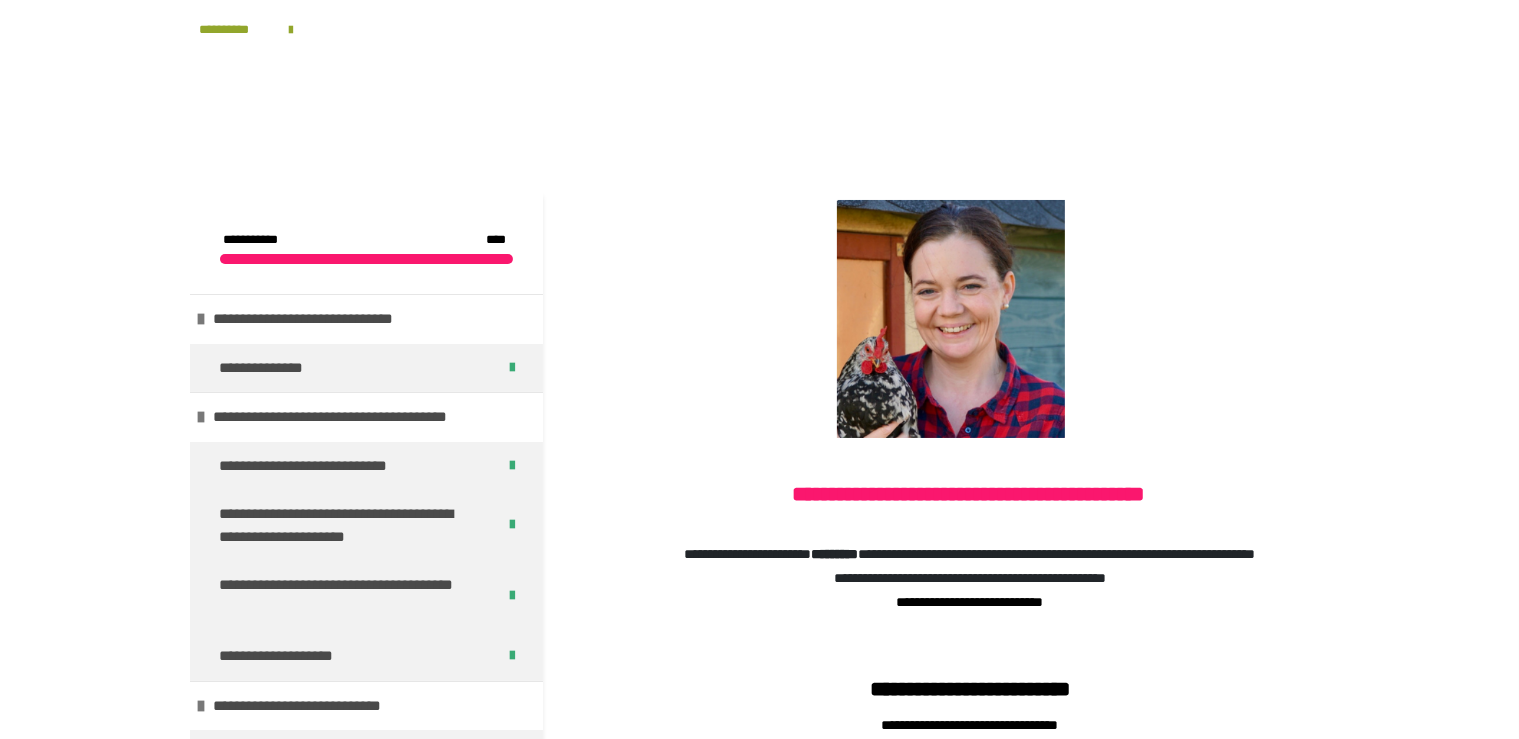 click on "**********" at bounding box center [257, 40] 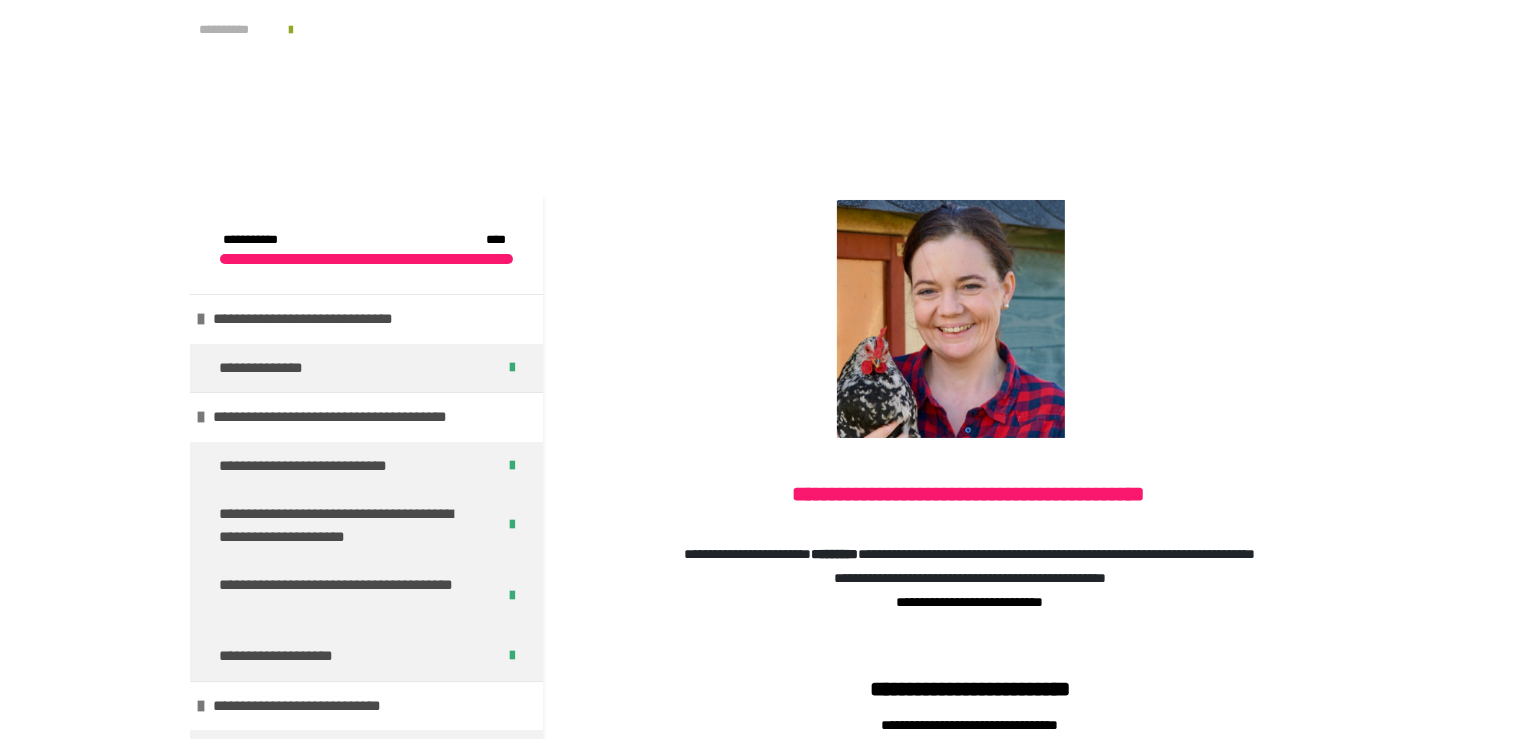 click on "**********" at bounding box center (235, 30) 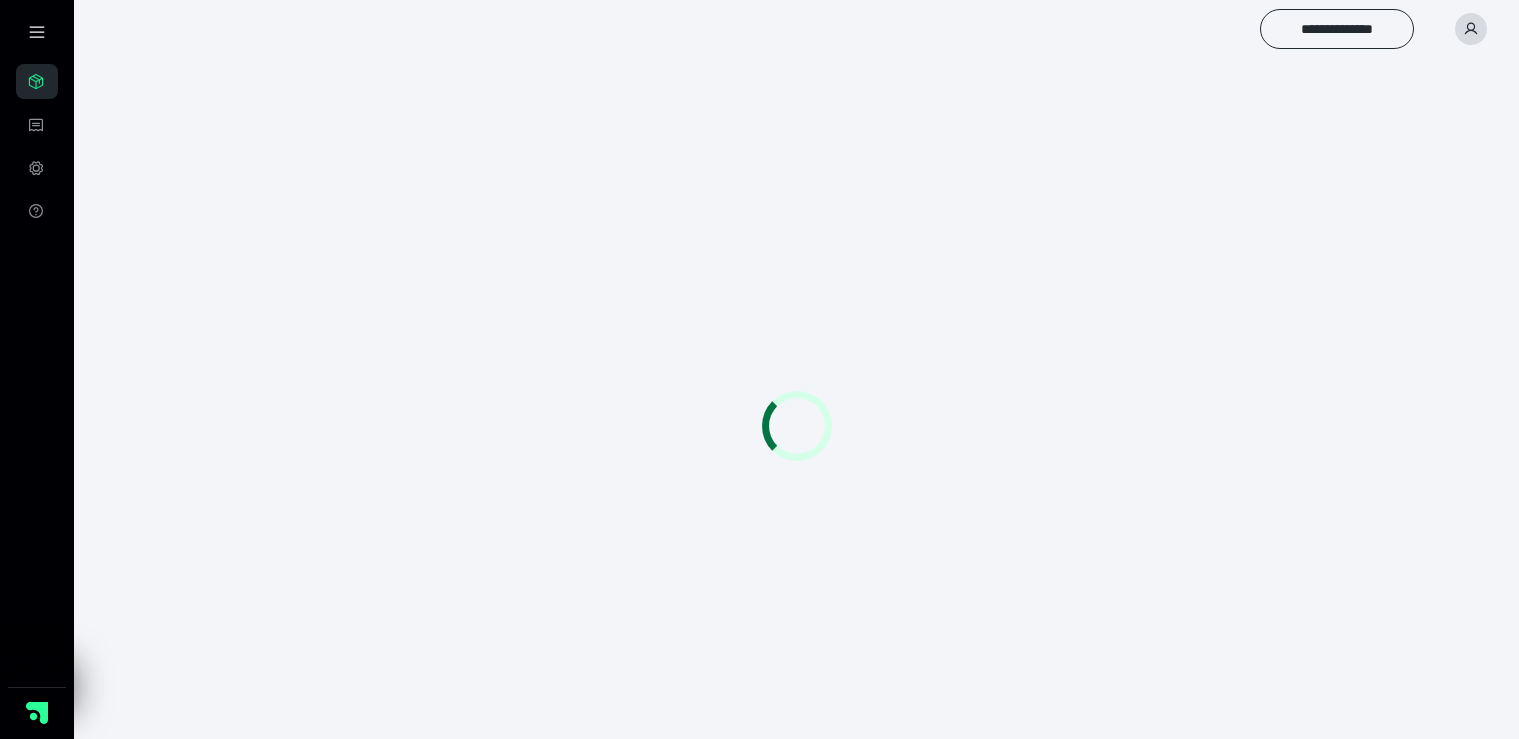 scroll, scrollTop: 0, scrollLeft: 0, axis: both 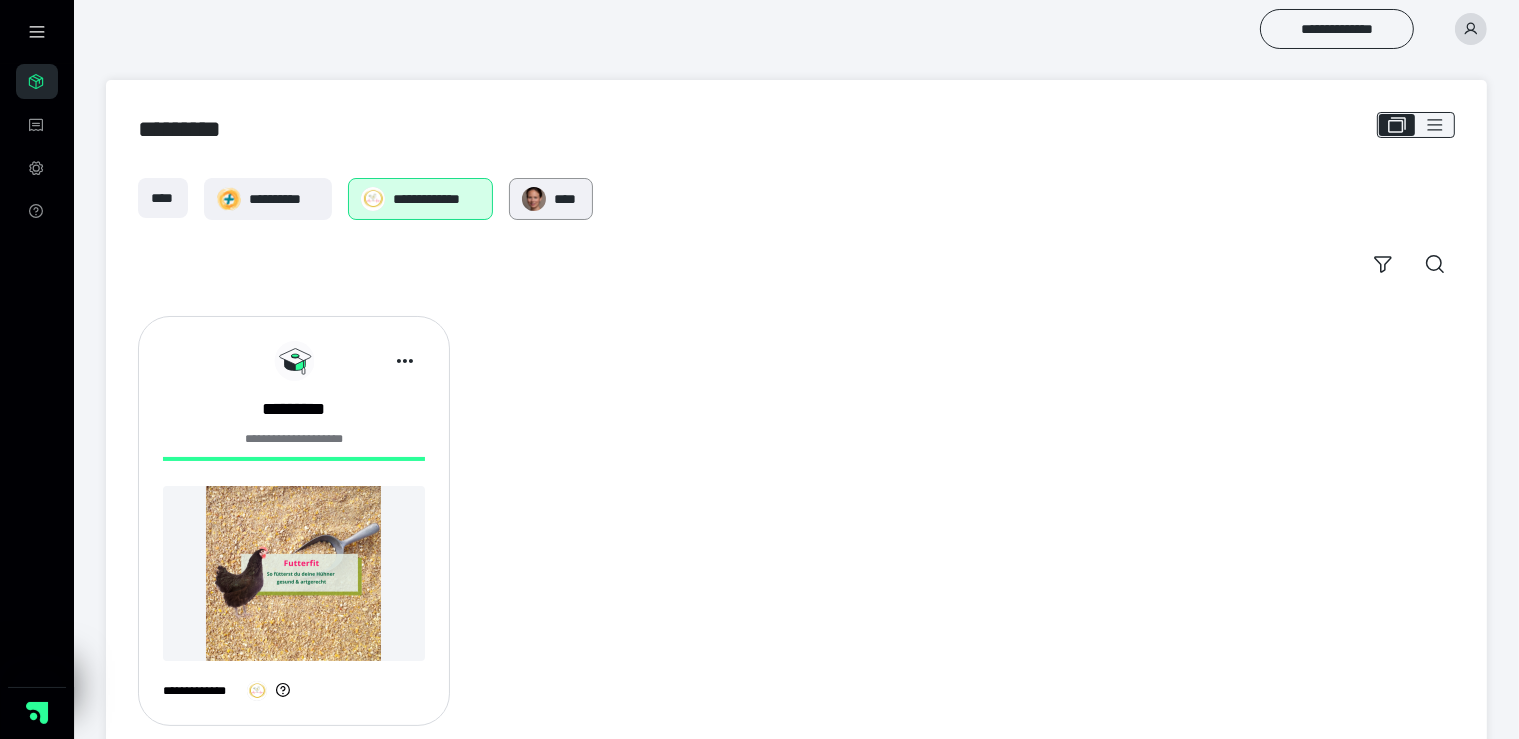 click on "****" at bounding box center (567, 199) 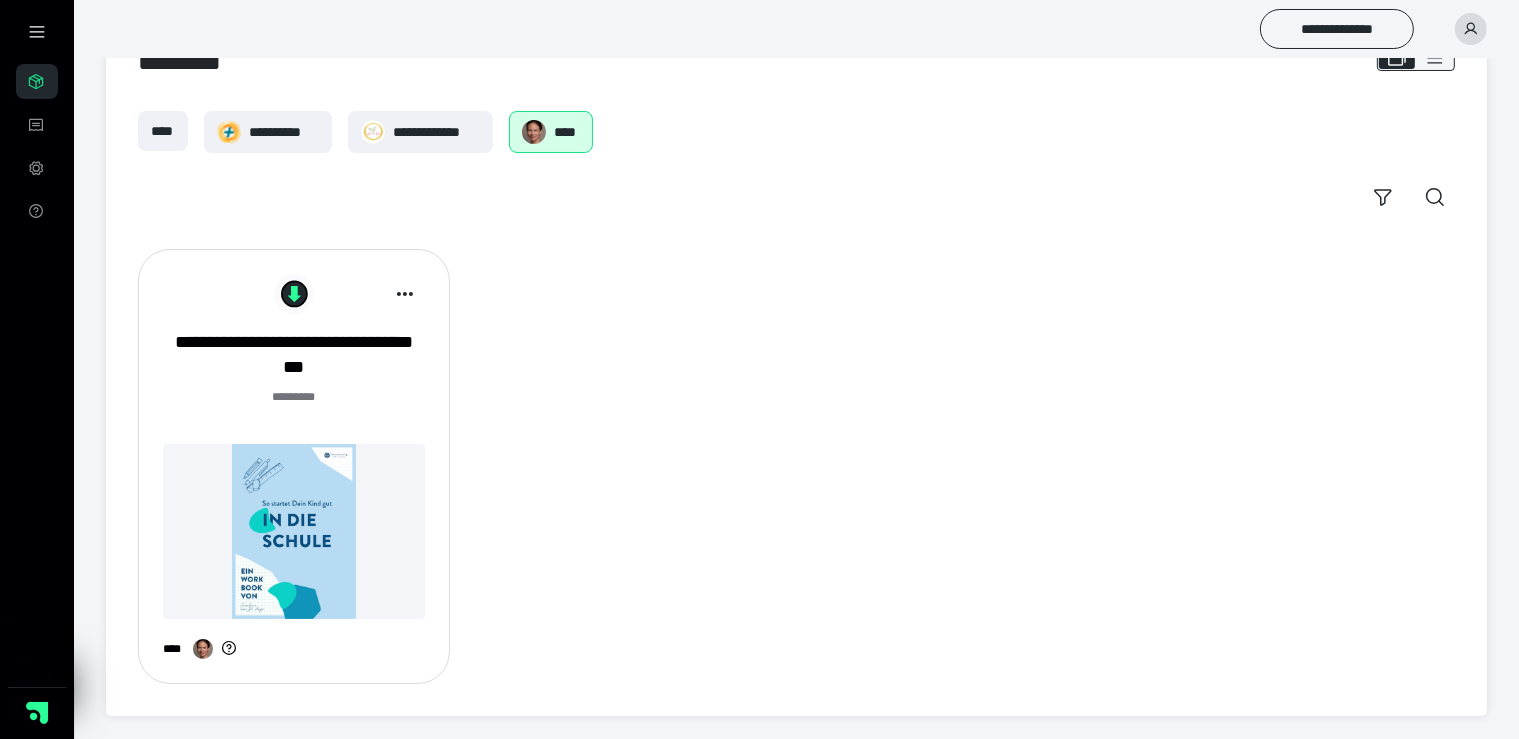 scroll, scrollTop: 0, scrollLeft: 0, axis: both 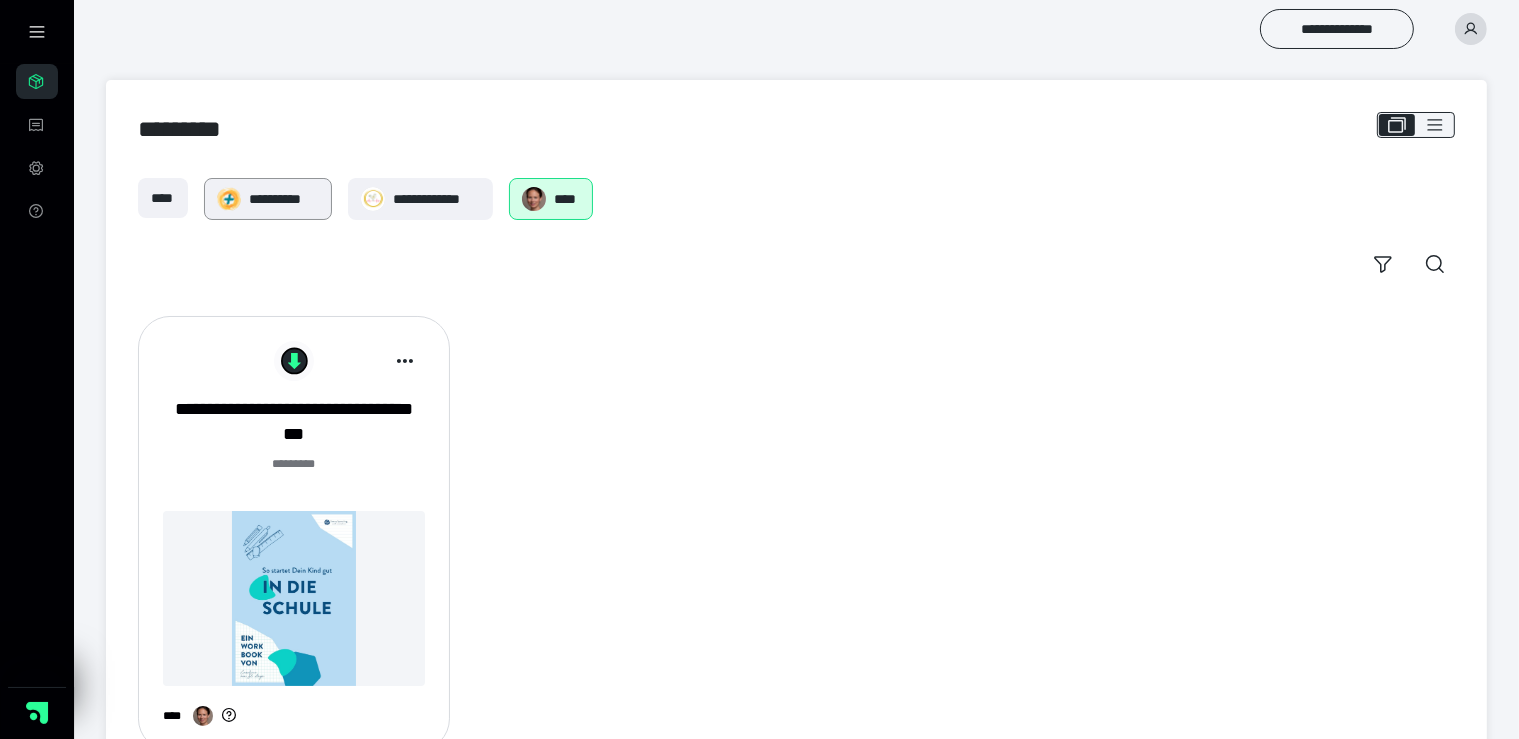 click on "**********" at bounding box center (284, 199) 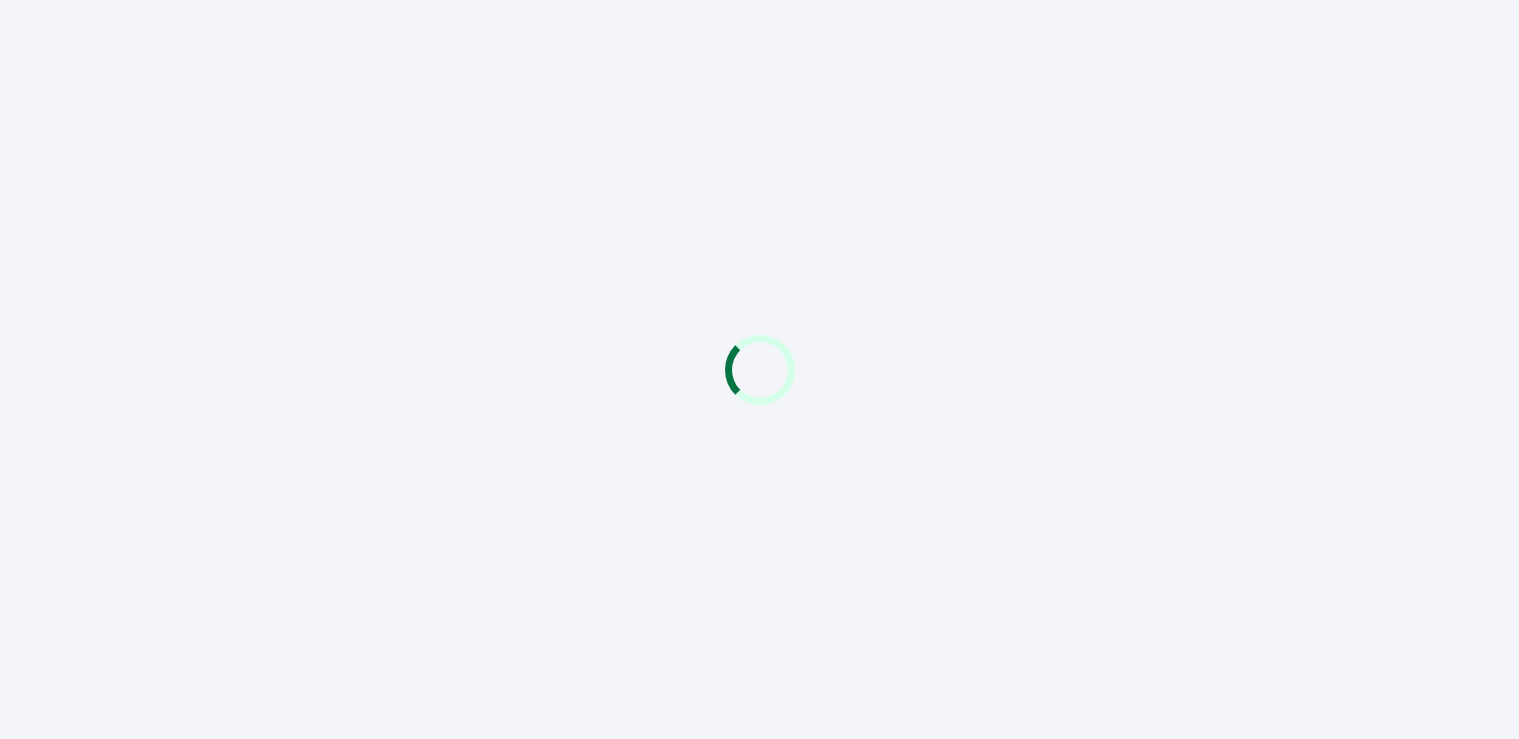 scroll, scrollTop: 0, scrollLeft: 0, axis: both 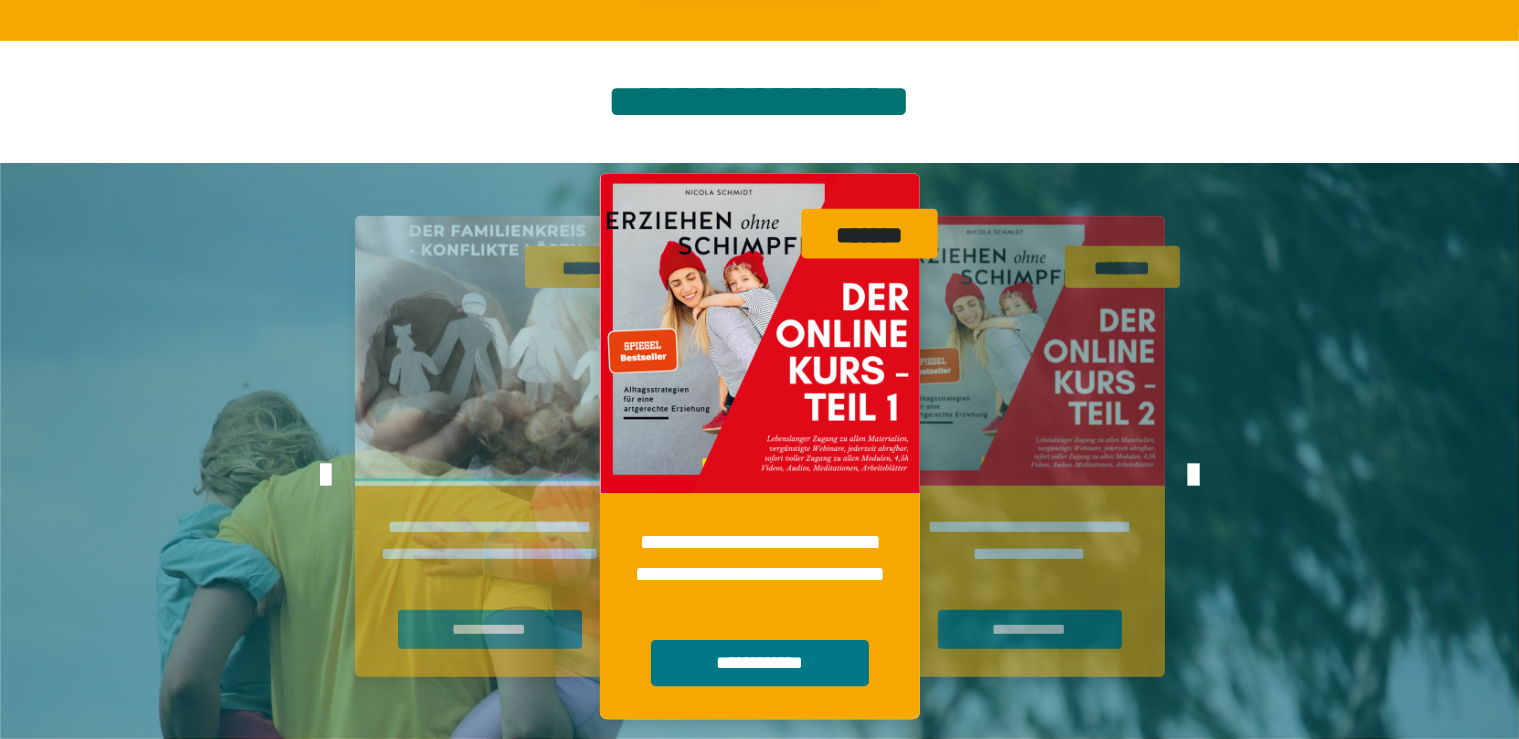 drag, startPoint x: 612, startPoint y: 383, endPoint x: 602, endPoint y: 357, distance: 27.856777 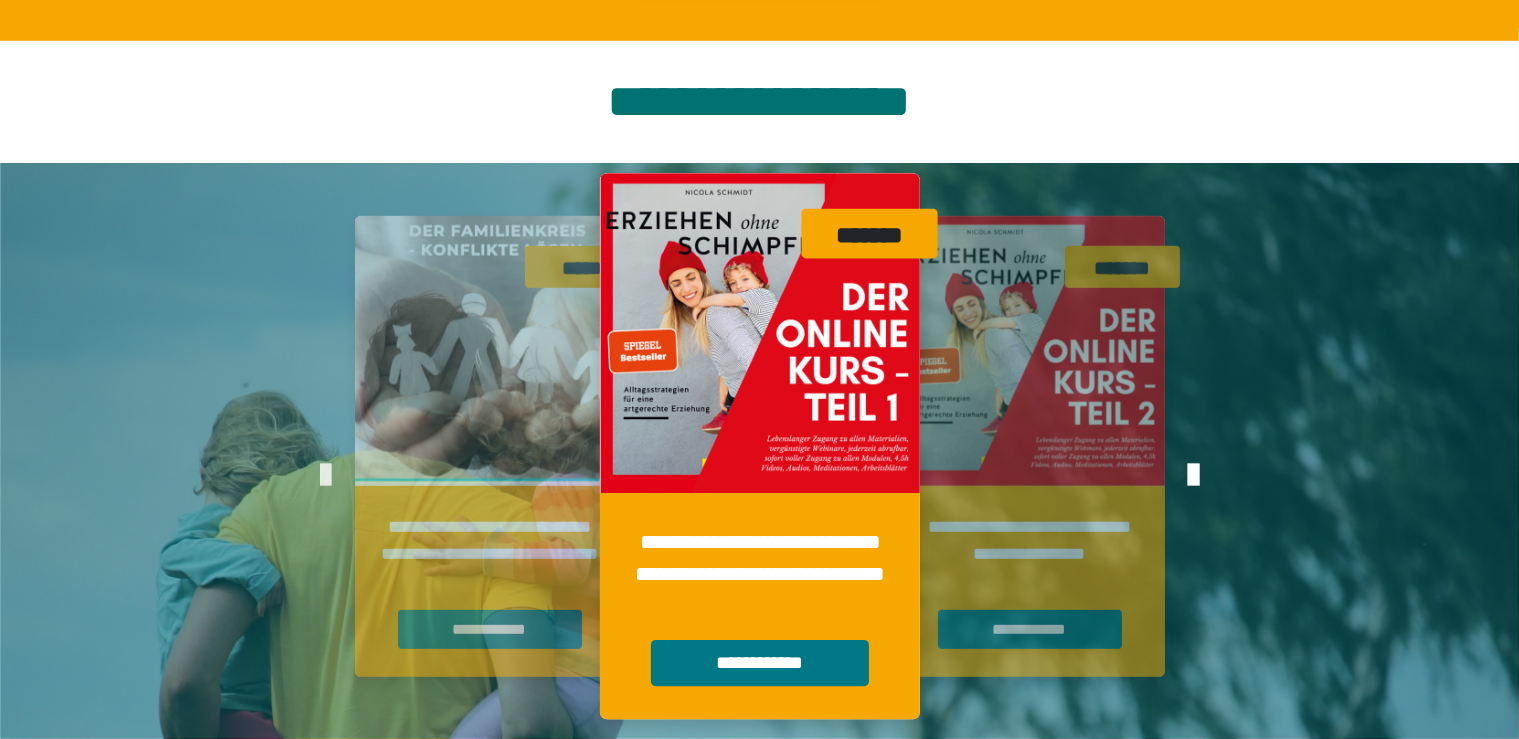 click at bounding box center [325, 476] 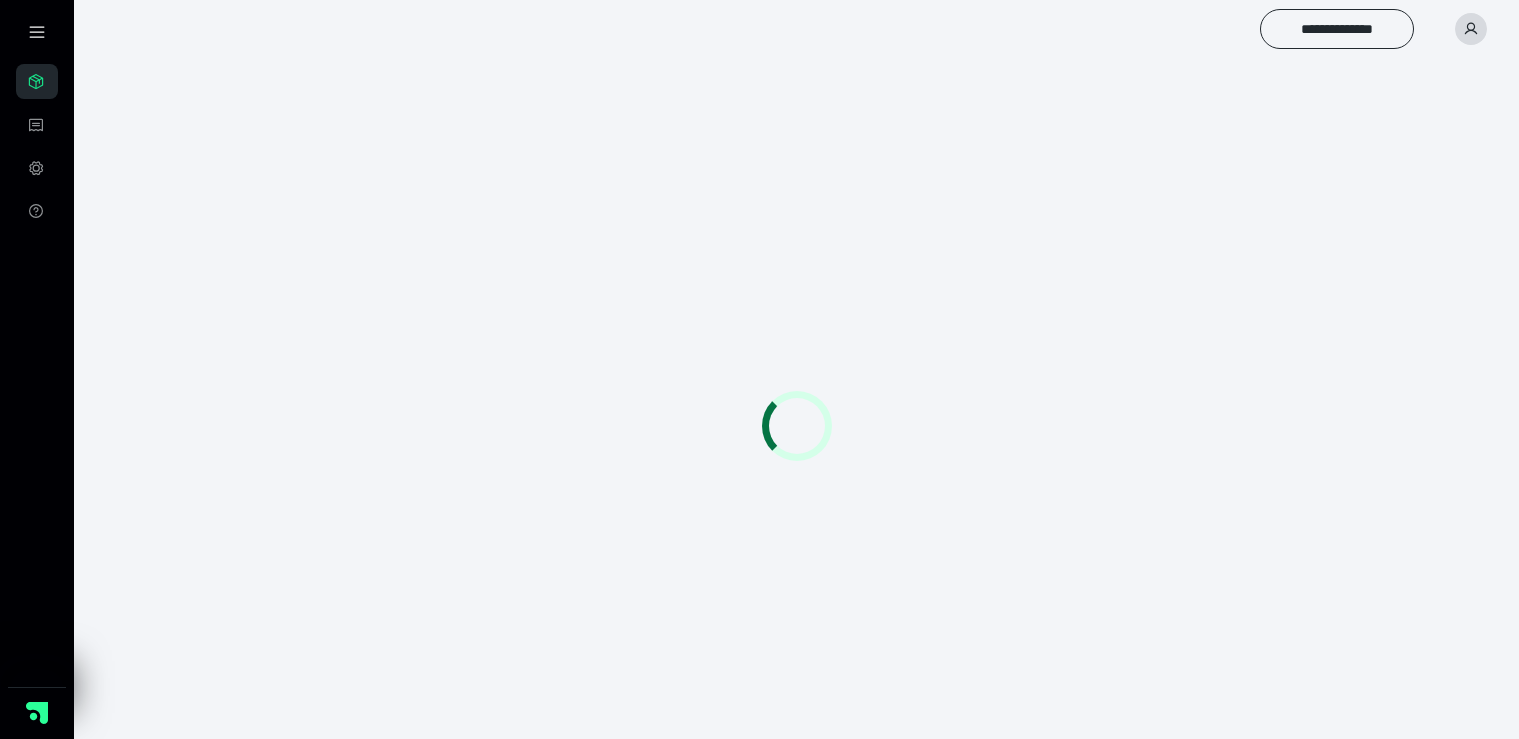 scroll, scrollTop: 0, scrollLeft: 0, axis: both 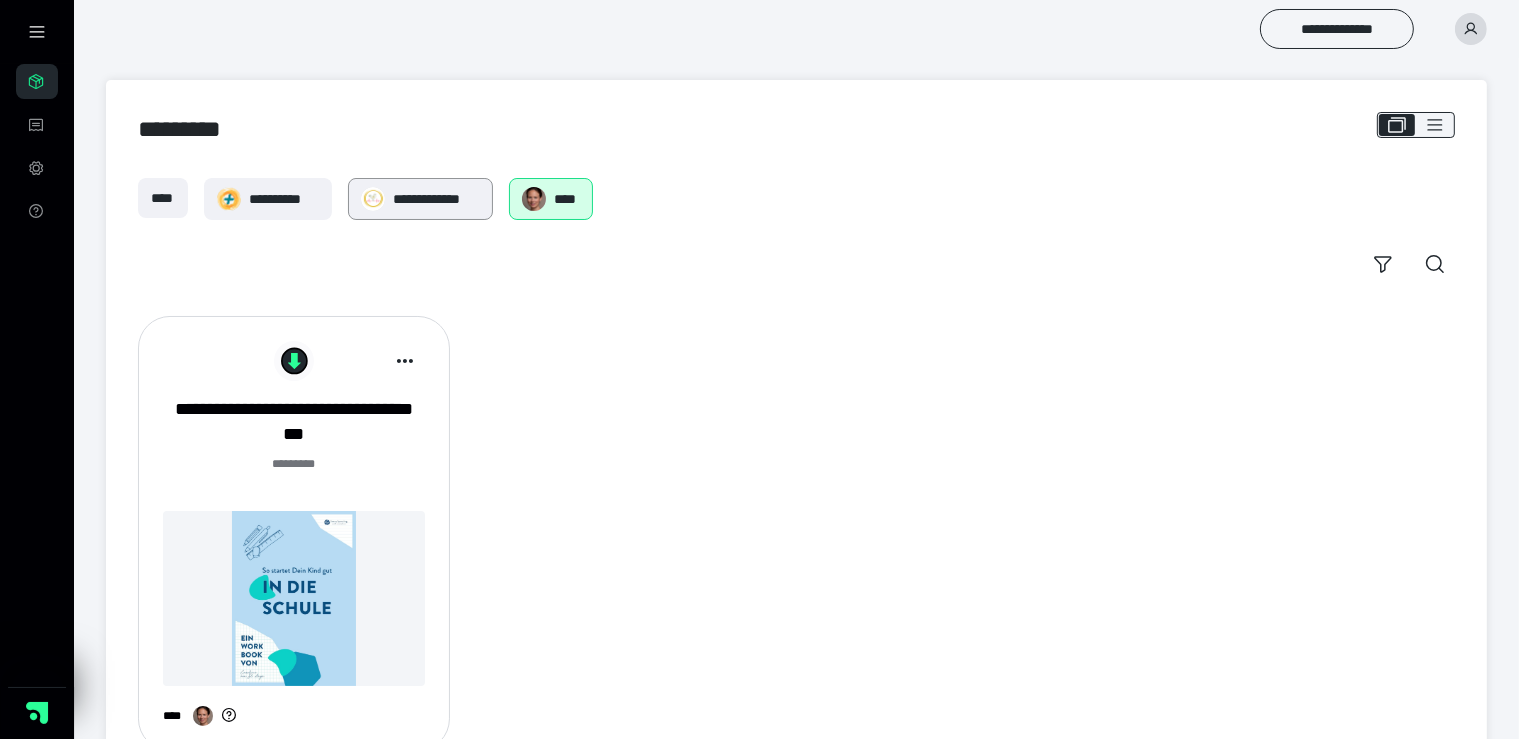 click on "**********" at bounding box center [420, 199] 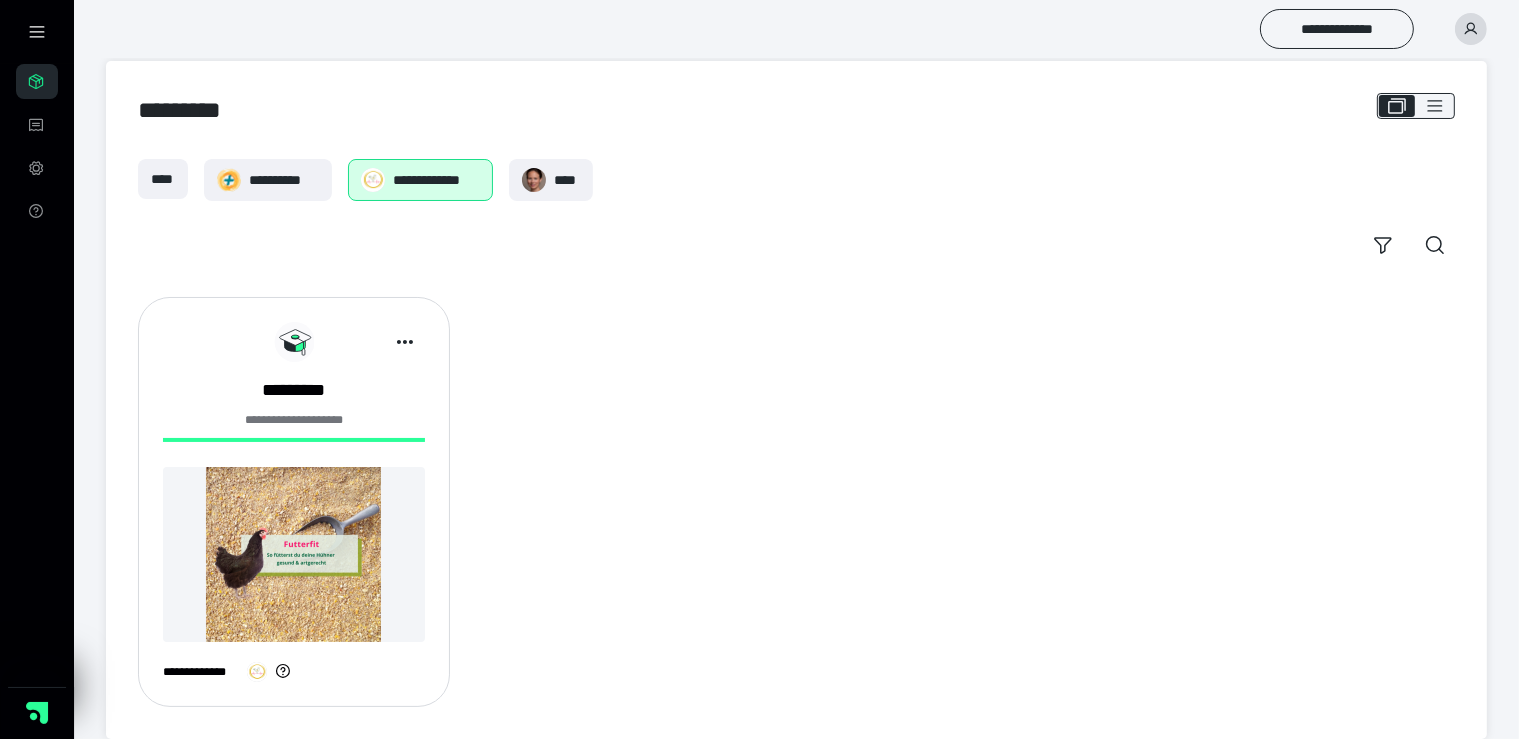 scroll, scrollTop: 0, scrollLeft: 0, axis: both 